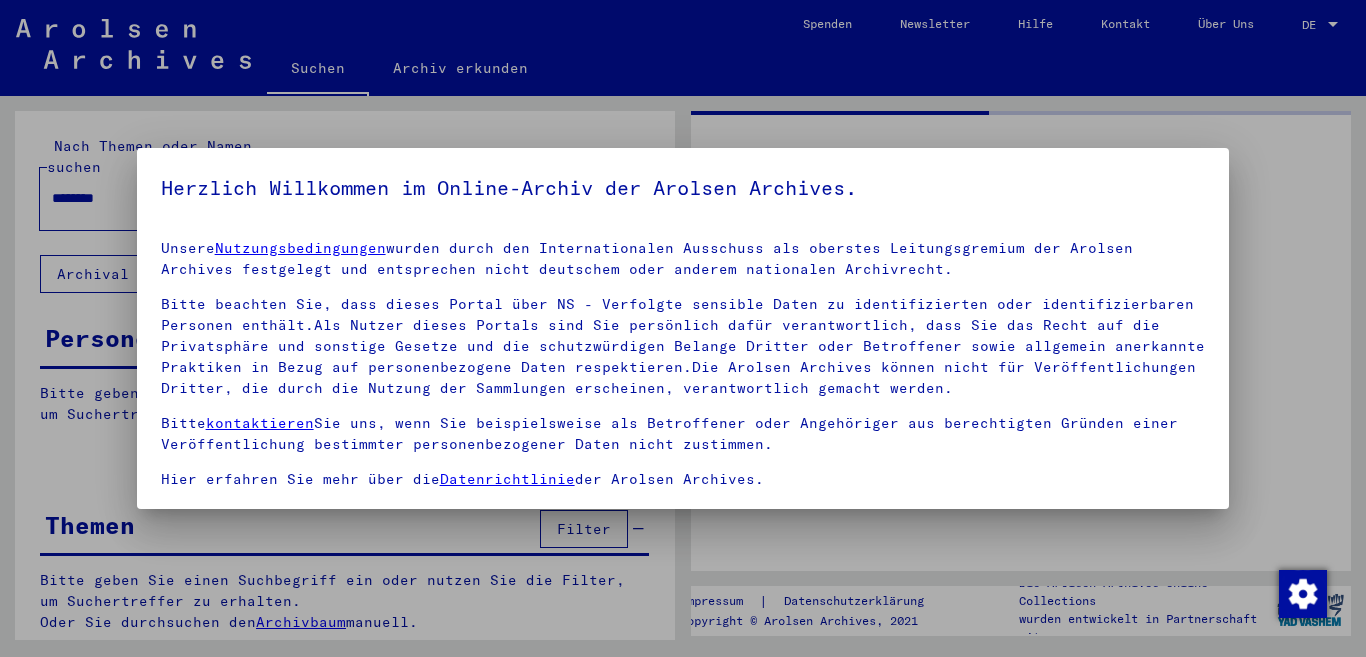 scroll, scrollTop: 0, scrollLeft: 0, axis: both 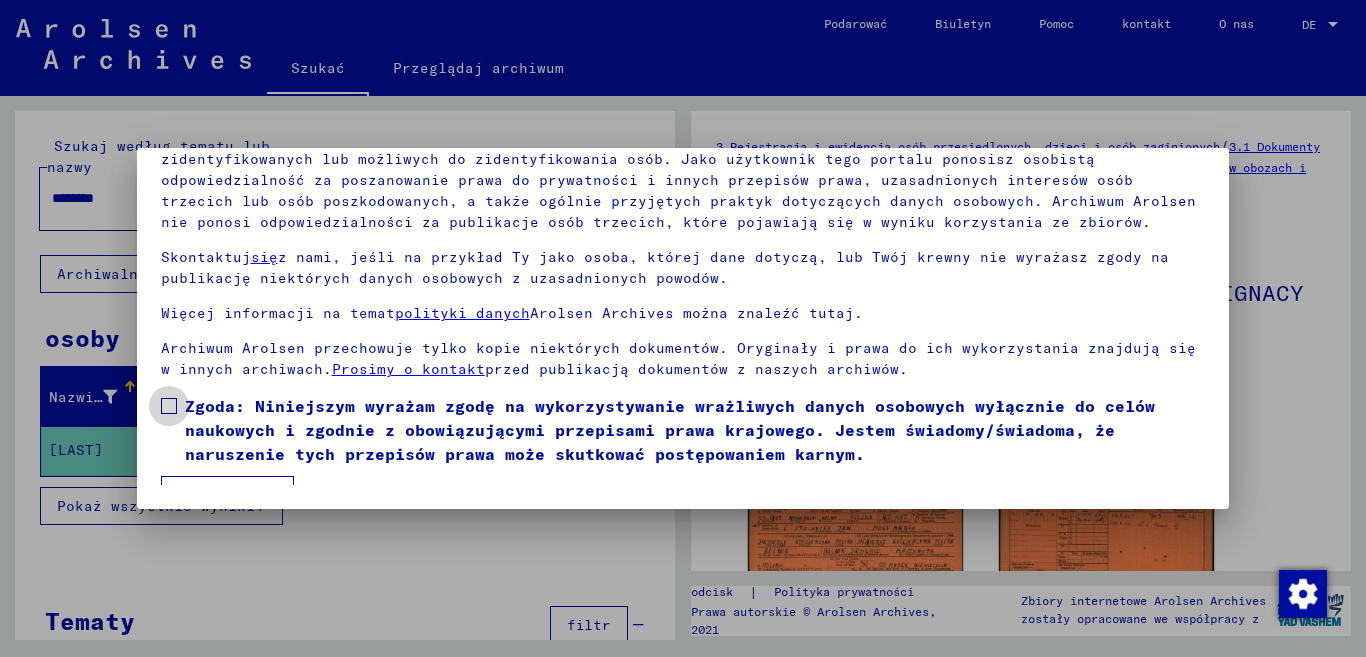 click at bounding box center (169, 406) 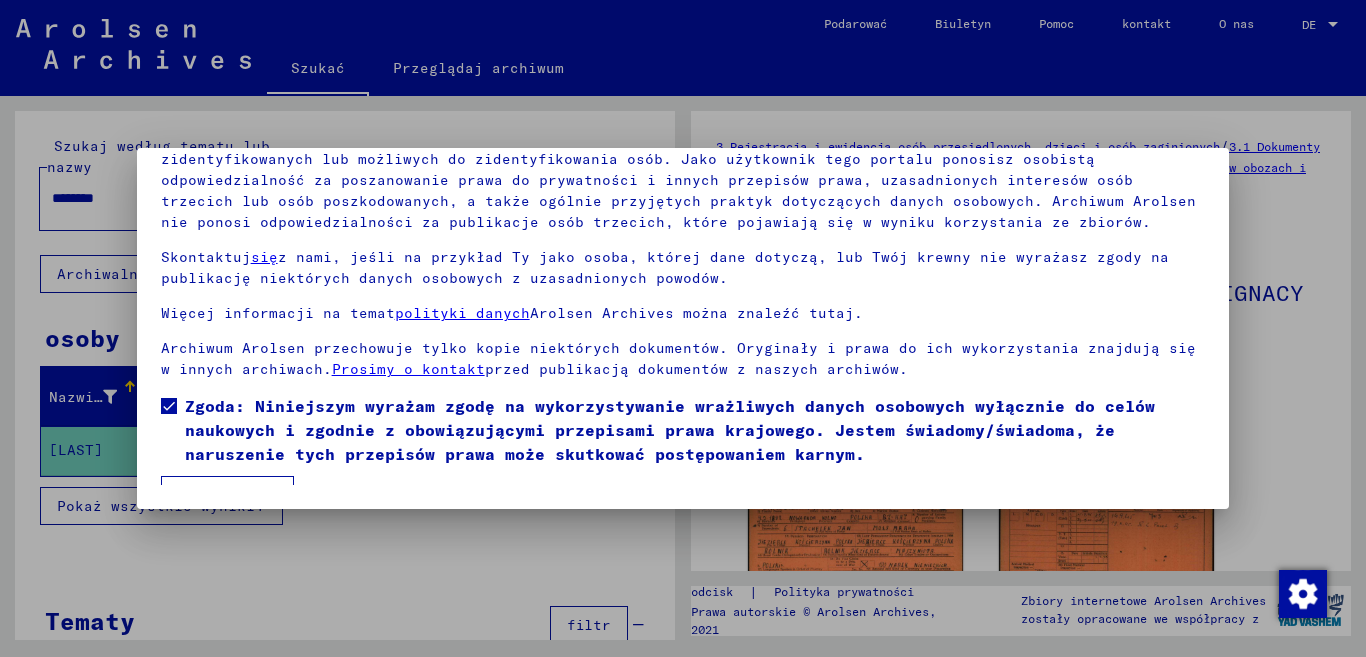 scroll, scrollTop: 29, scrollLeft: 0, axis: vertical 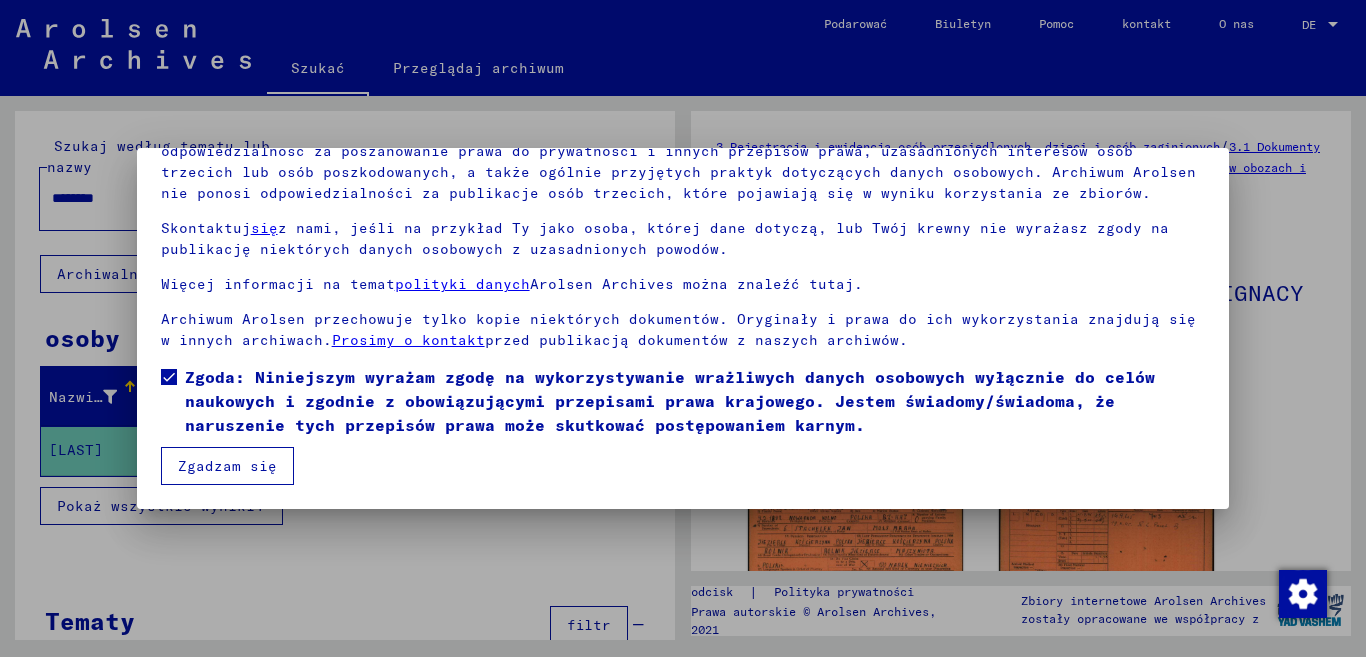 click on "Zgadzam się" at bounding box center (227, 466) 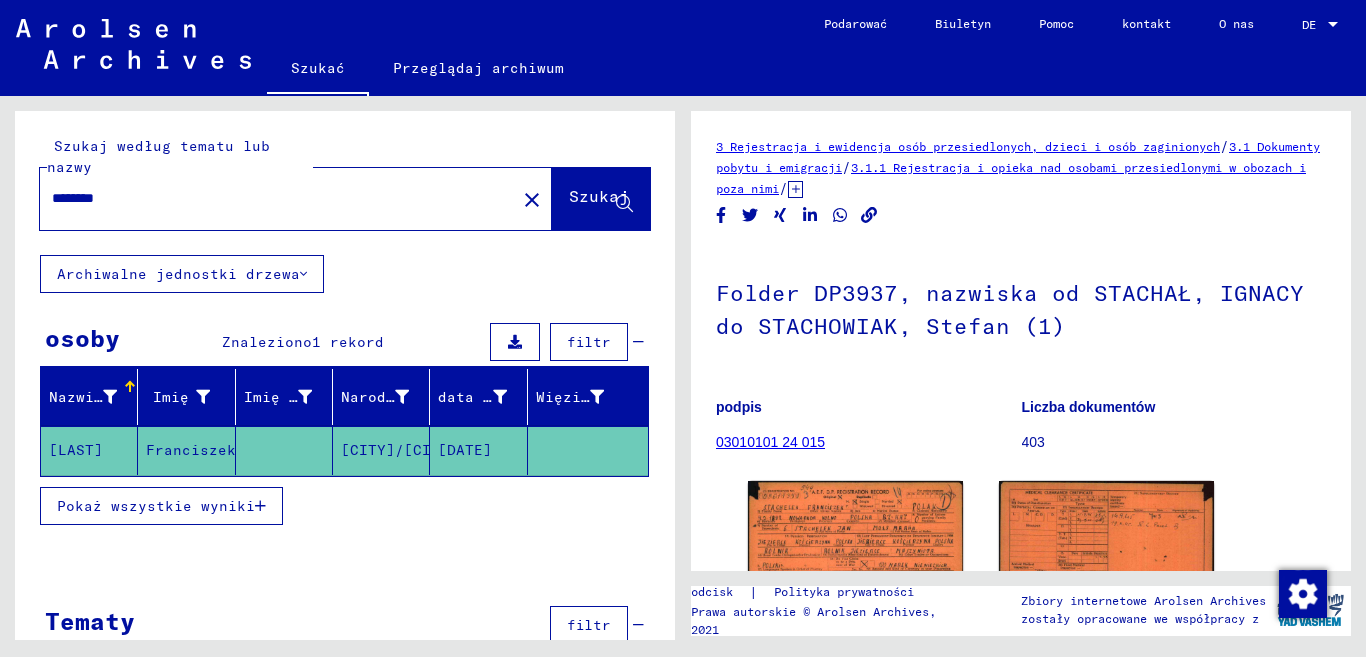 scroll, scrollTop: 403, scrollLeft: 0, axis: vertical 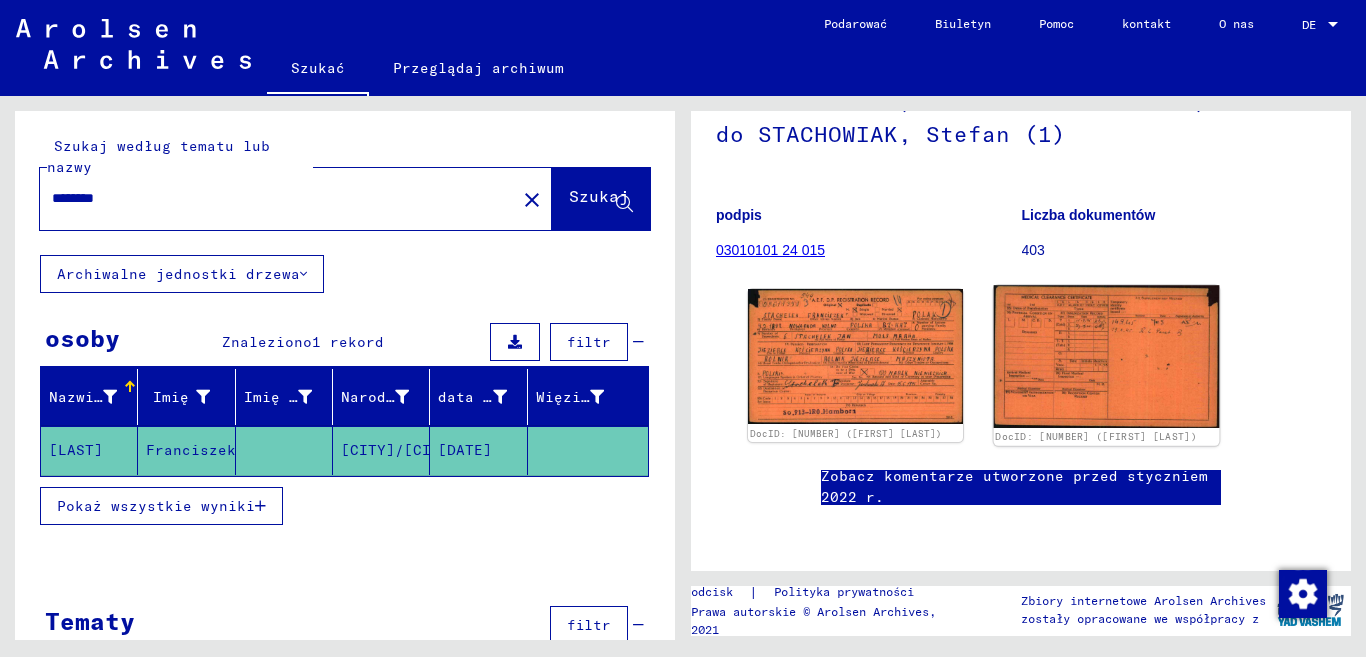 click 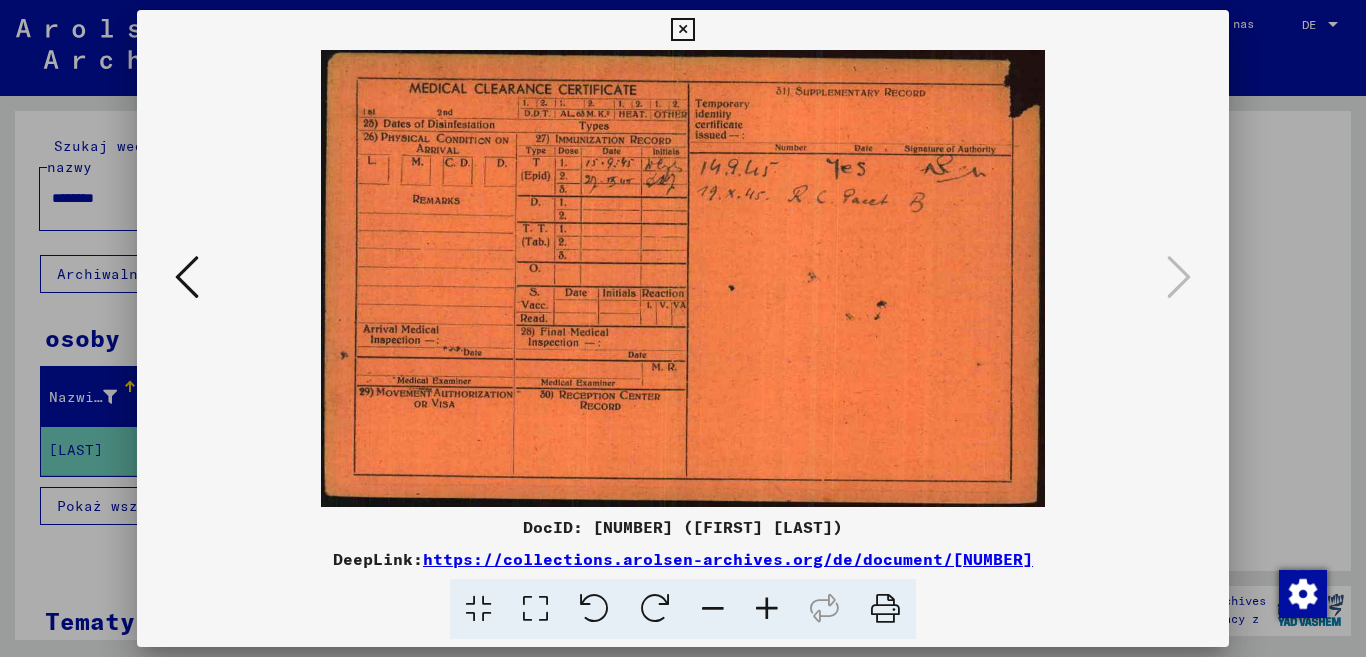 click at bounding box center [767, 609] 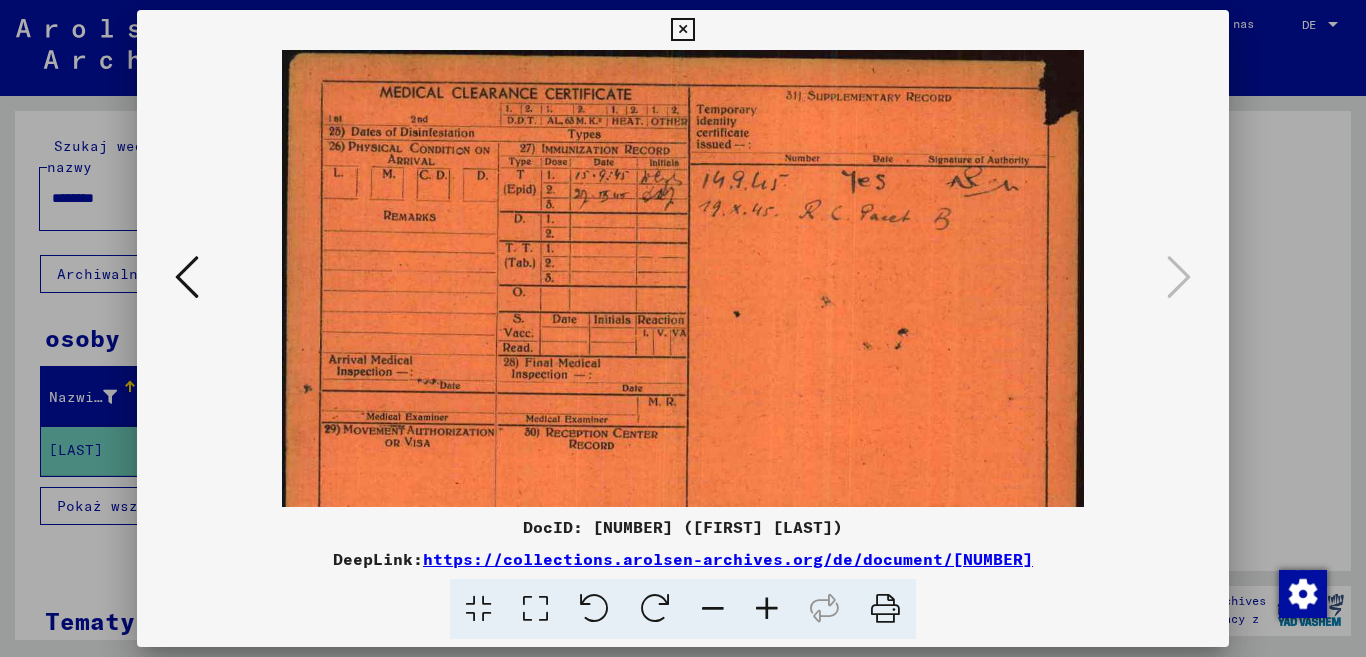 click at bounding box center (767, 609) 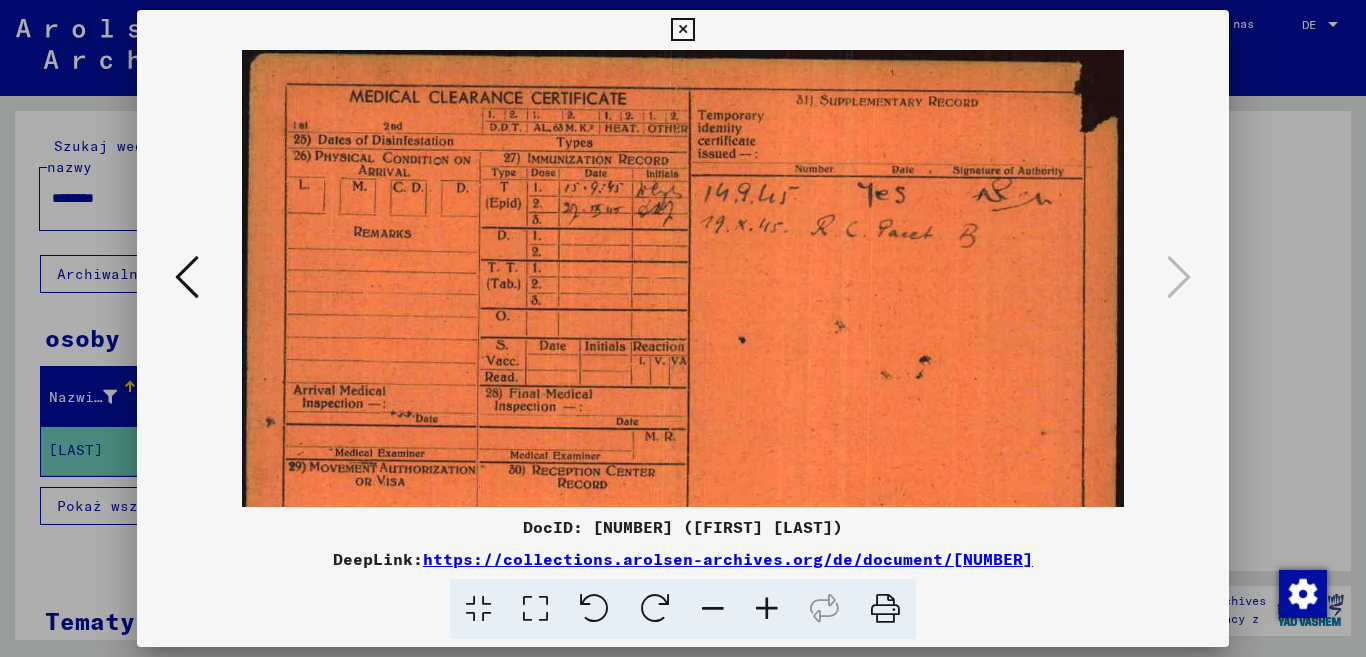 click at bounding box center (767, 609) 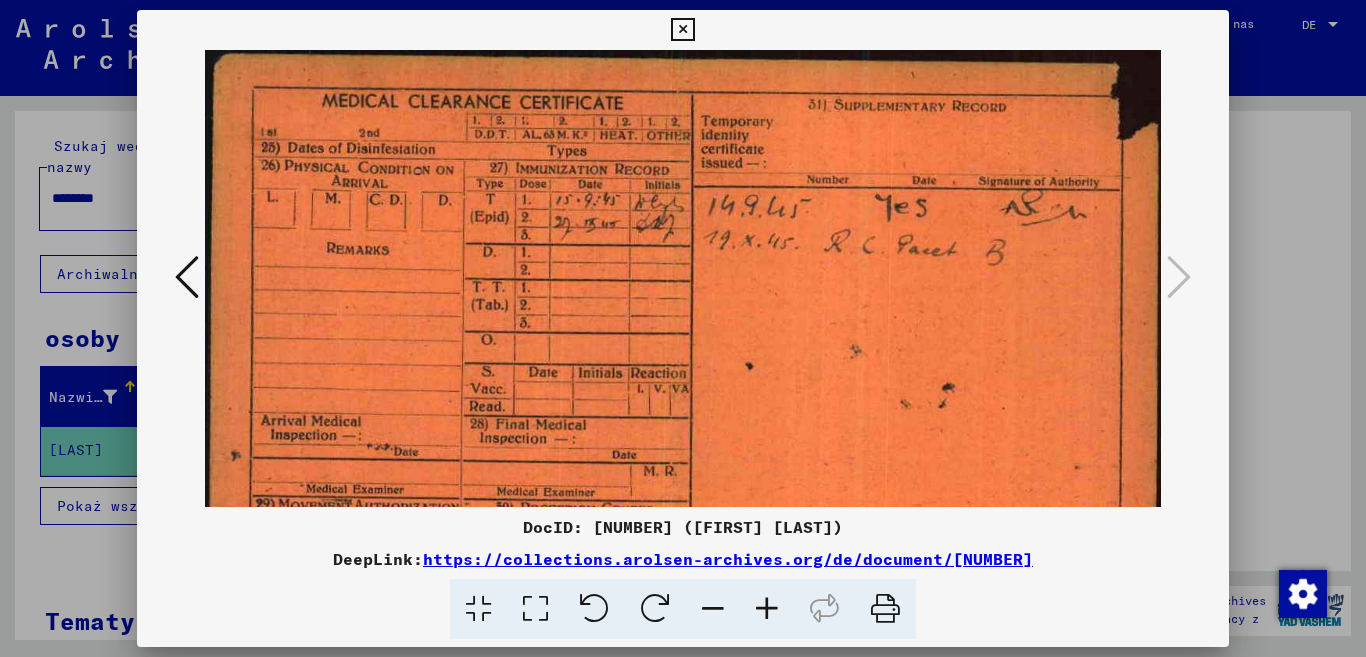 click at bounding box center [767, 609] 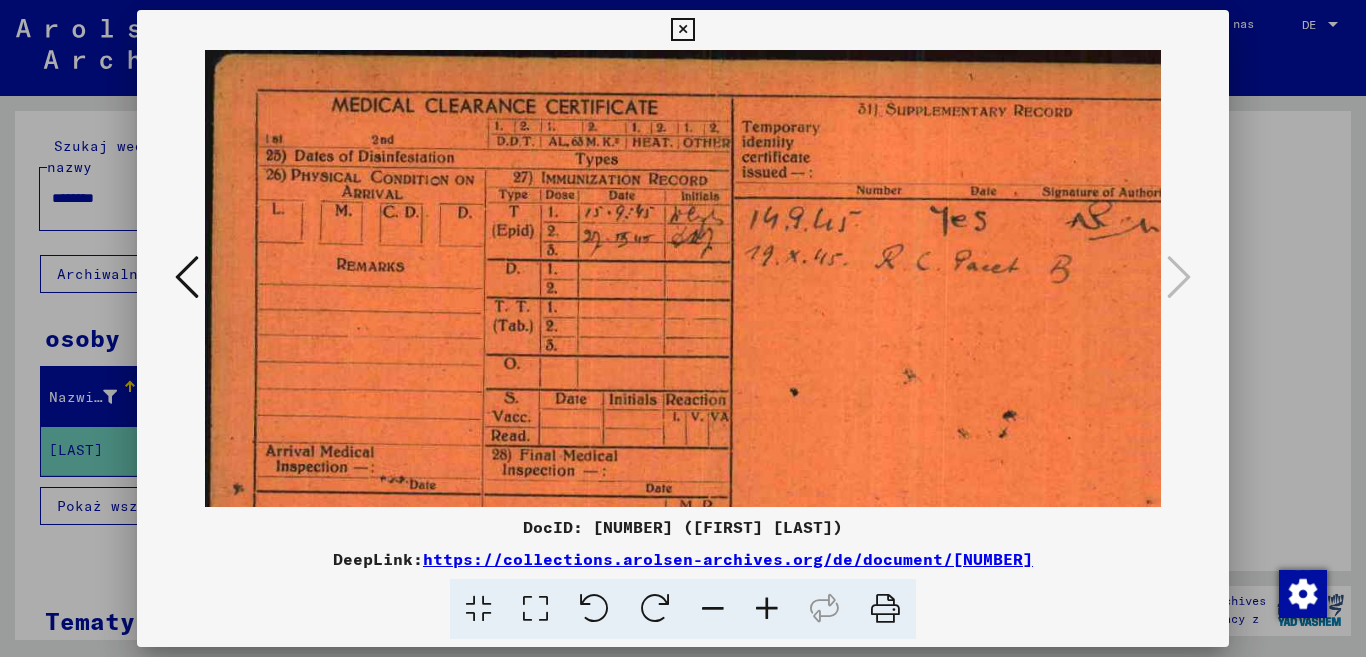 click at bounding box center [767, 609] 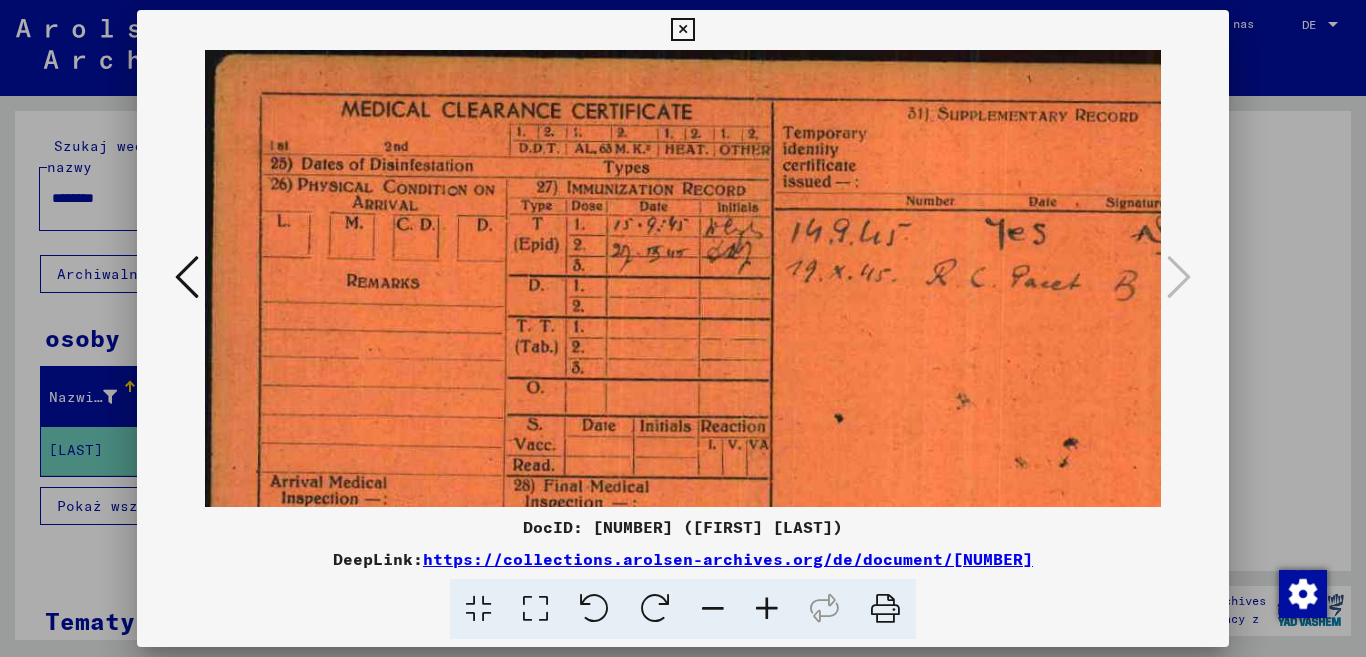 click at bounding box center (767, 609) 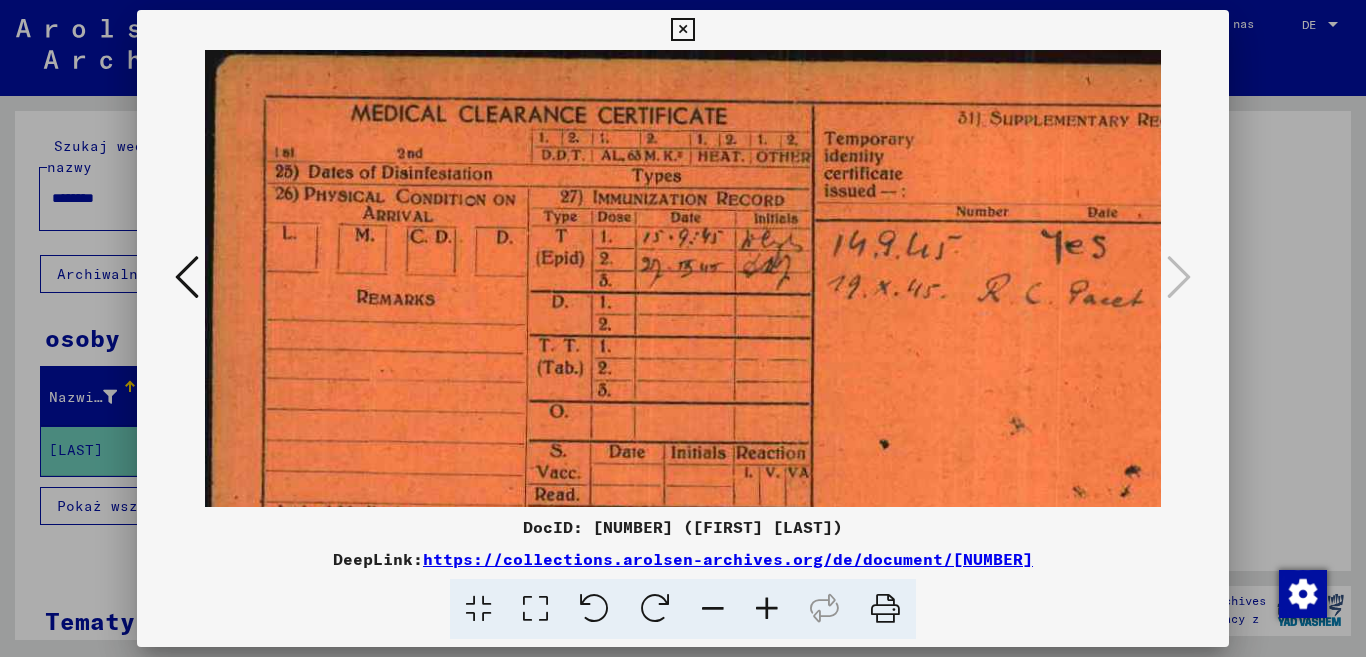 click at bounding box center (804, 428) 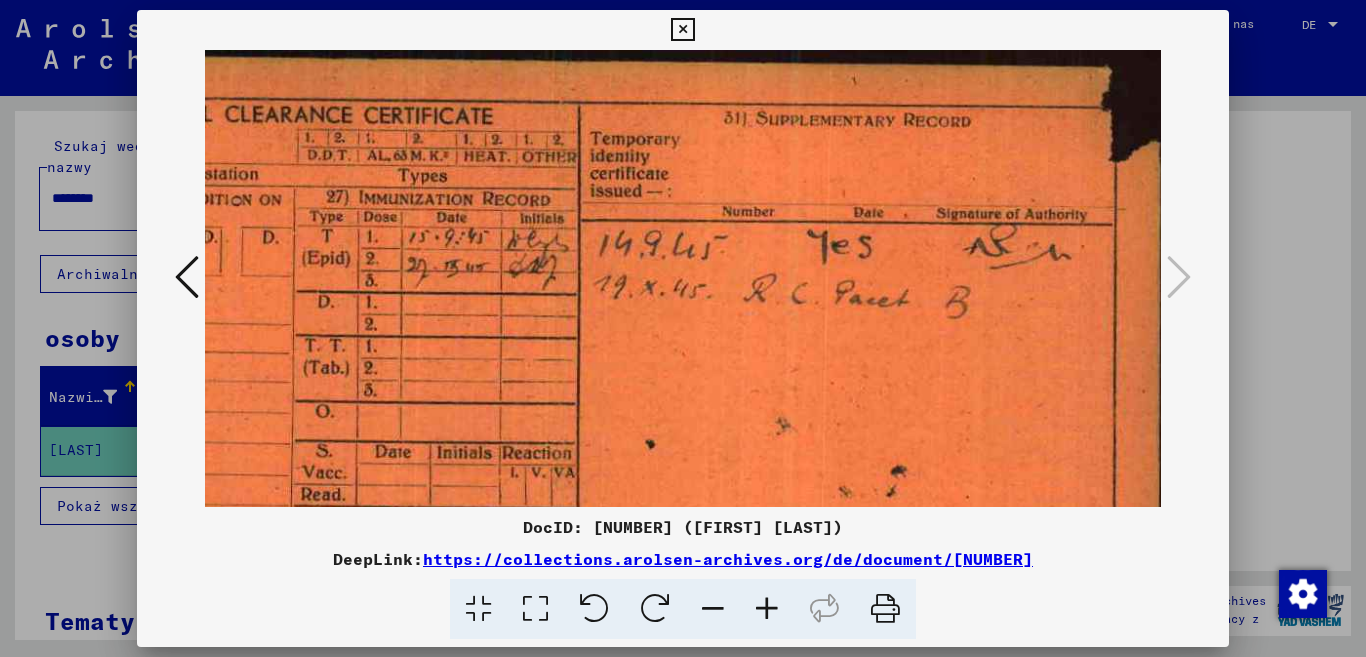 click at bounding box center [767, 609] 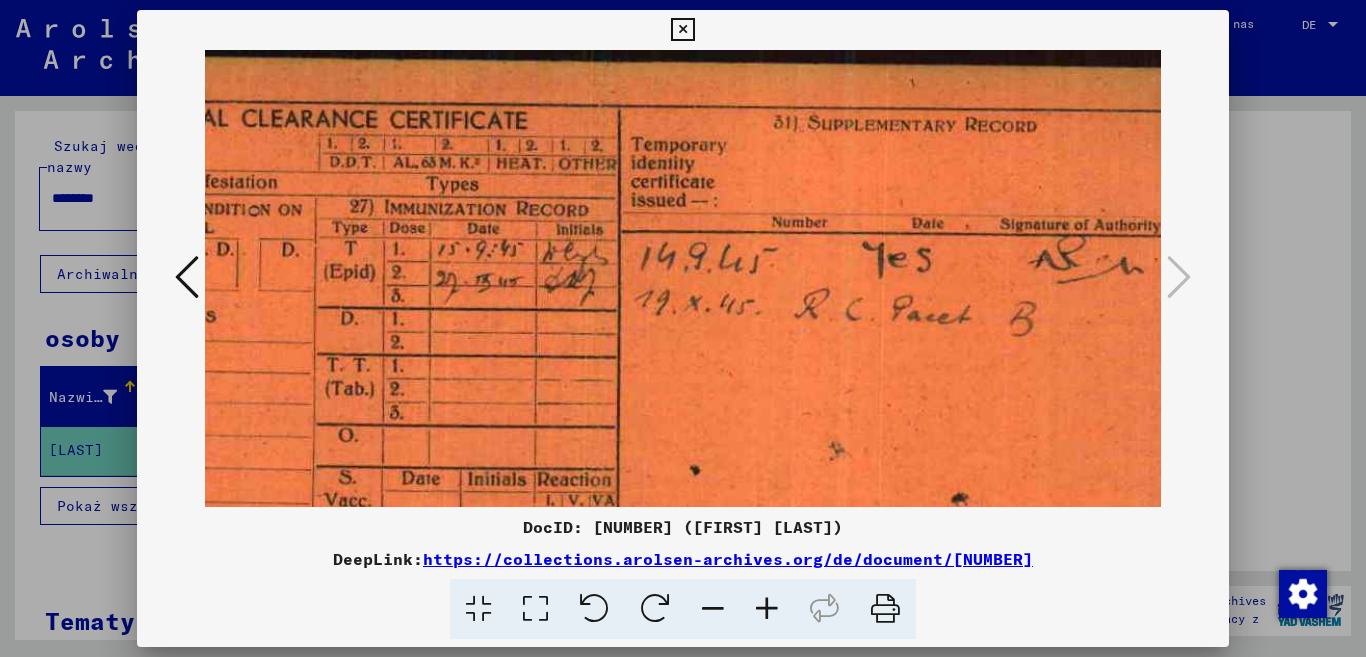click at bounding box center (767, 609) 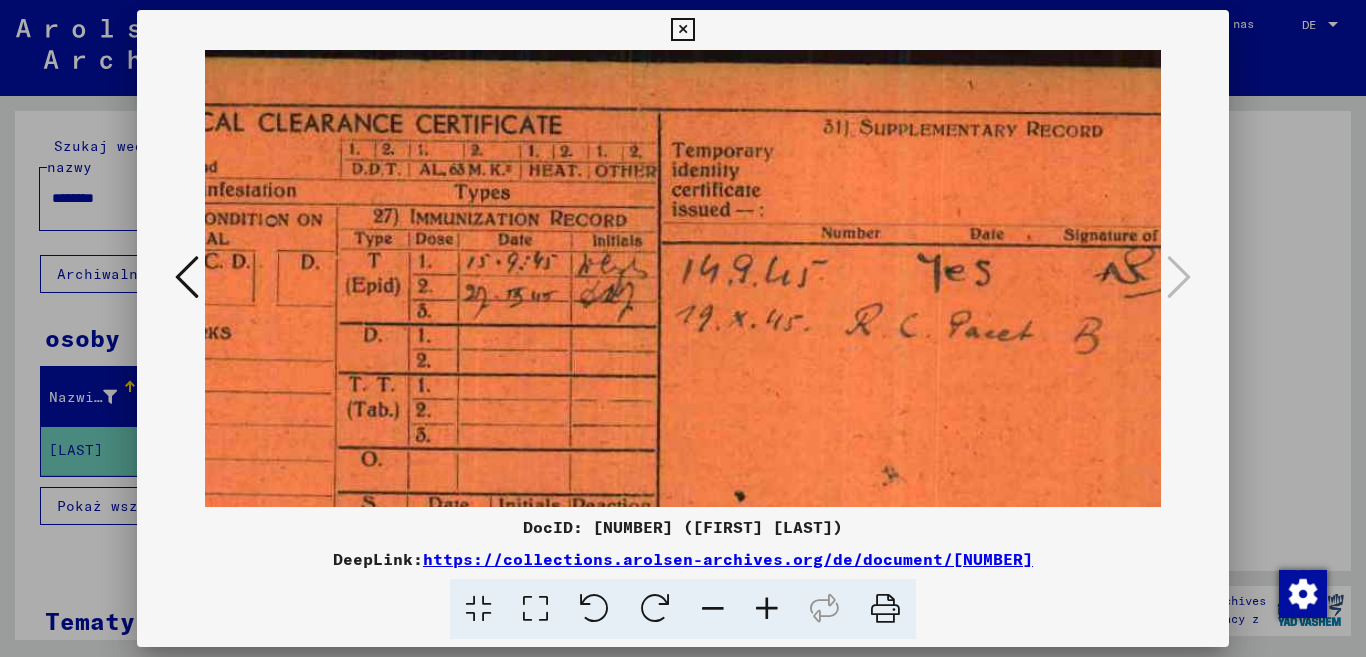 click at bounding box center (187, 277) 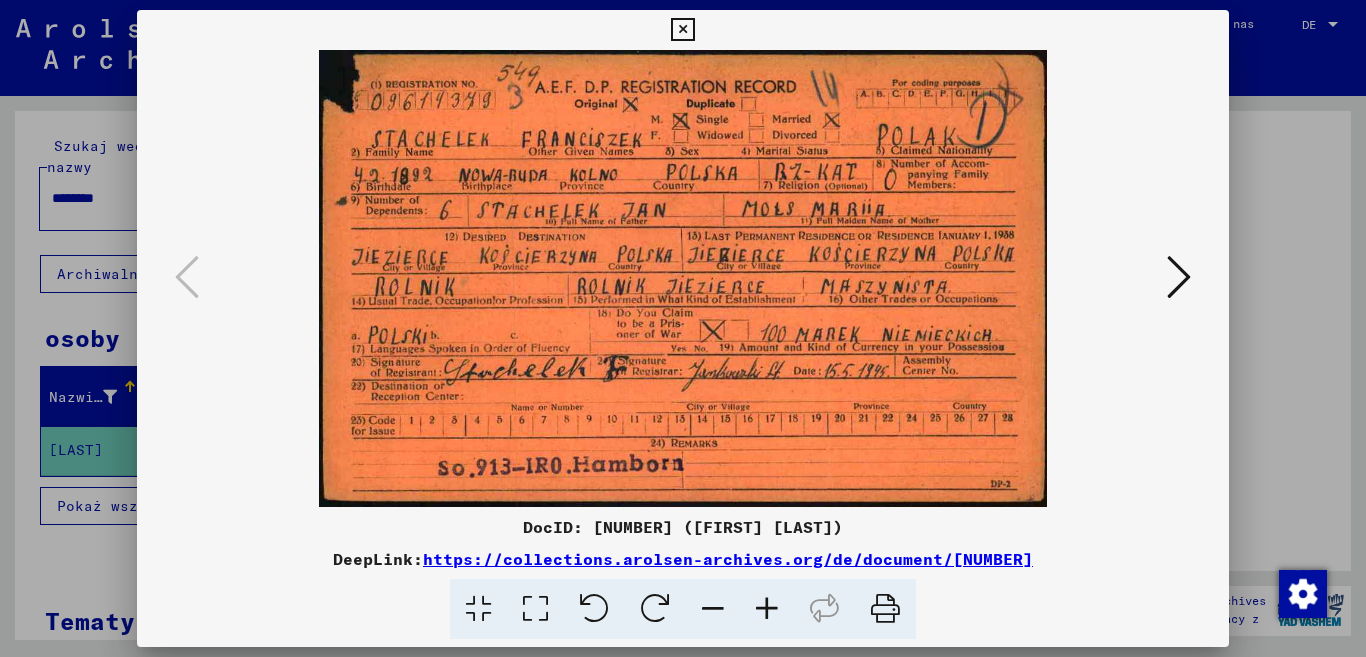 scroll, scrollTop: 0, scrollLeft: 0, axis: both 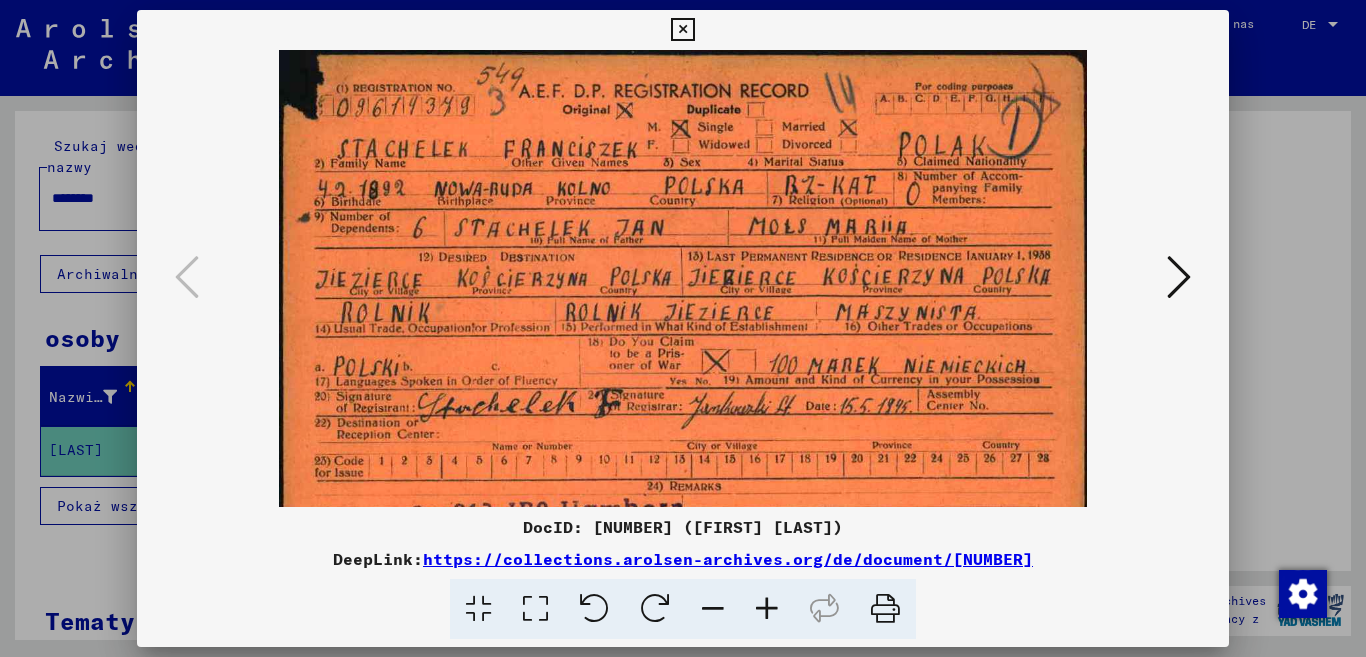 drag, startPoint x: 729, startPoint y: 378, endPoint x: 715, endPoint y: 267, distance: 111.8794 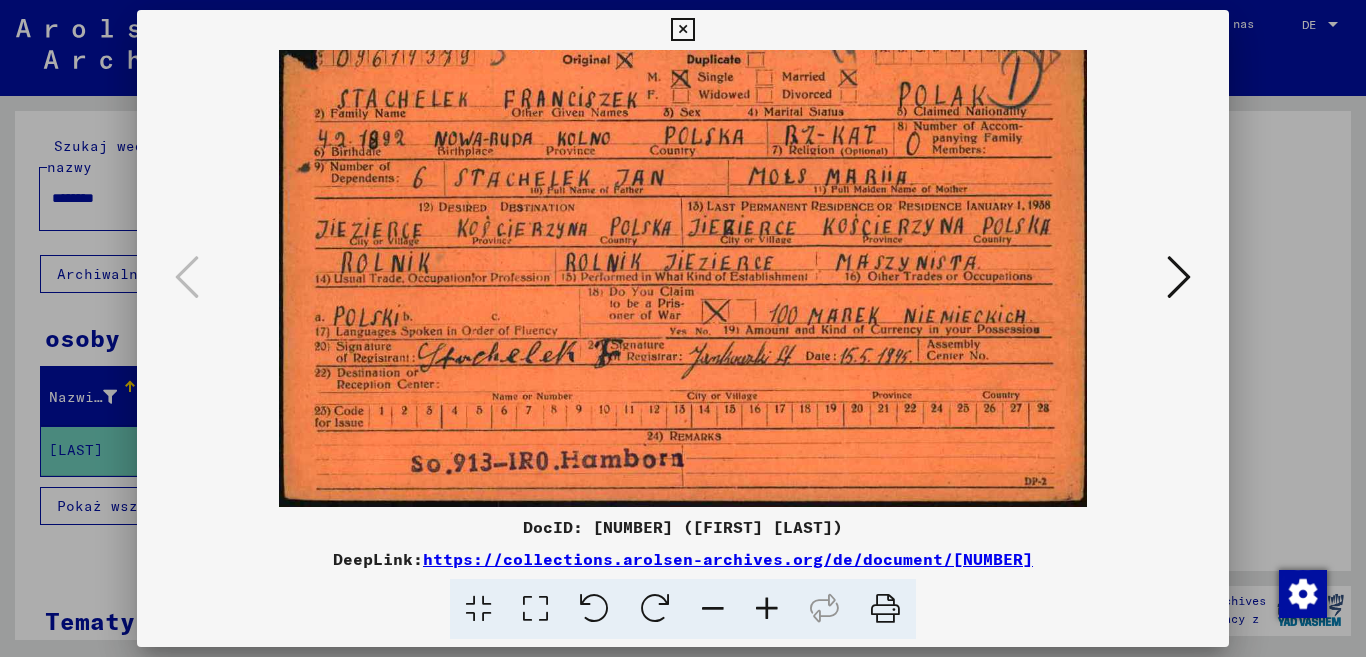 click at bounding box center [767, 609] 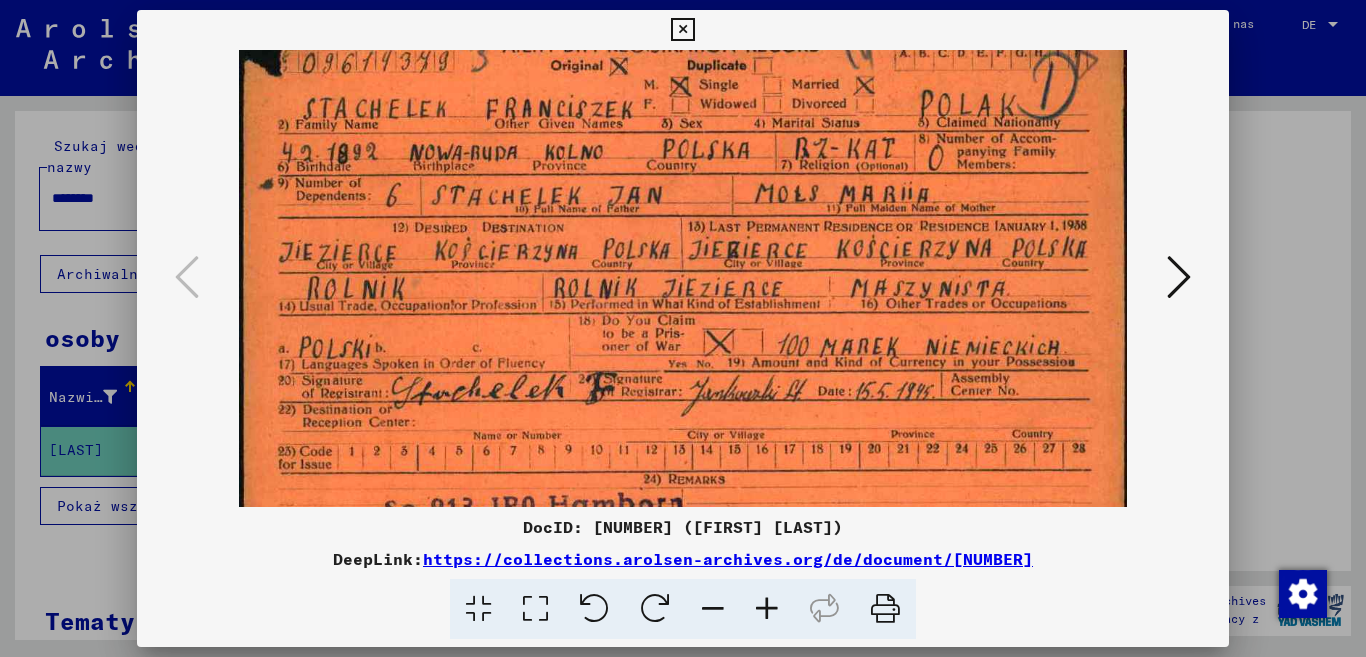 scroll, scrollTop: 100, scrollLeft: 0, axis: vertical 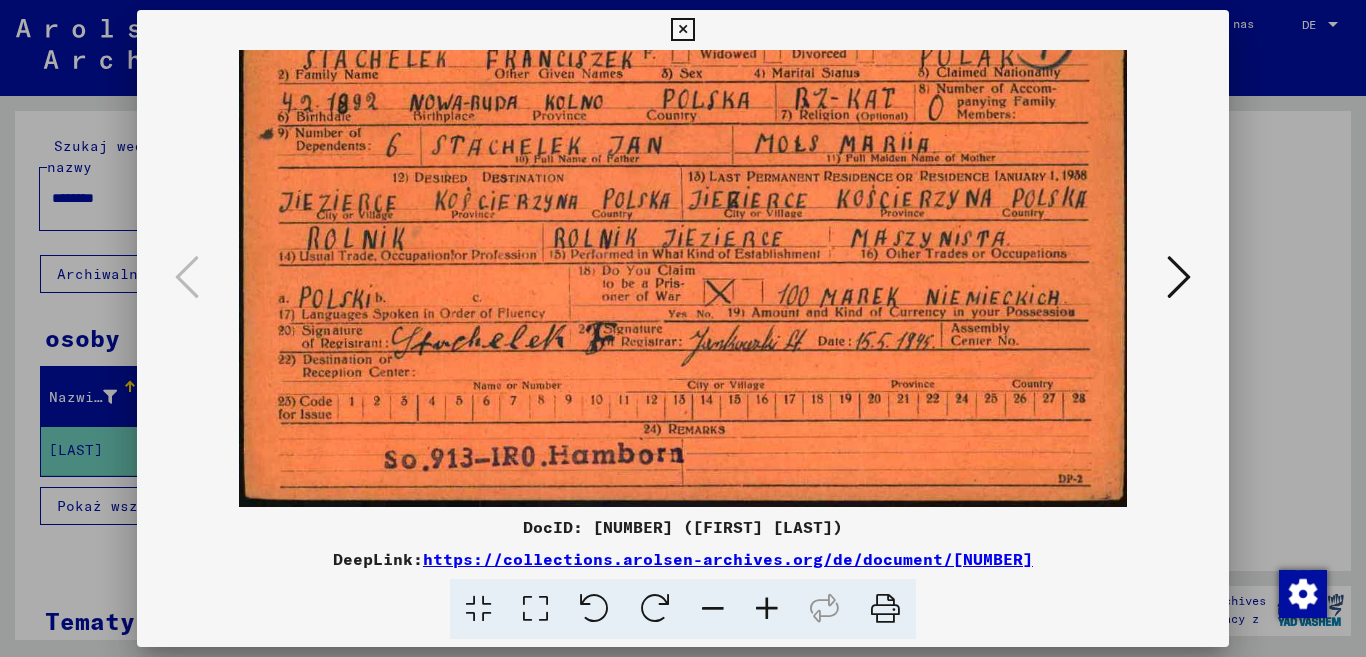drag, startPoint x: 773, startPoint y: 501, endPoint x: 765, endPoint y: 388, distance: 113.28283 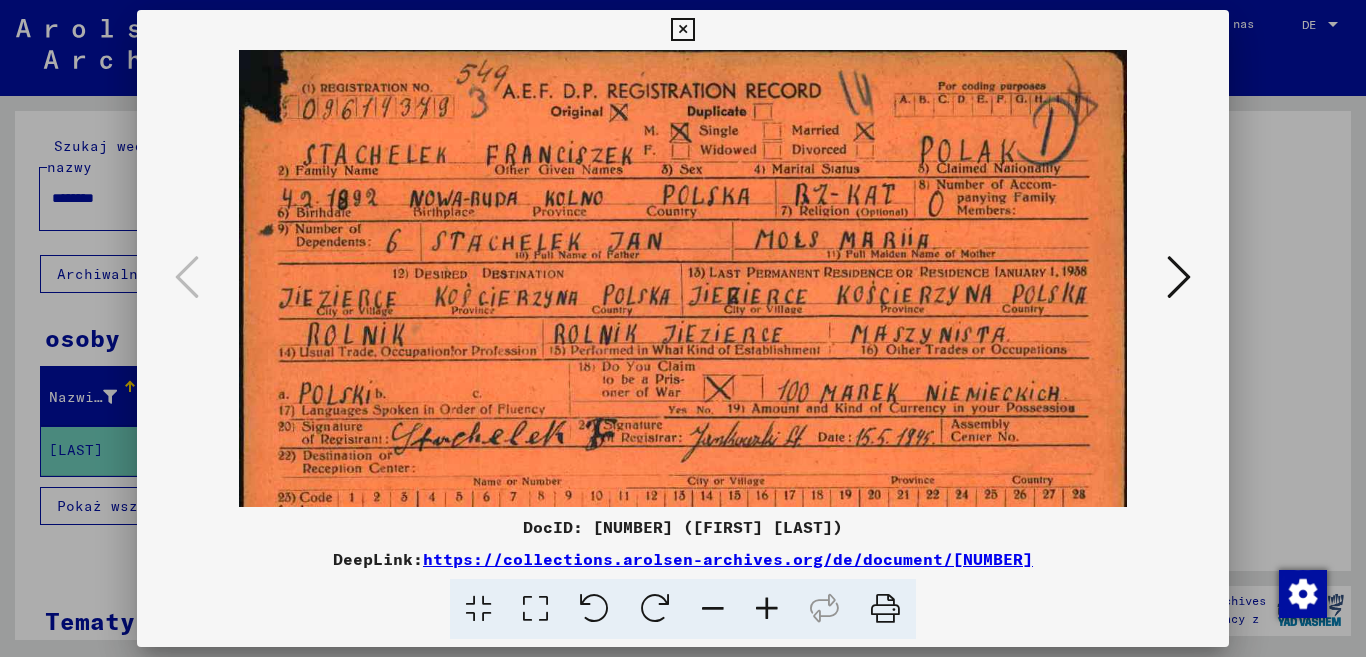 scroll, scrollTop: 0, scrollLeft: 0, axis: both 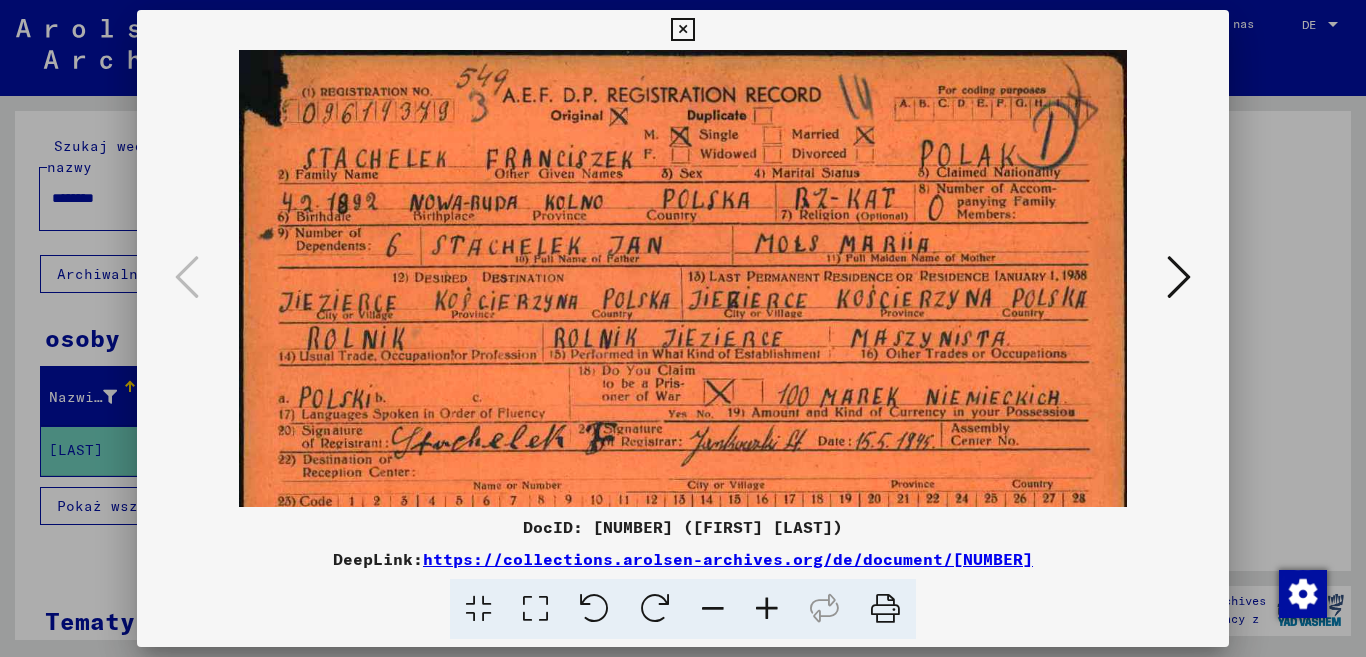 drag, startPoint x: 723, startPoint y: 174, endPoint x: 743, endPoint y: 318, distance: 145.38225 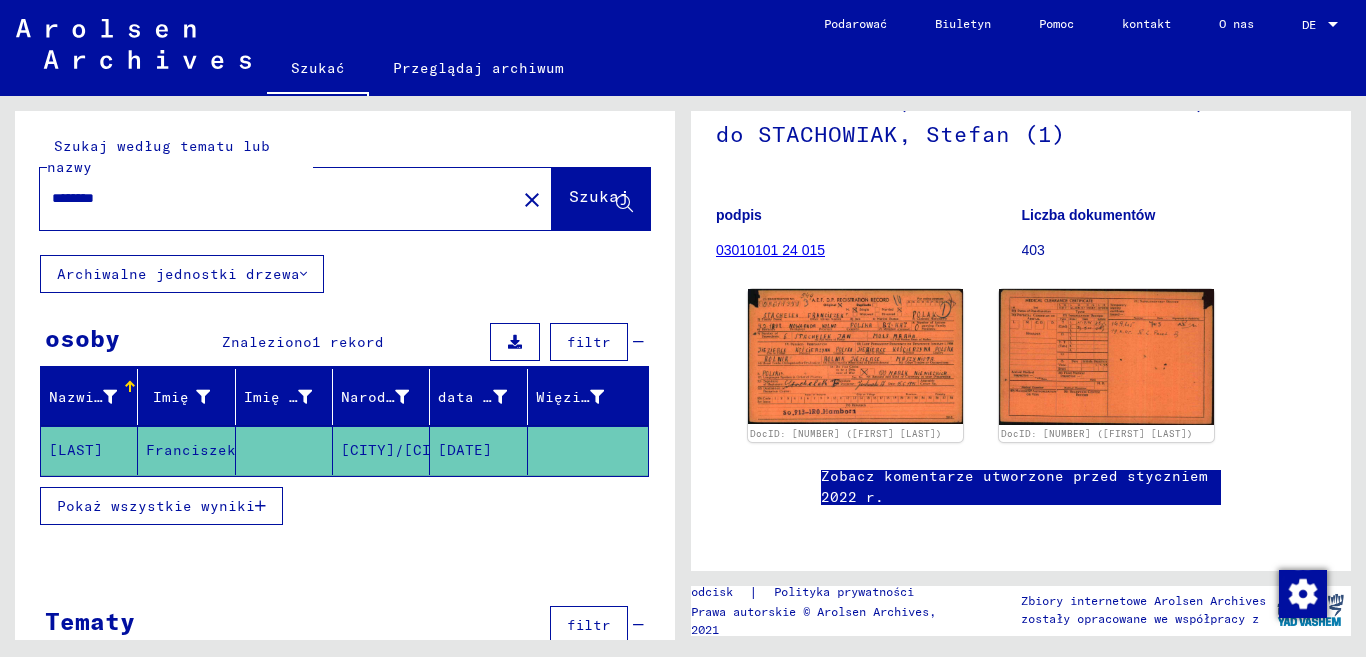 click on "********" at bounding box center (278, 198) 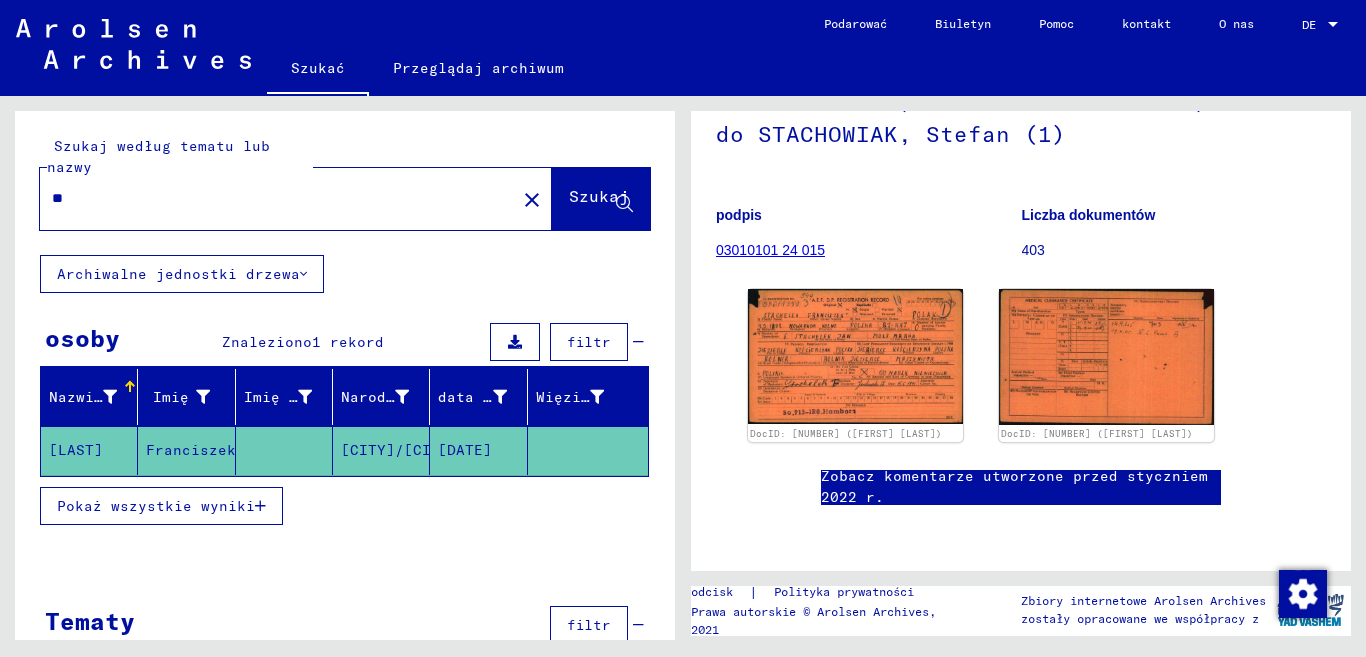 type on "*" 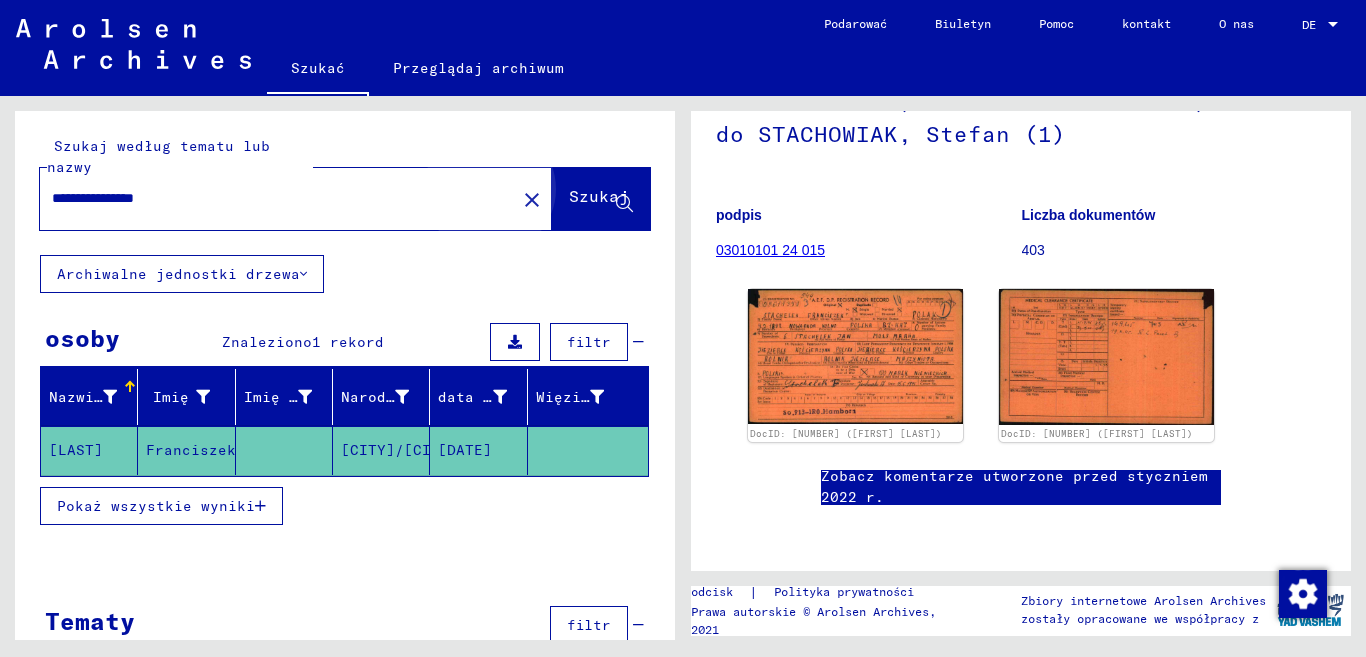 click on "Szukaj" 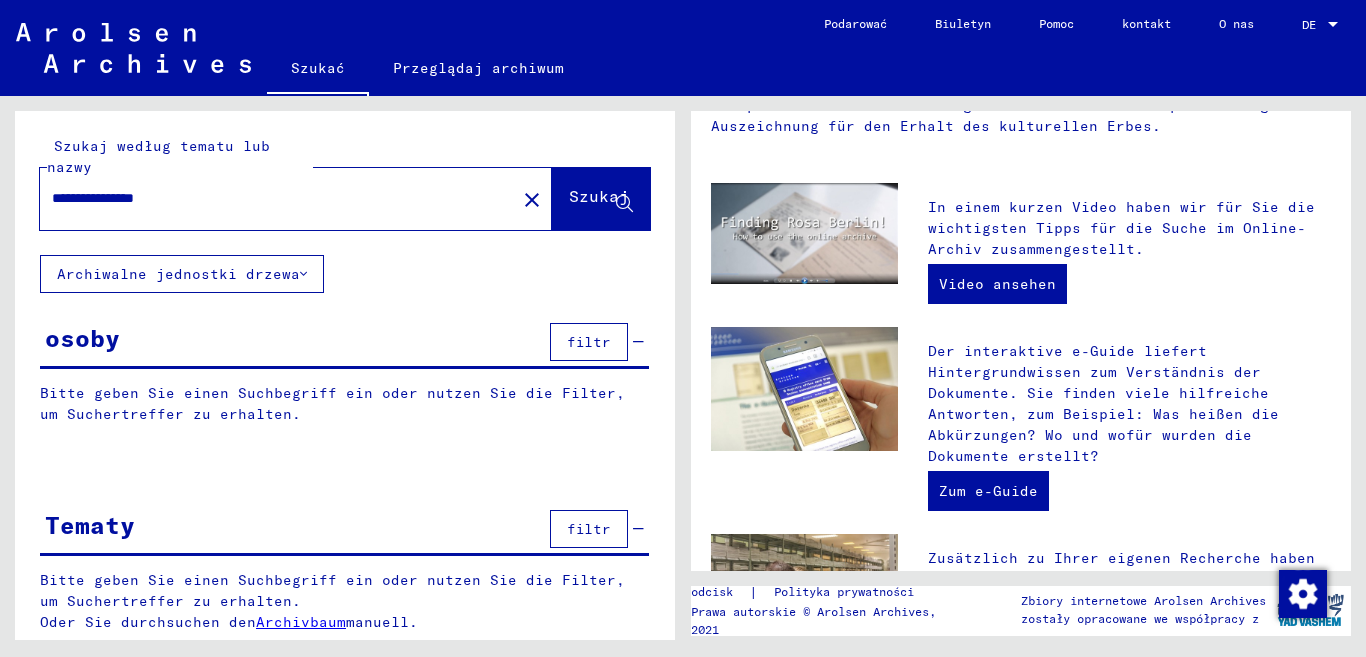 scroll, scrollTop: 0, scrollLeft: 0, axis: both 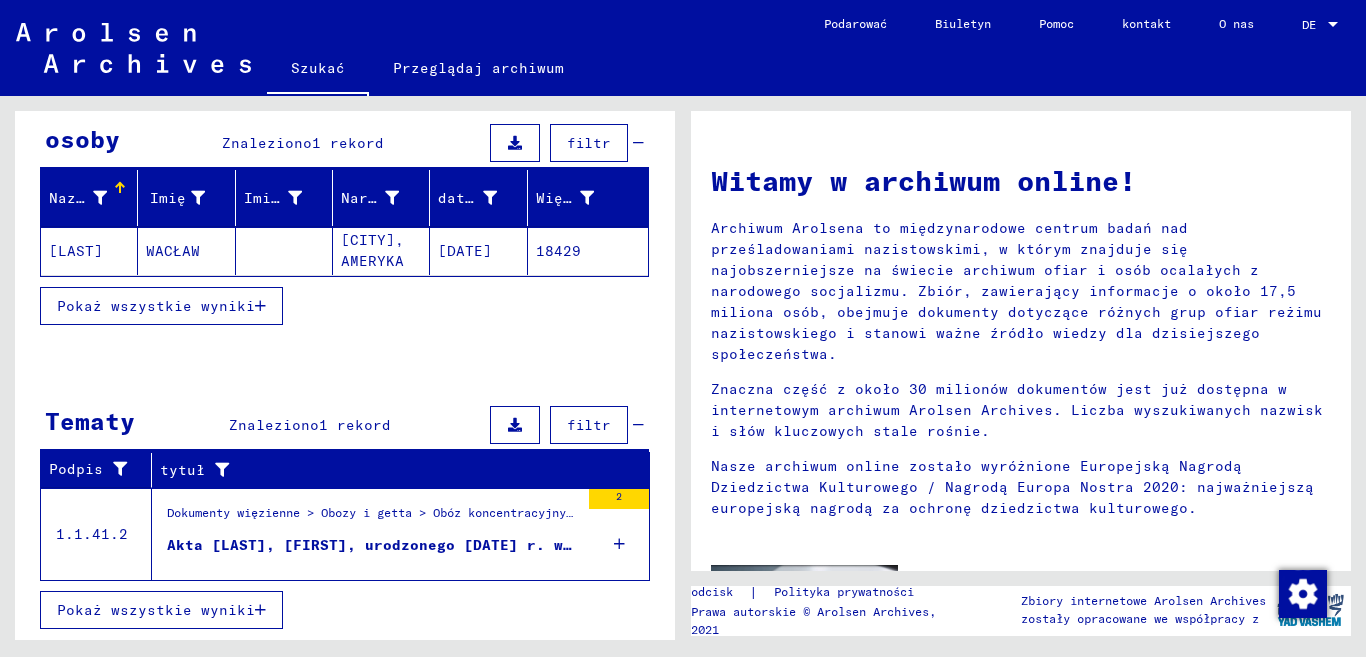 click on "Pokaż wszystkie wyniki" at bounding box center [156, 610] 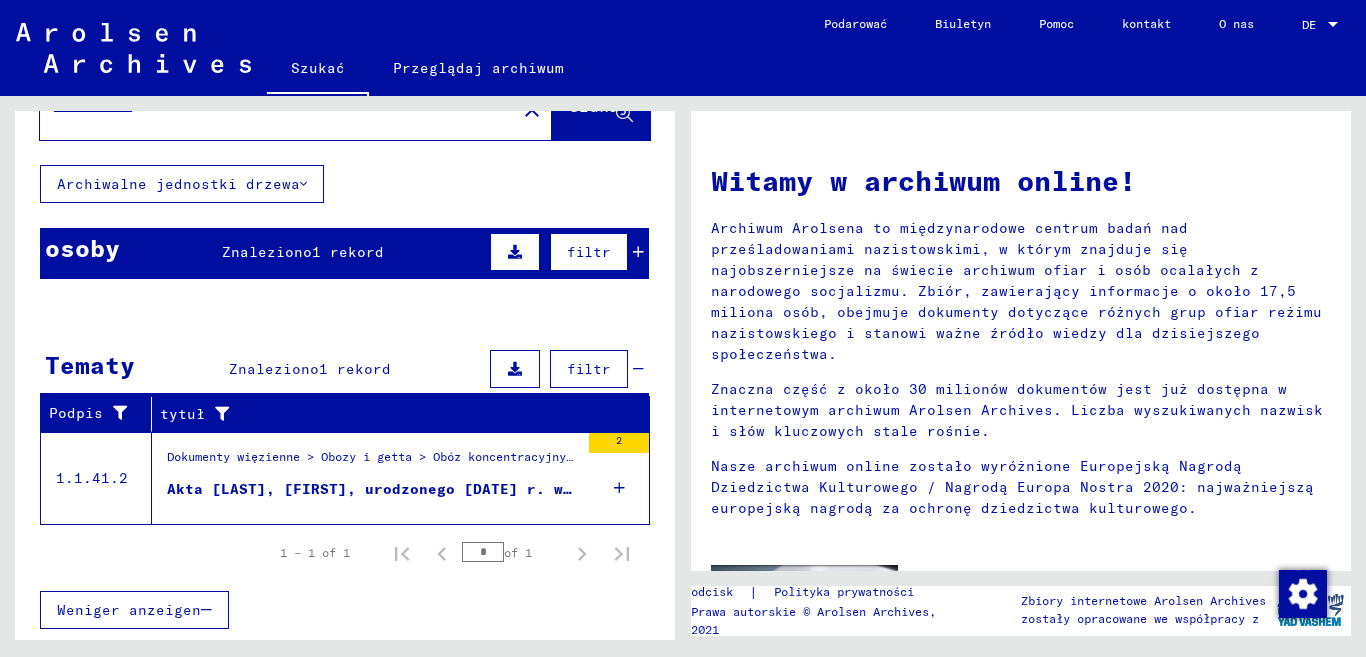 scroll, scrollTop: 90, scrollLeft: 0, axis: vertical 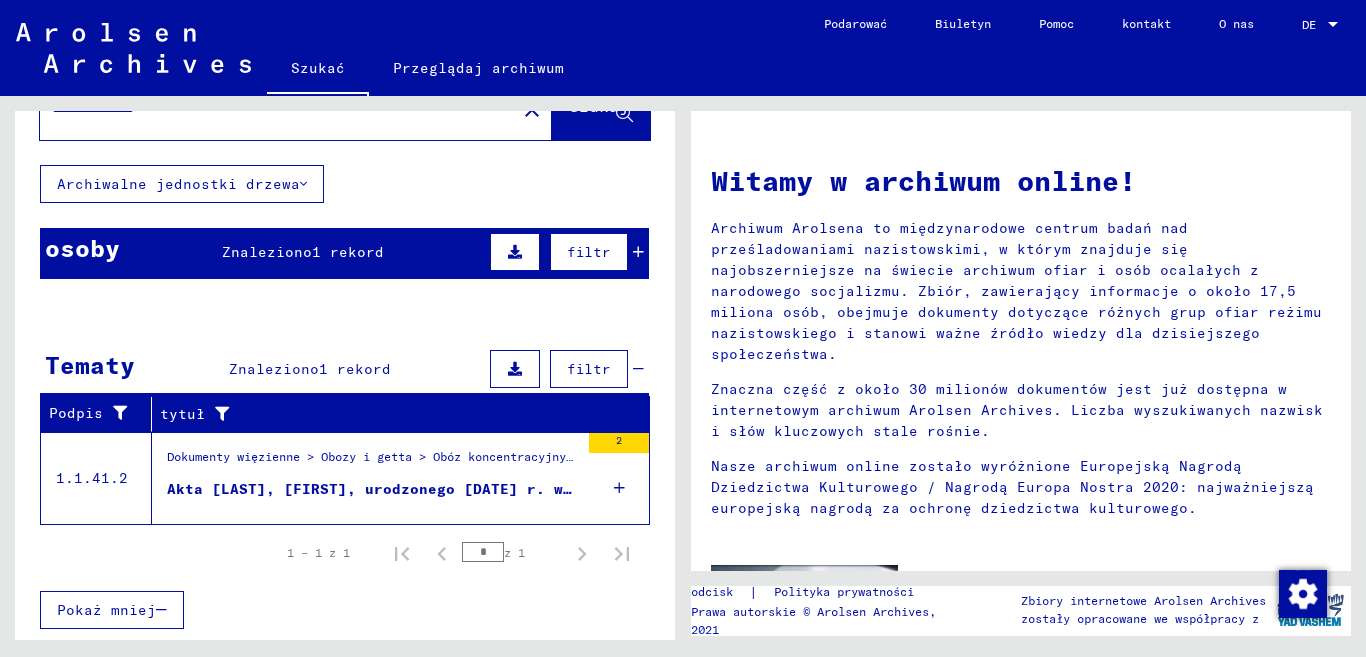 click on "Akta [LAST], [FIRST], urodzonego [DATE] r. w [CITY], [COUNTRY]" at bounding box center (446, 489) 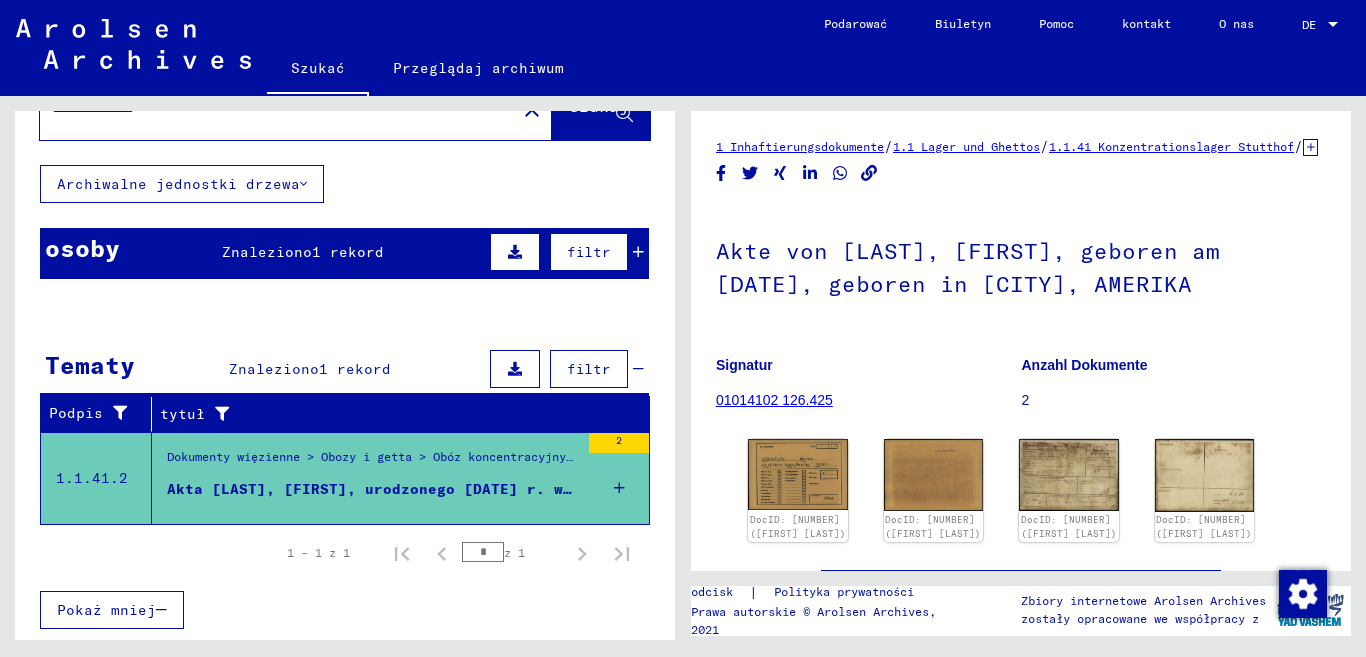 scroll, scrollTop: 164, scrollLeft: 0, axis: vertical 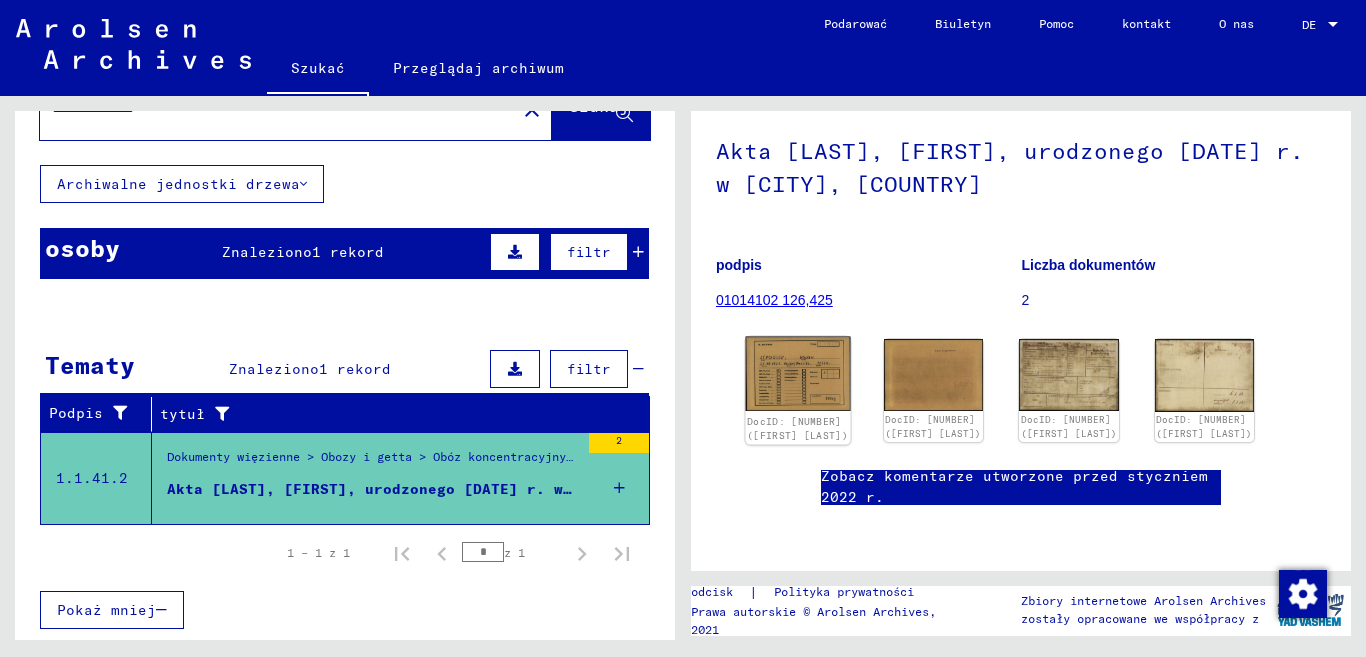 click 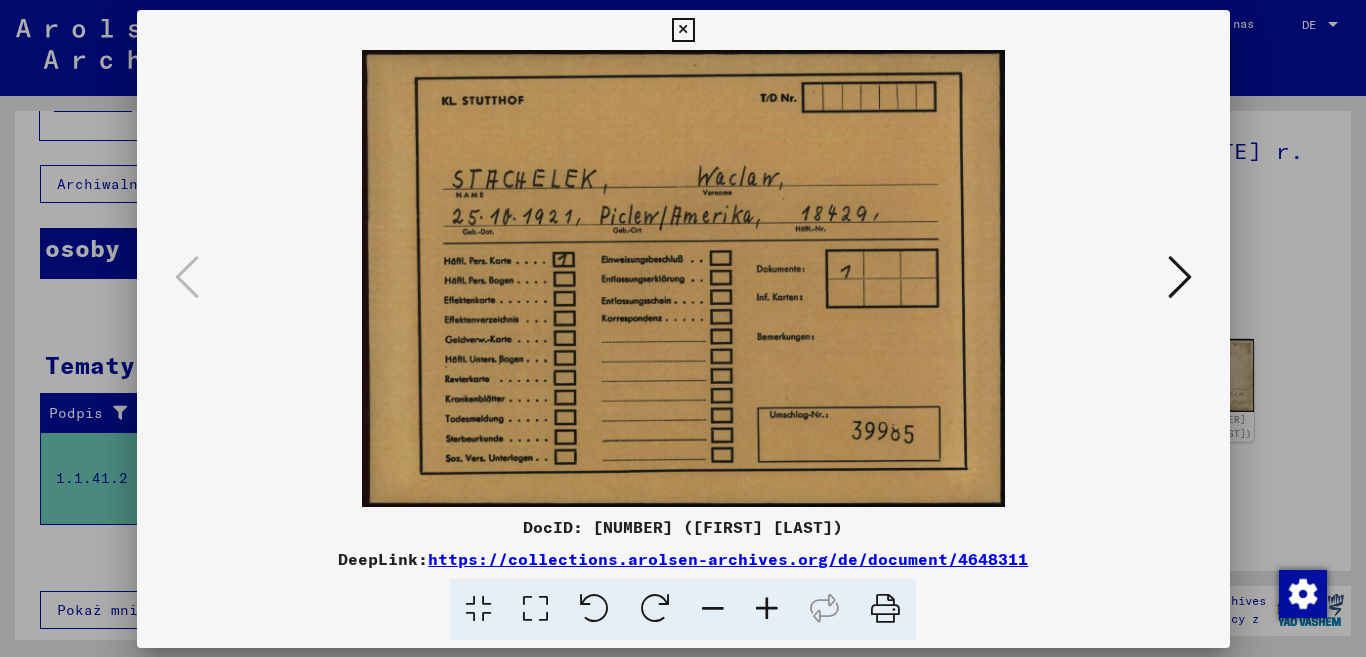 scroll, scrollTop: 0, scrollLeft: 0, axis: both 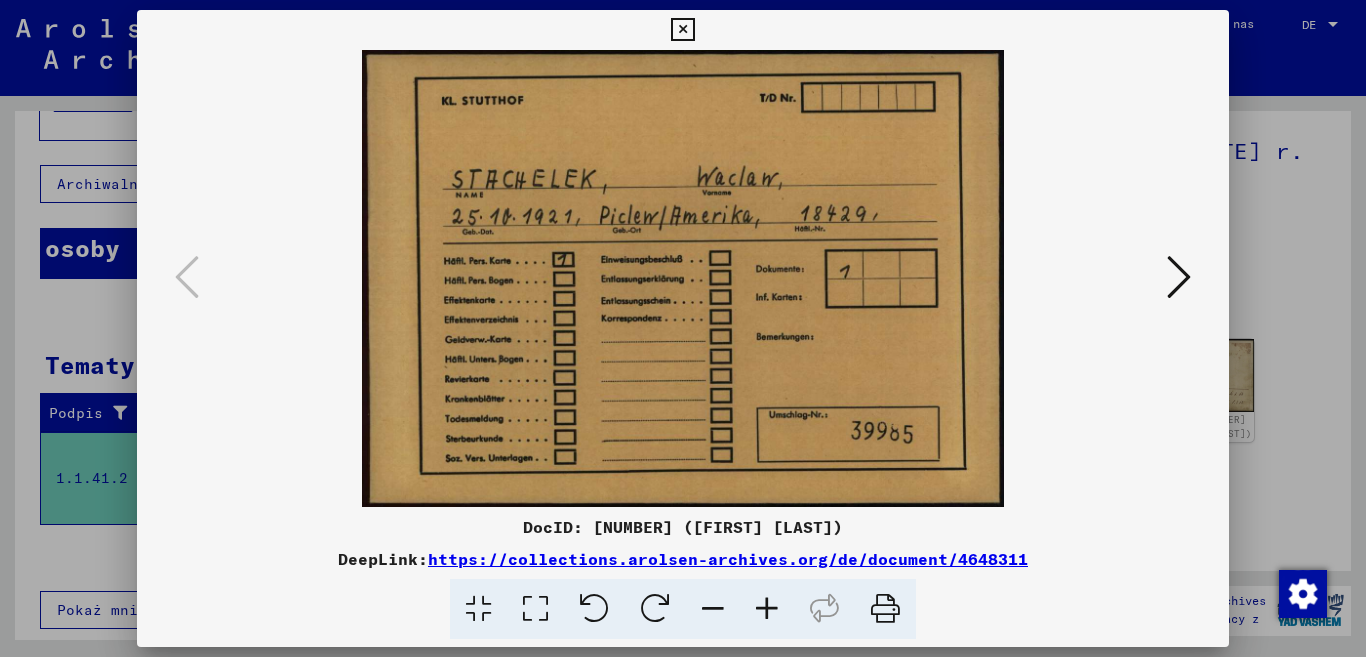 drag, startPoint x: 815, startPoint y: 451, endPoint x: 809, endPoint y: 302, distance: 149.12076 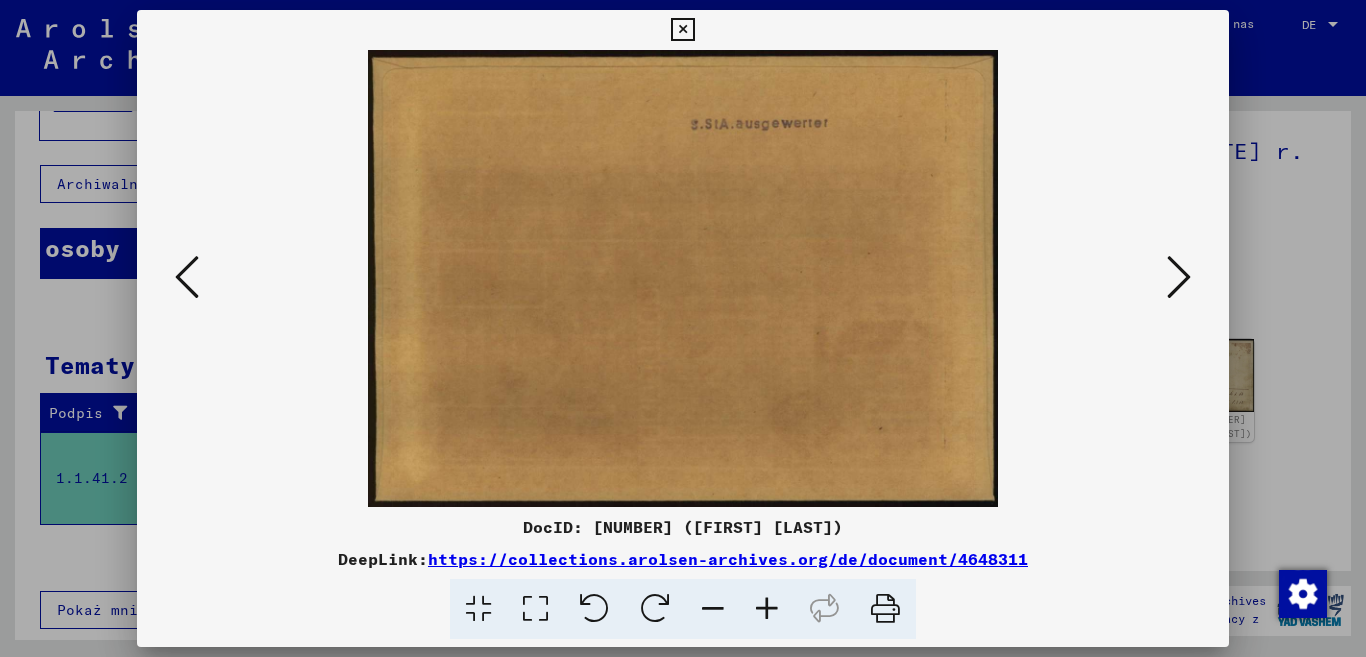click at bounding box center (1179, 277) 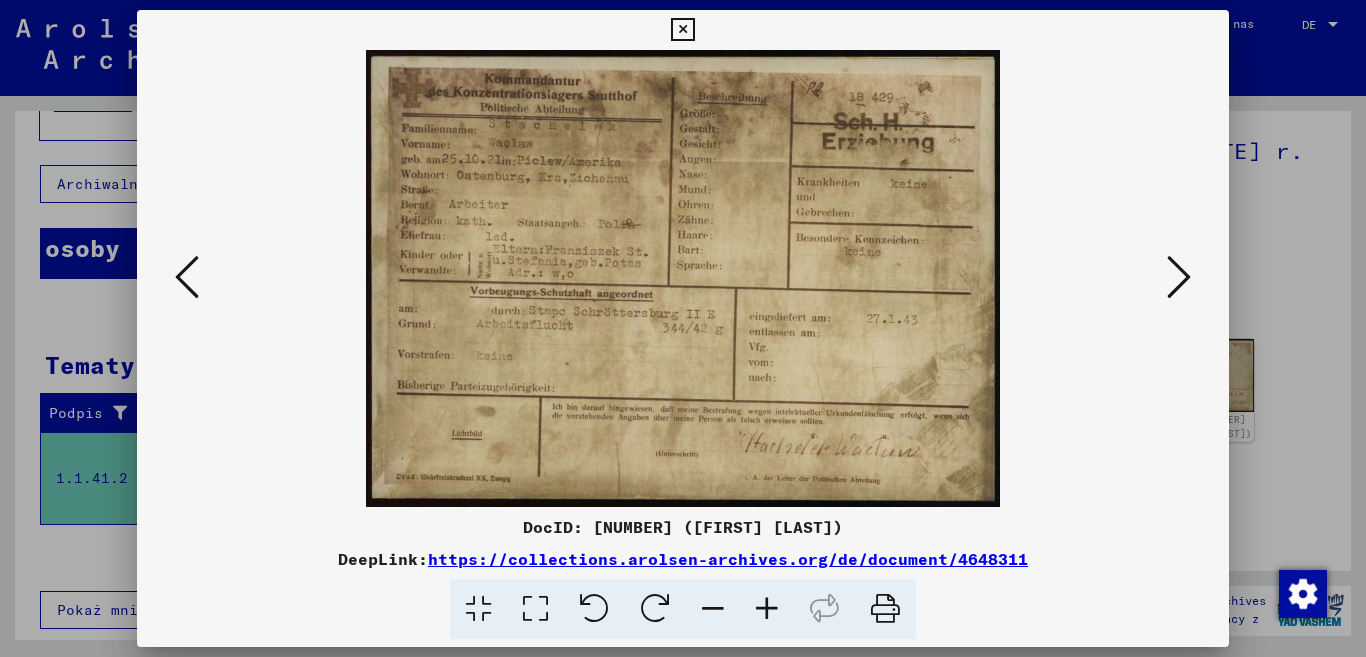 click at bounding box center (1179, 277) 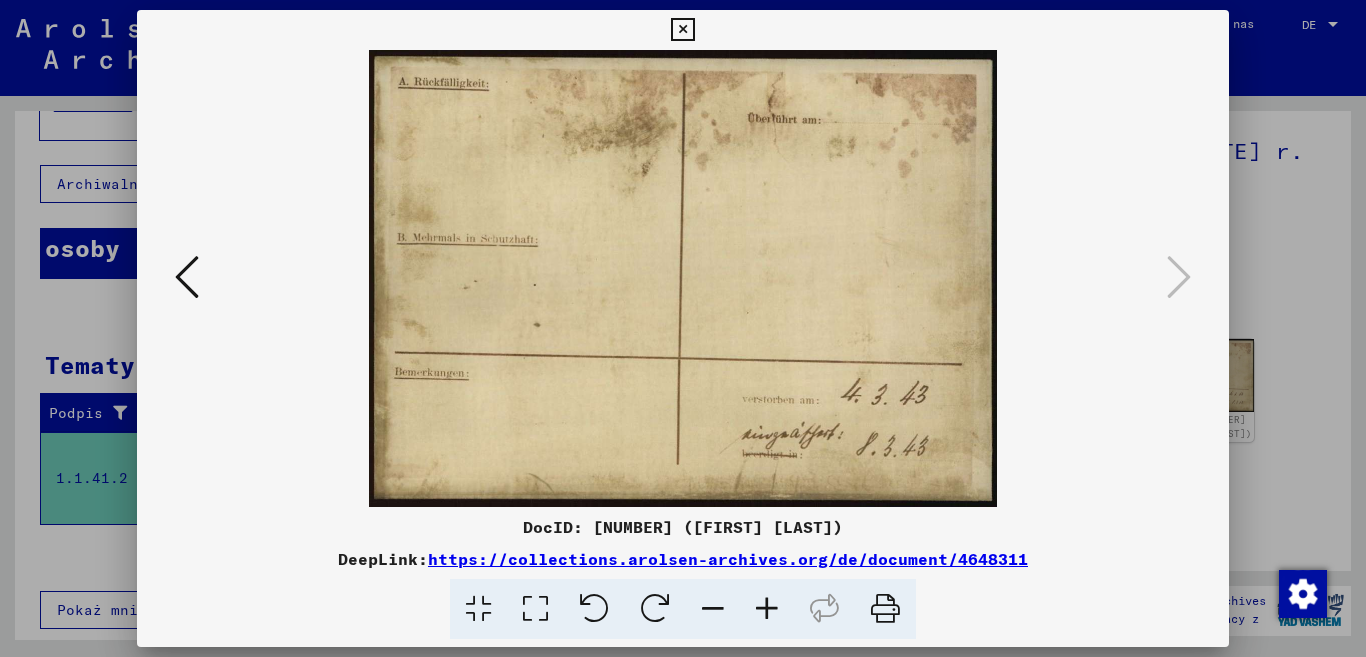 click at bounding box center [683, 278] 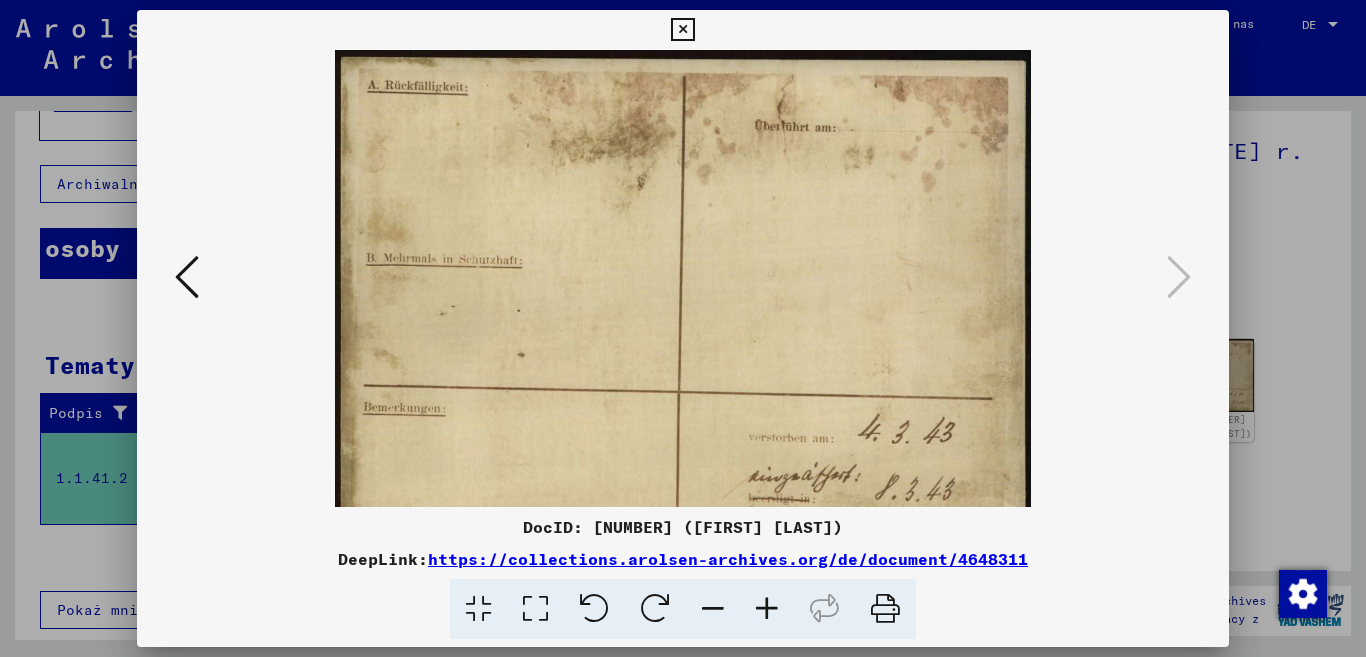 click at bounding box center [767, 609] 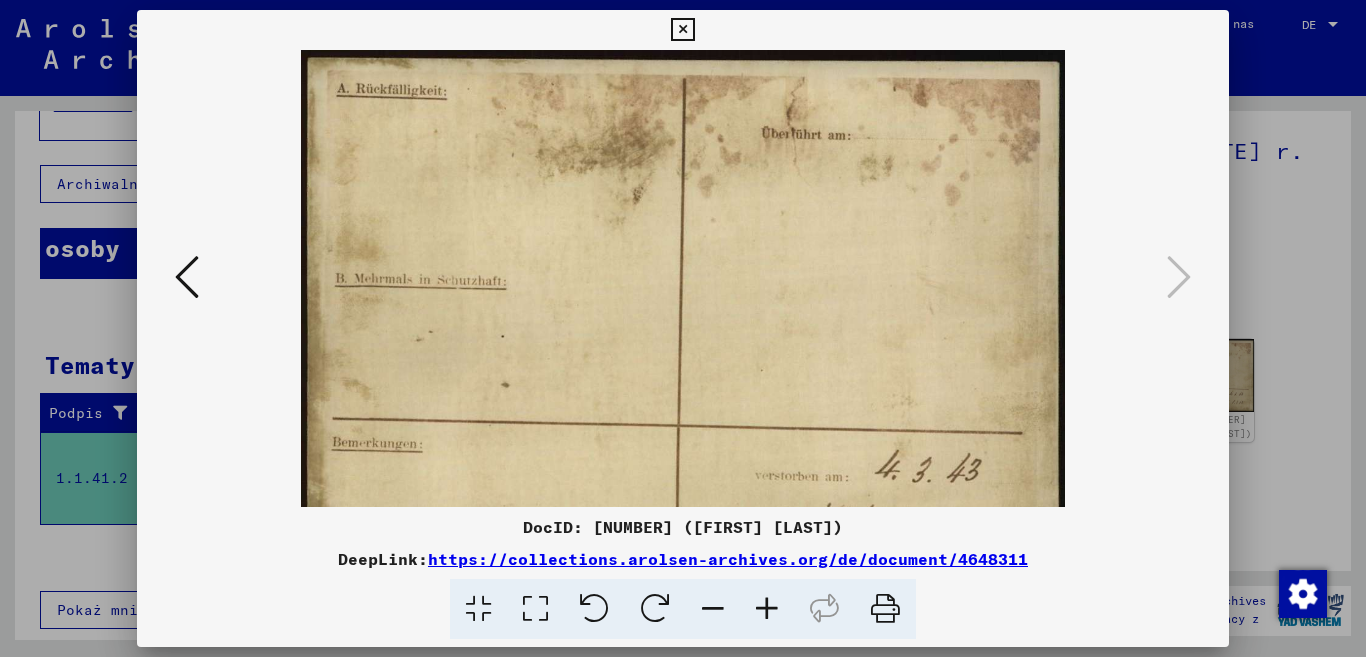 click at bounding box center (767, 609) 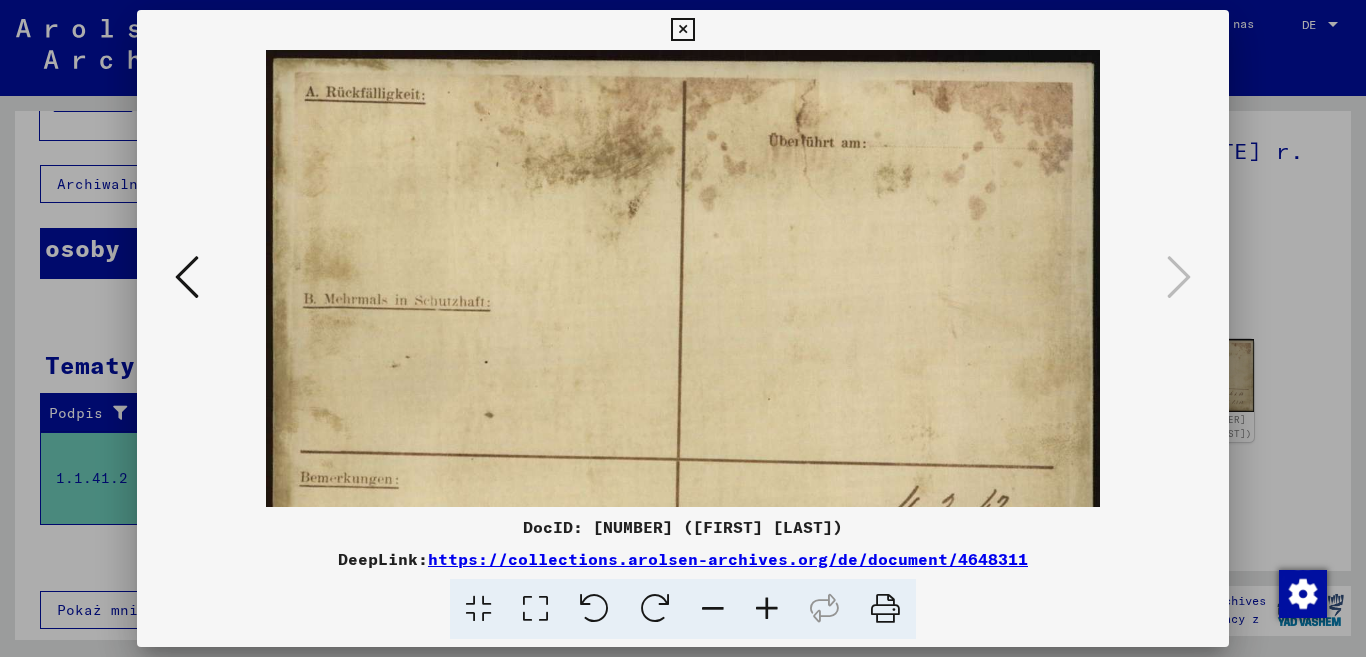 click at bounding box center (767, 609) 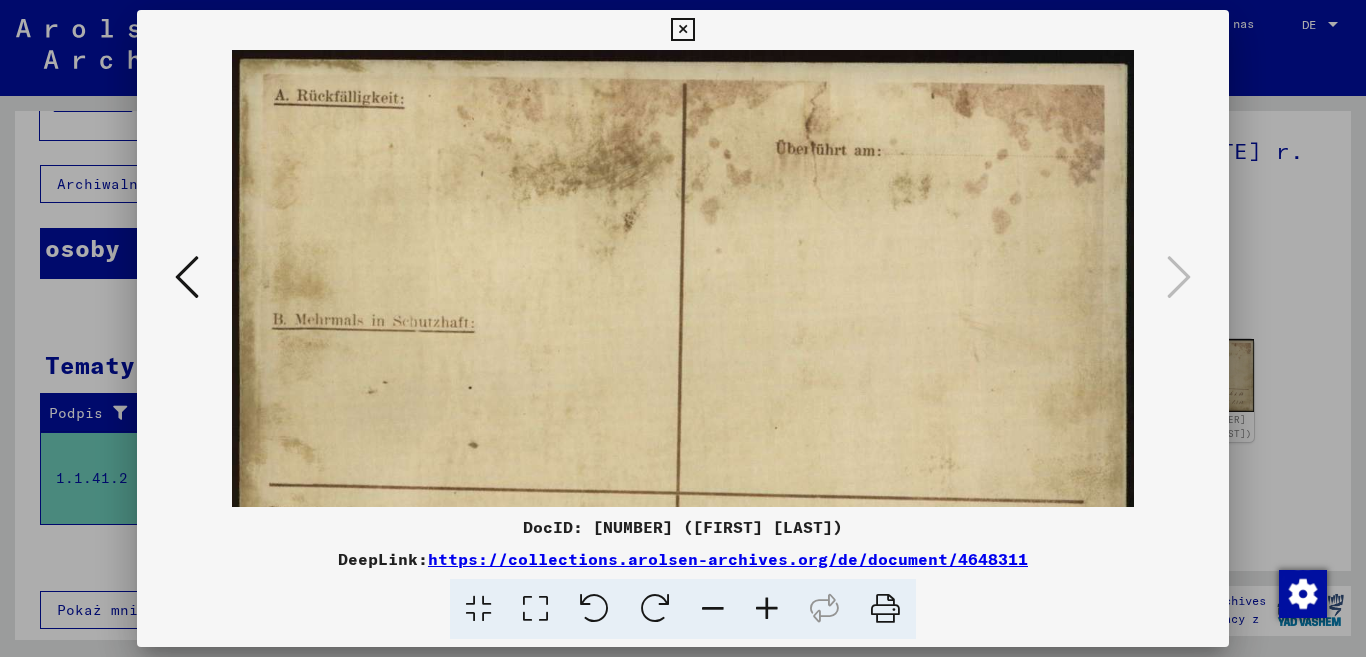 click at bounding box center [767, 609] 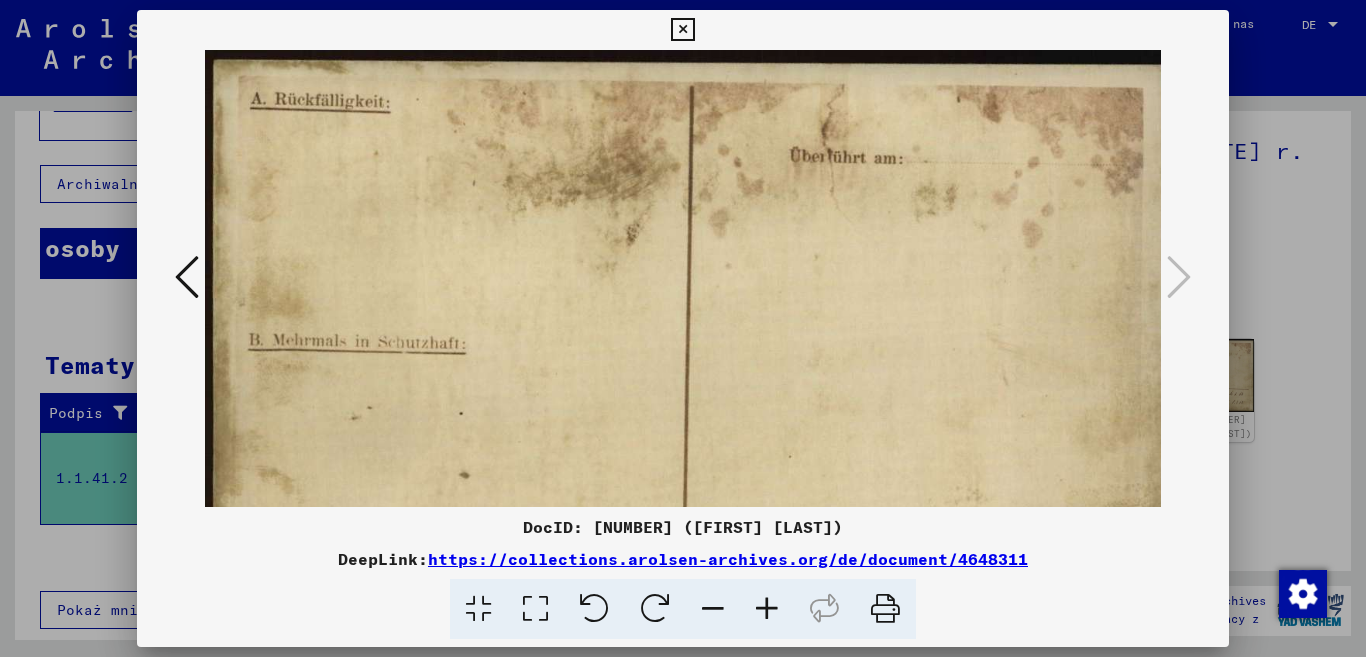 drag, startPoint x: 869, startPoint y: 413, endPoint x: 862, endPoint y: 257, distance: 156.15697 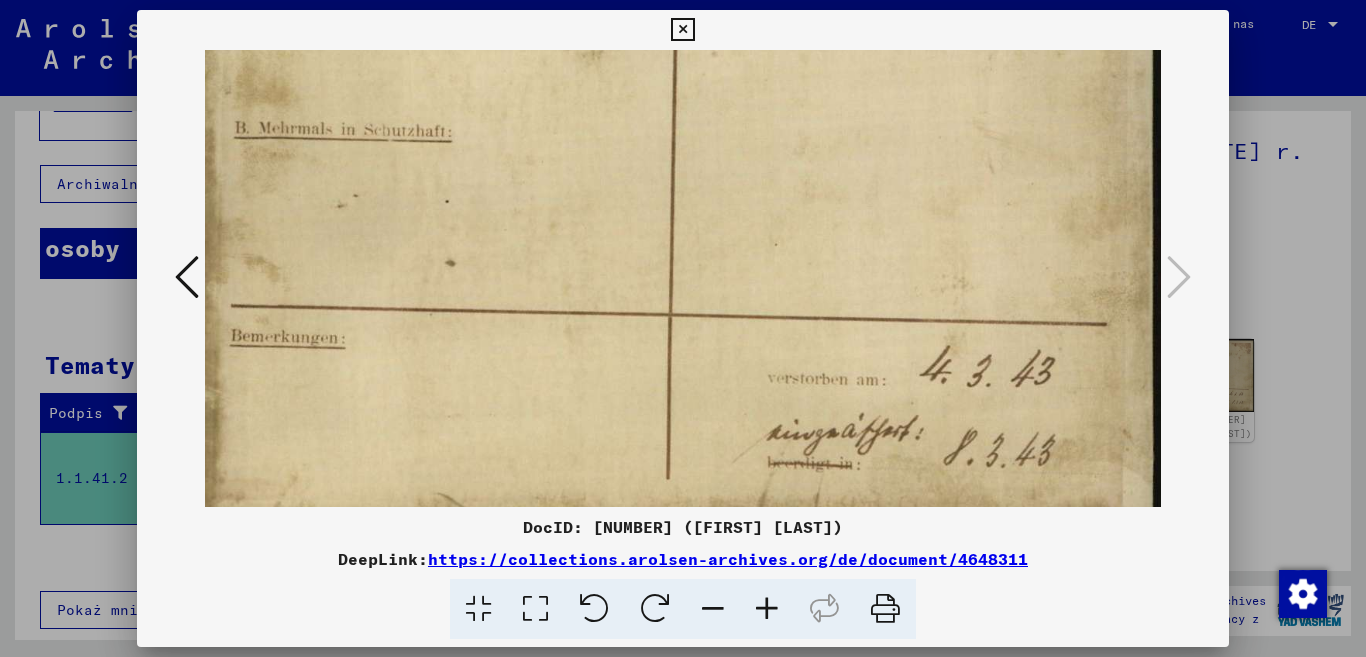 scroll, scrollTop: 250, scrollLeft: 14, axis: both 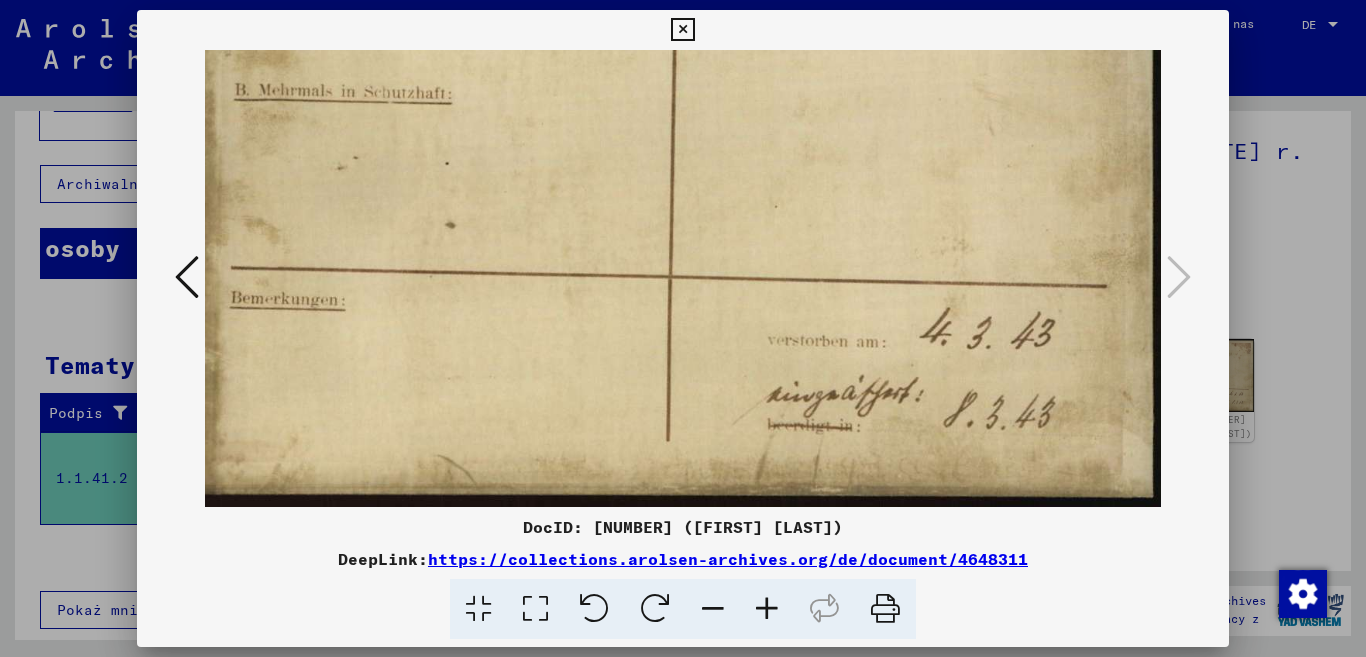 drag, startPoint x: 890, startPoint y: 413, endPoint x: 873, endPoint y: 251, distance: 162.88953 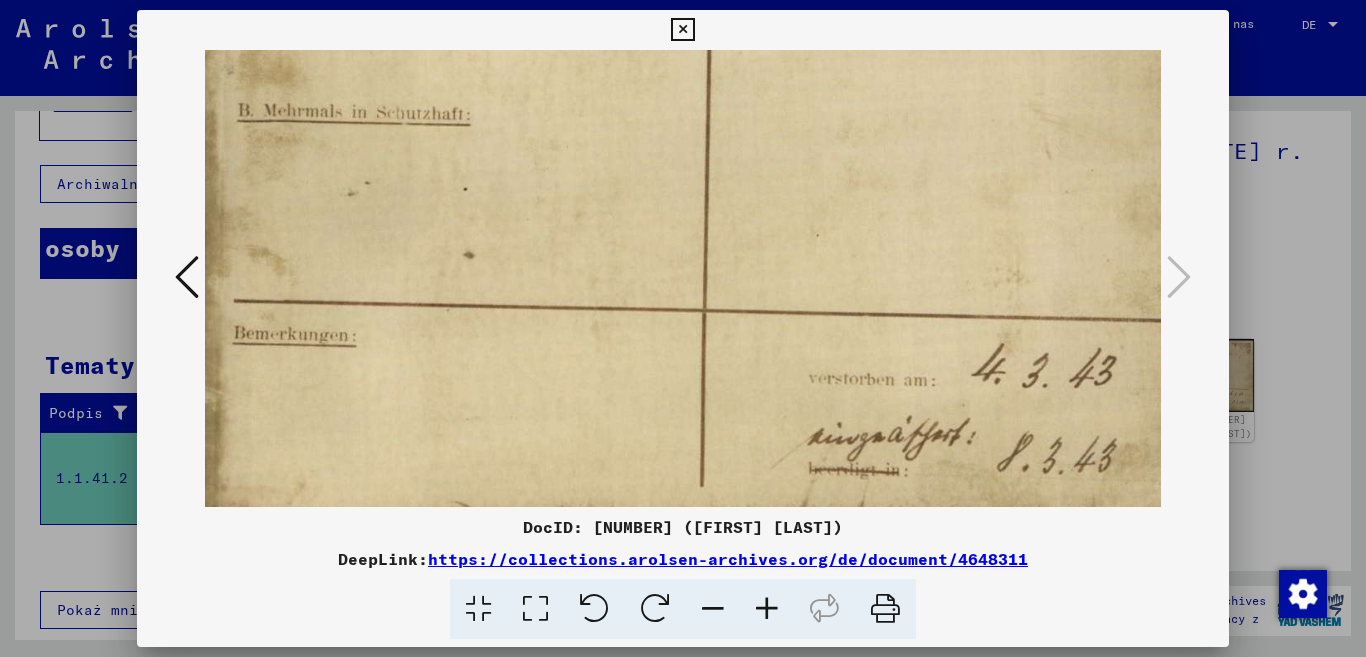 click at bounding box center [767, 609] 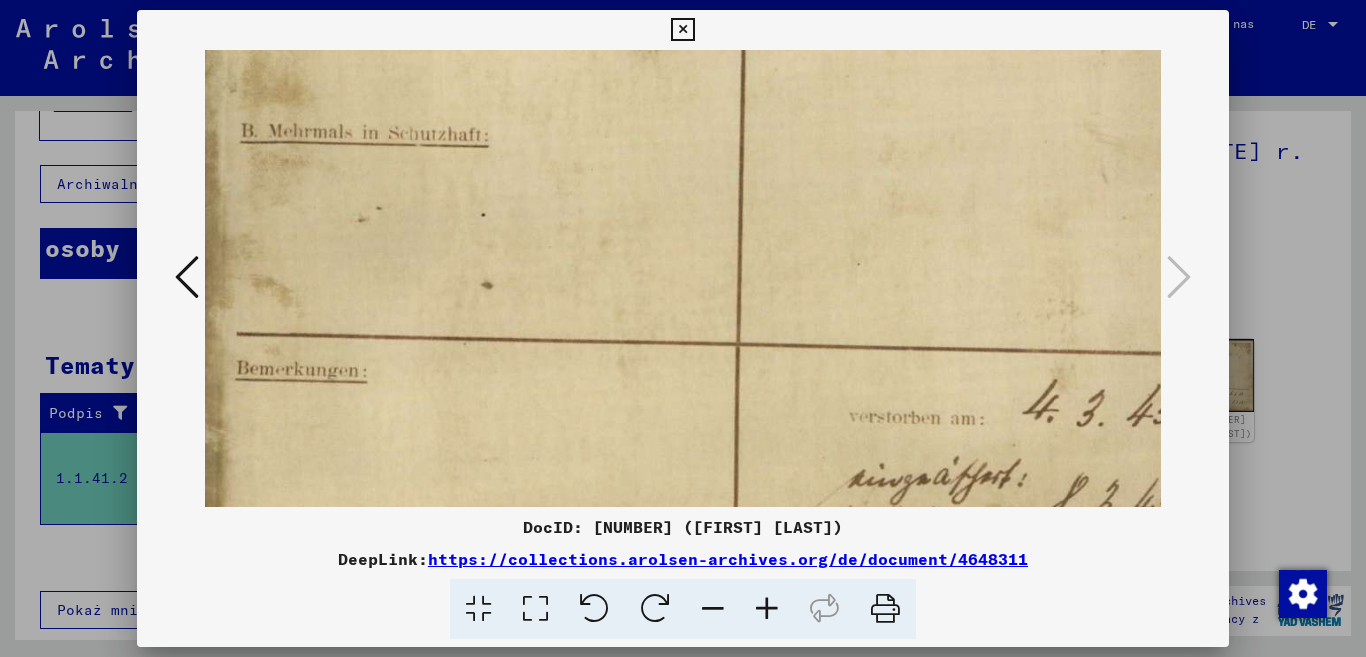 drag, startPoint x: 1023, startPoint y: 413, endPoint x: 859, endPoint y: 408, distance: 164.0762 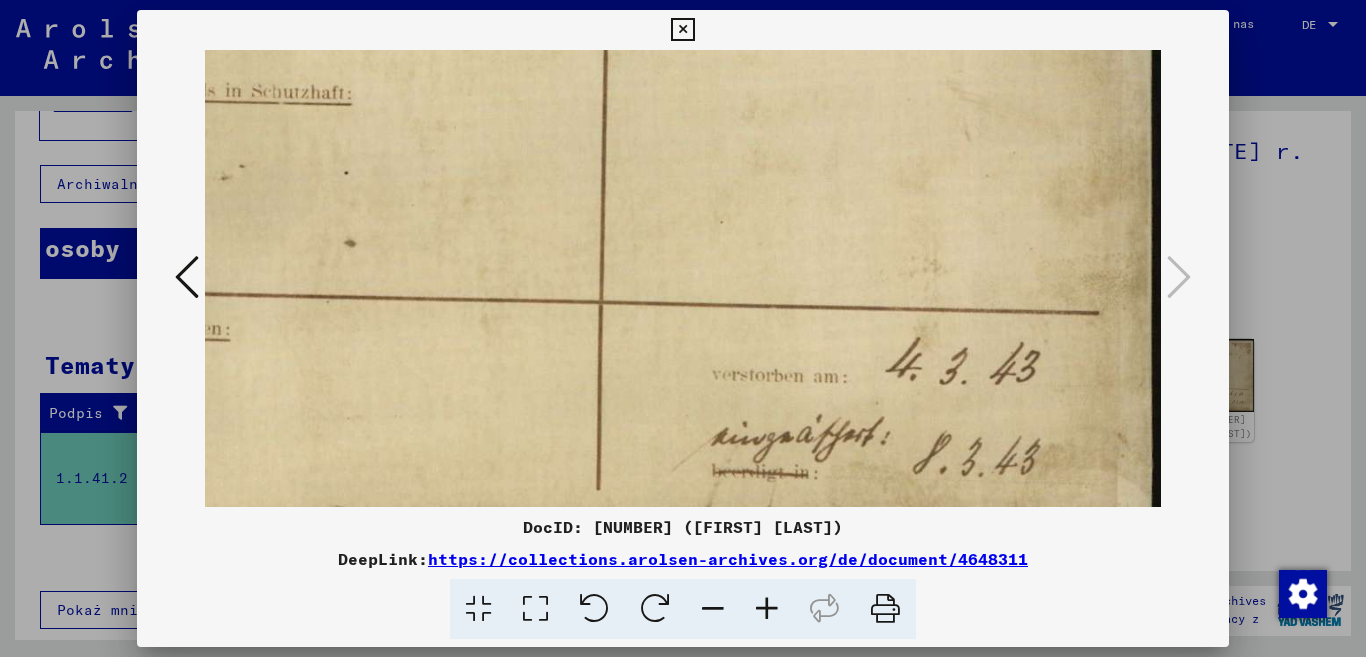 drag, startPoint x: 891, startPoint y: 480, endPoint x: 867, endPoint y: 325, distance: 156.84706 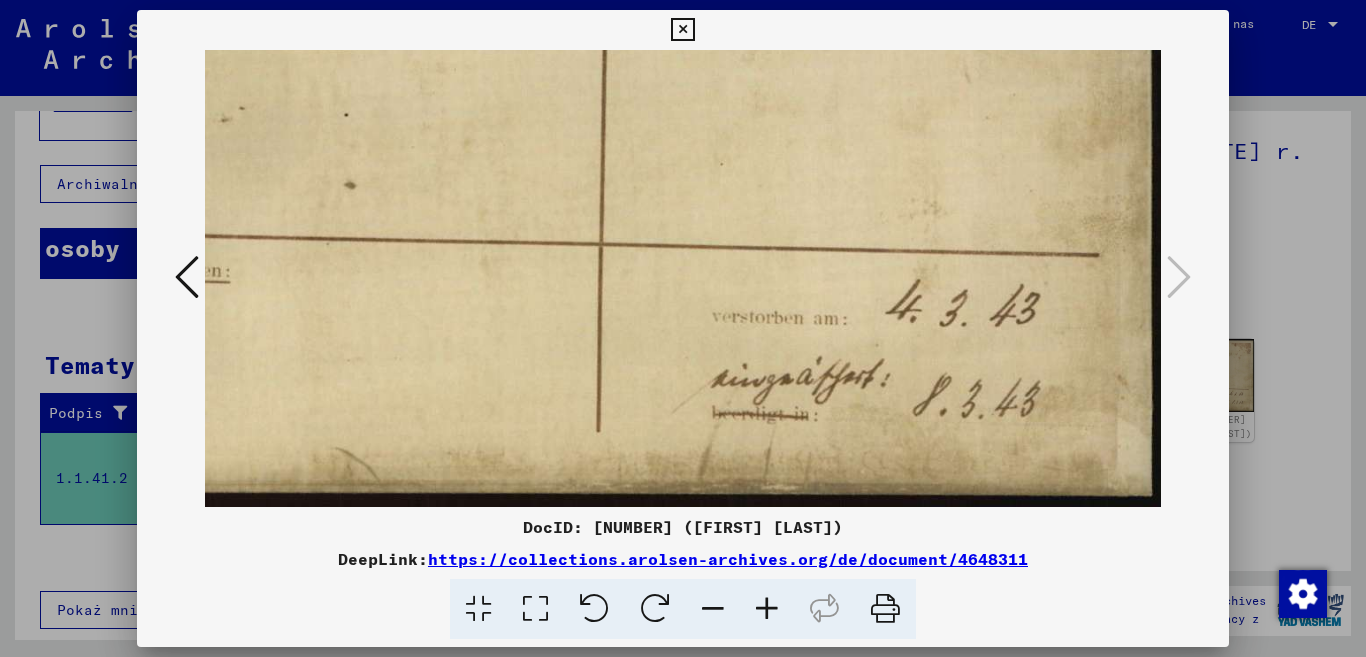 drag, startPoint x: 867, startPoint y: 325, endPoint x: 637, endPoint y: 459, distance: 266.1879 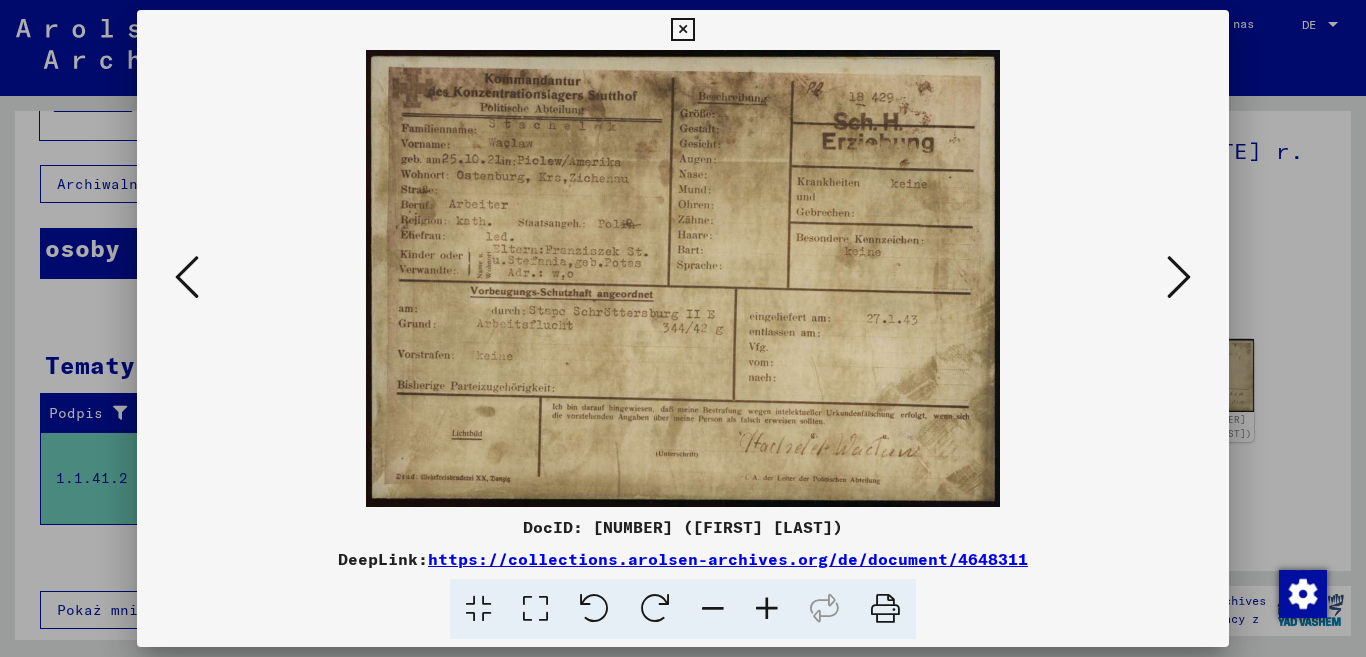 scroll, scrollTop: 0, scrollLeft: 0, axis: both 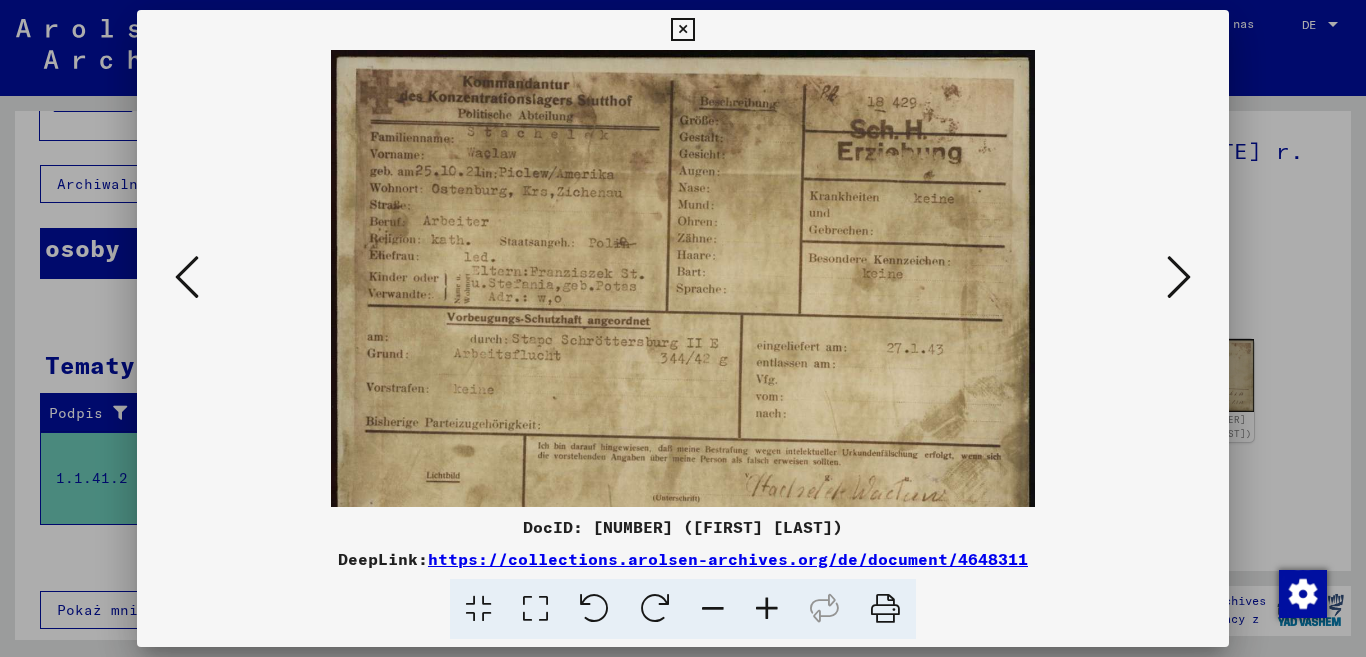 click at bounding box center [767, 609] 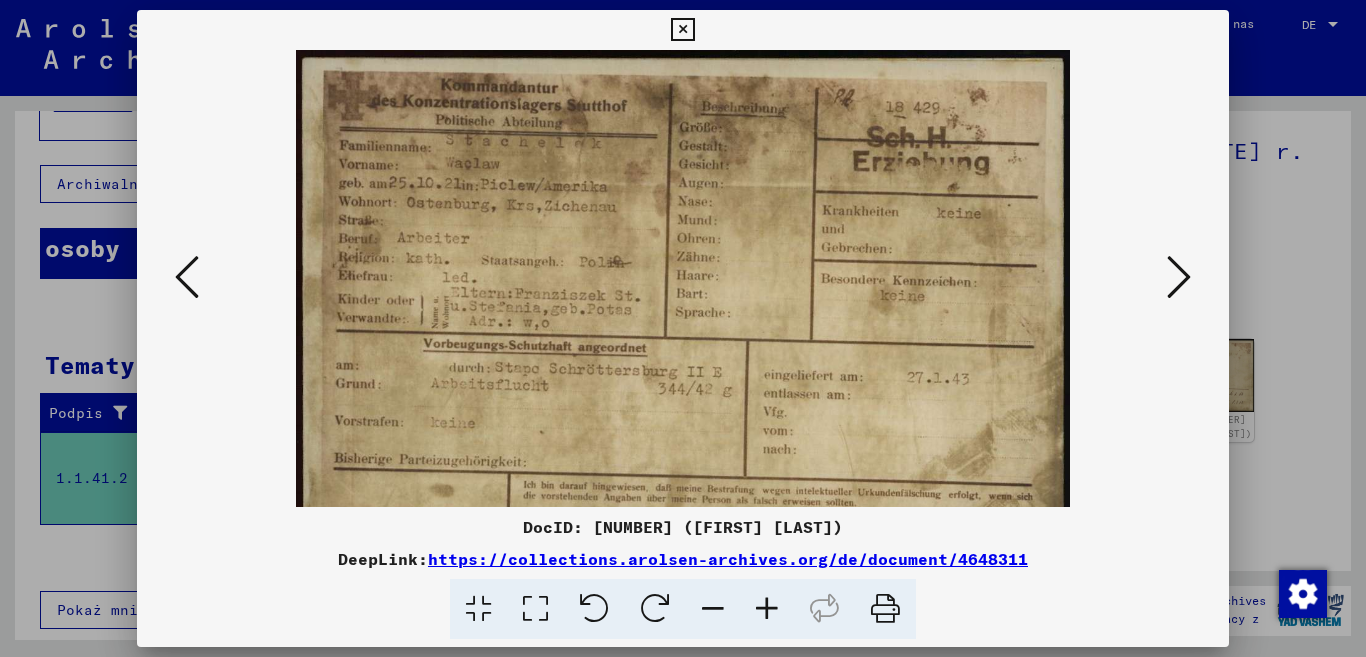click at bounding box center [767, 609] 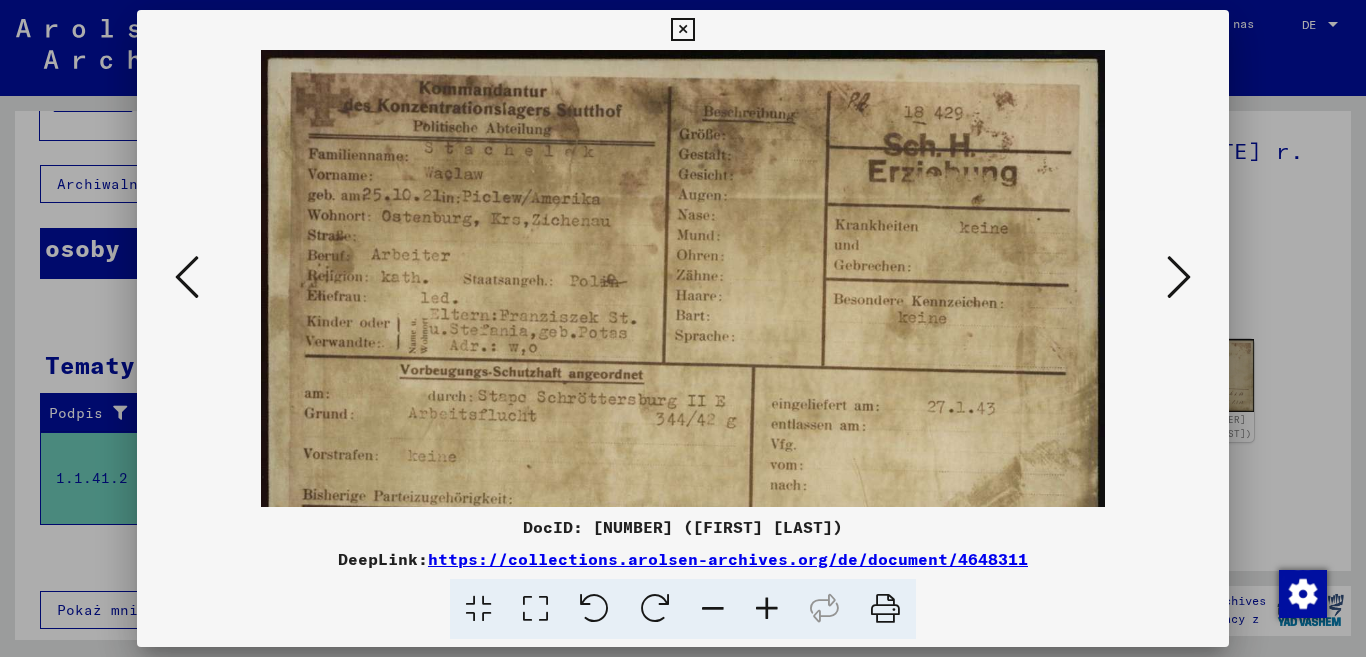 click at bounding box center (767, 609) 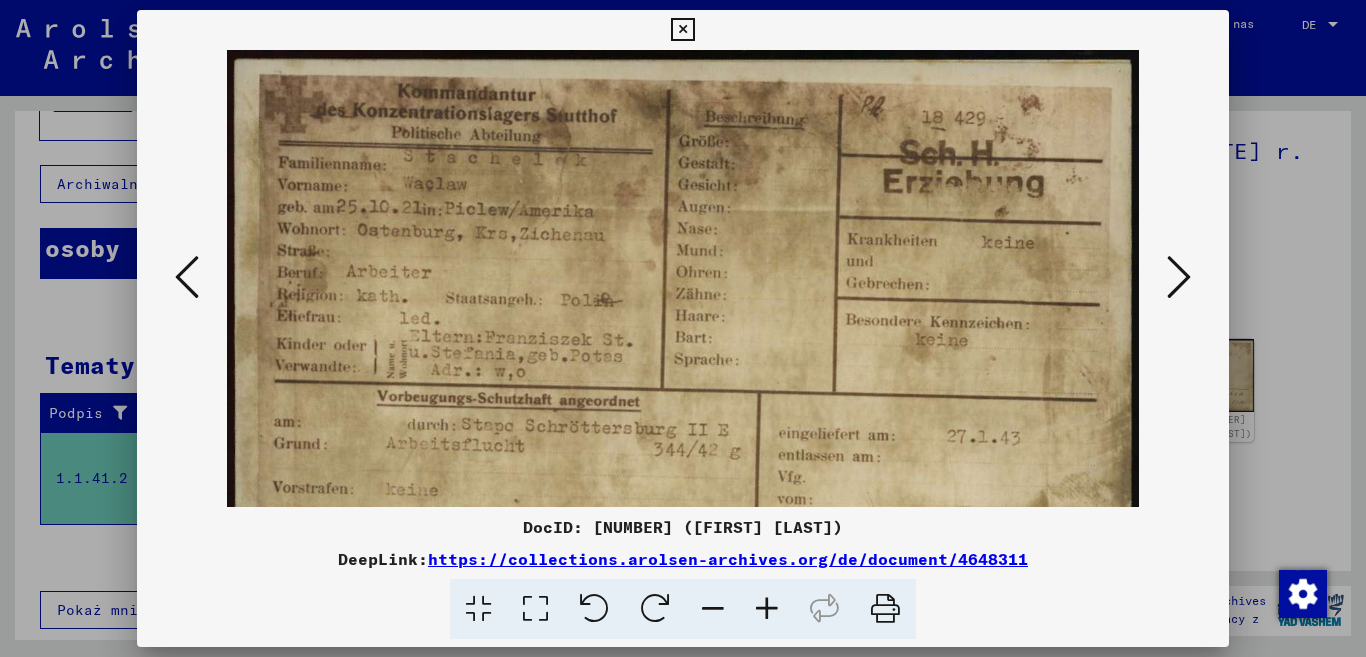 click at bounding box center (767, 609) 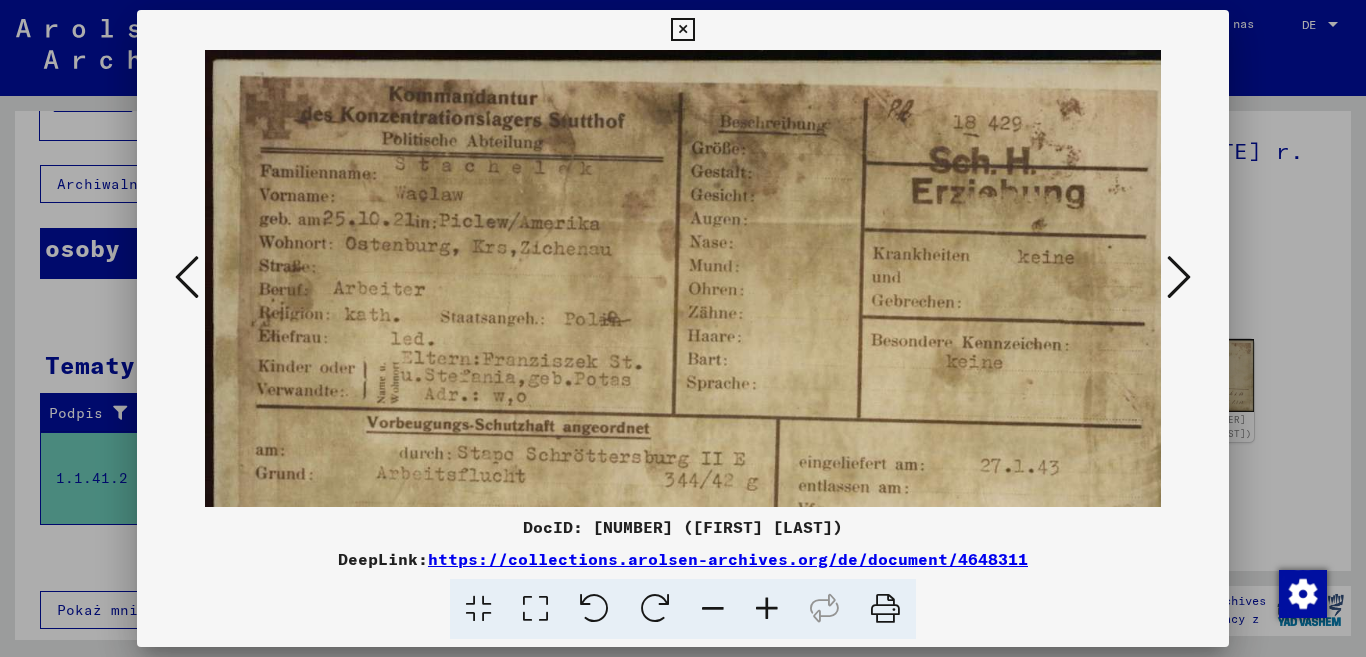 click at bounding box center [767, 609] 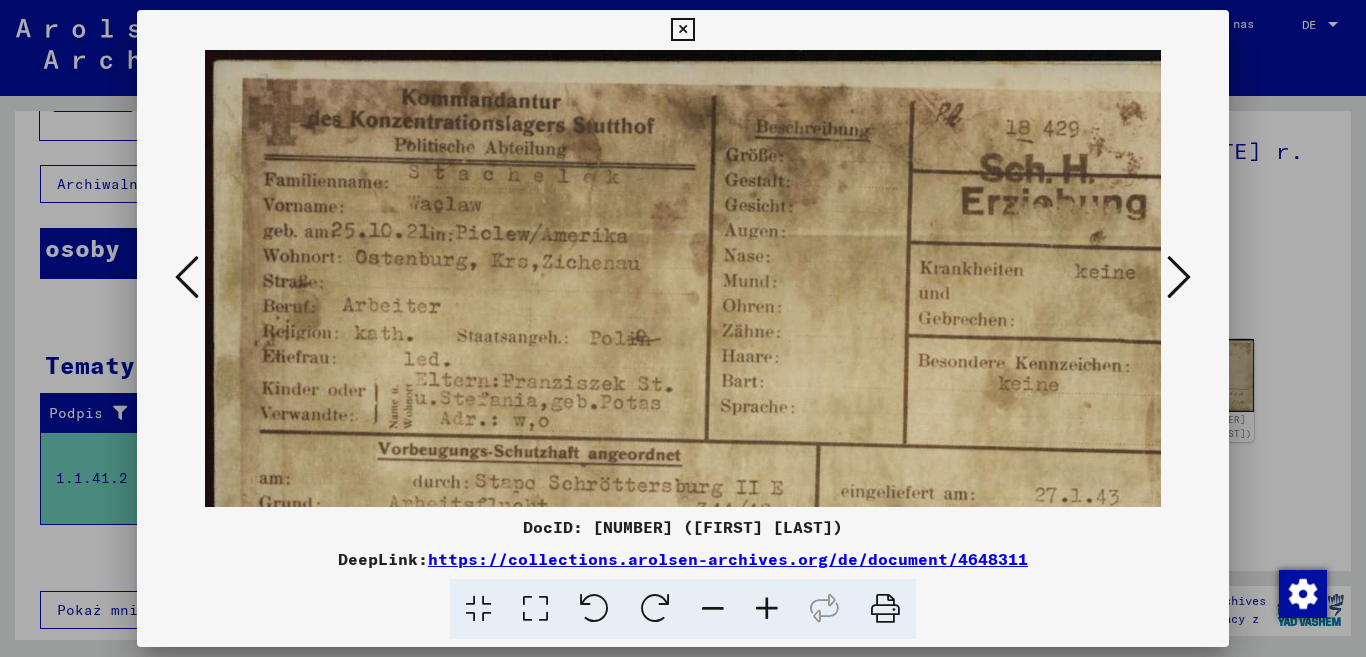 click at bounding box center [767, 609] 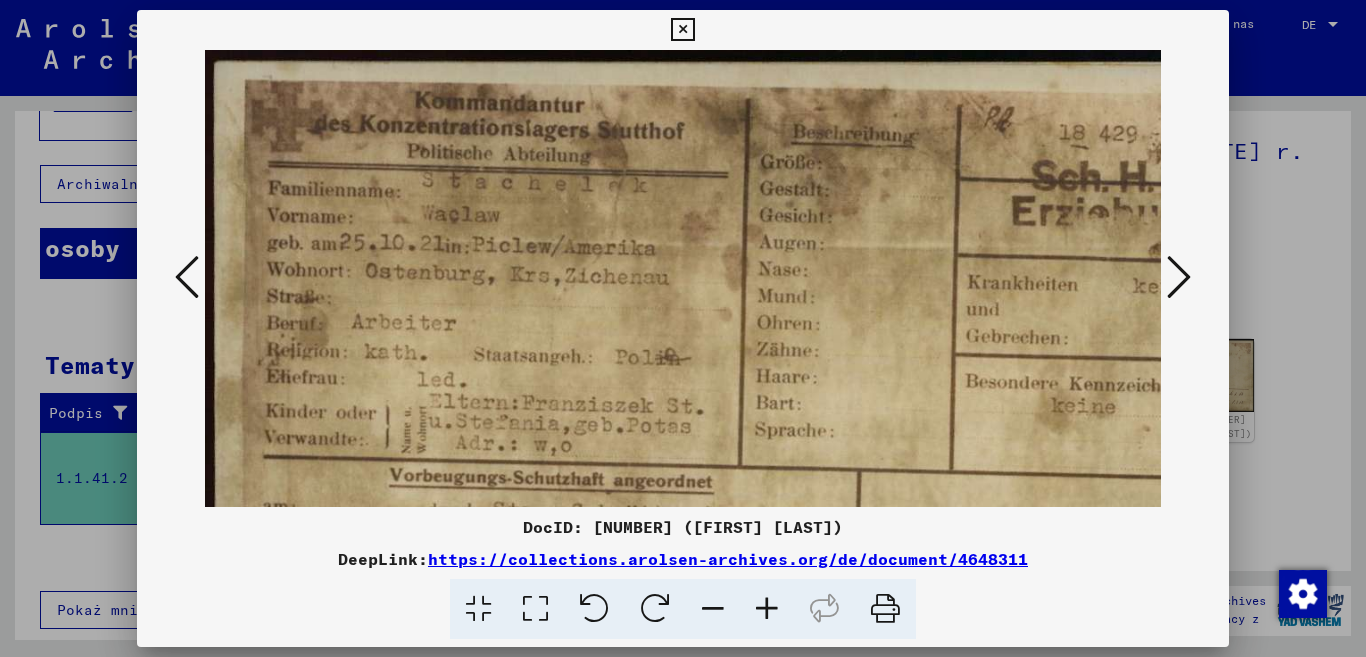 click at bounding box center (767, 609) 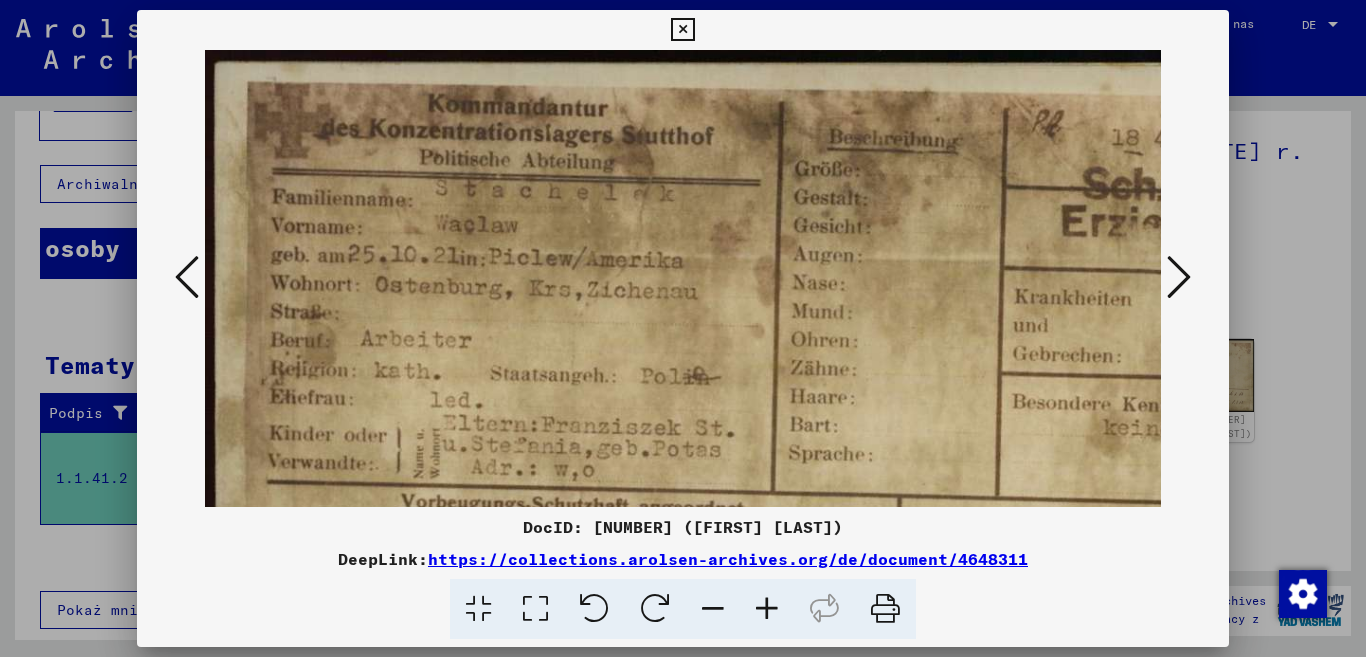click at bounding box center [767, 609] 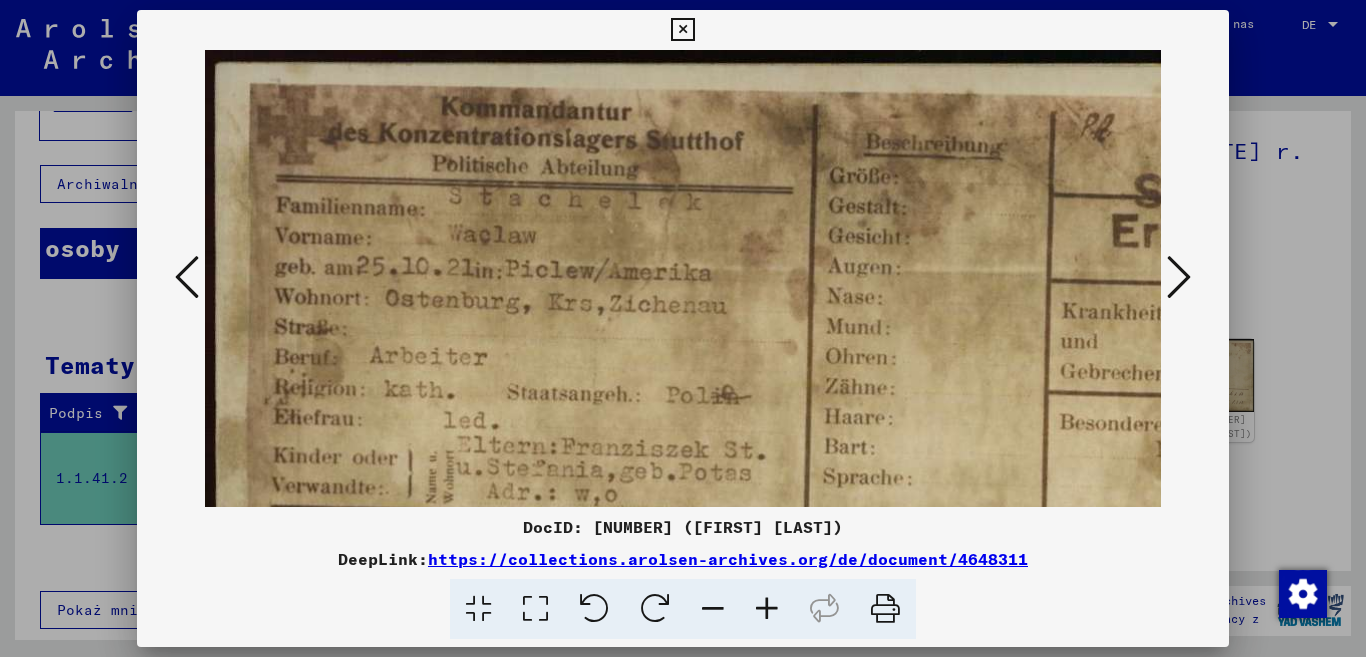 click at bounding box center [767, 609] 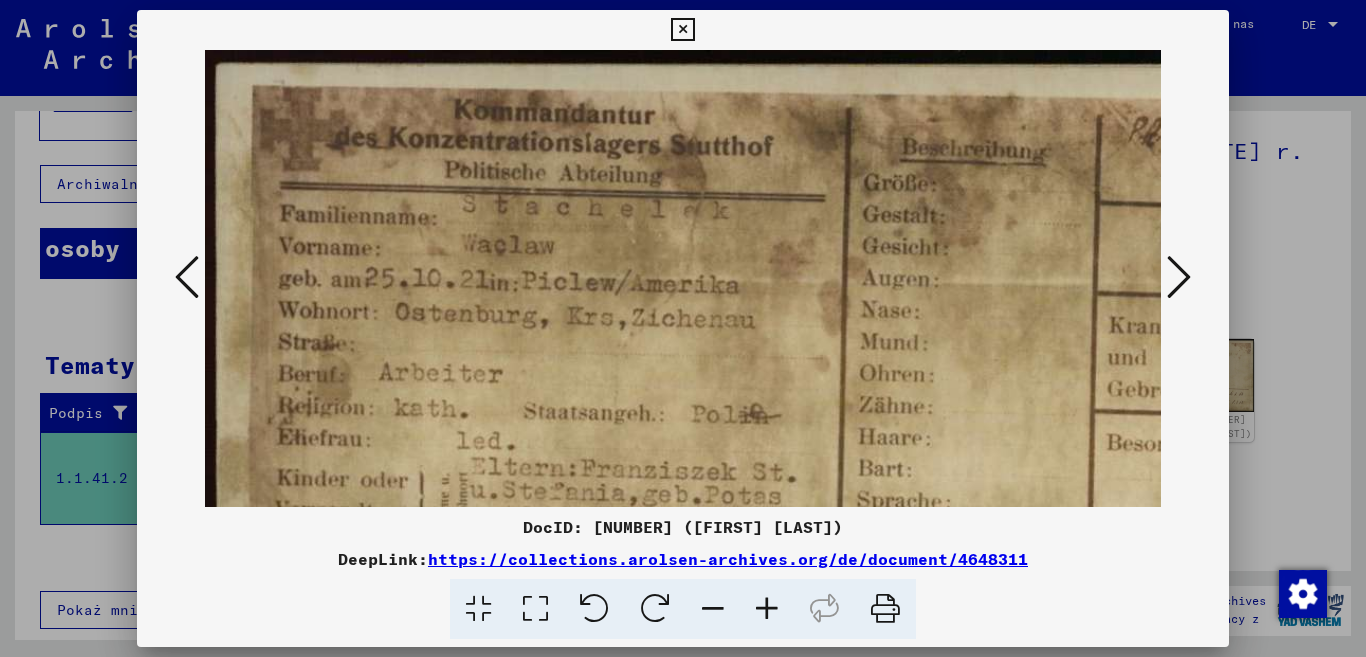 click at bounding box center (767, 609) 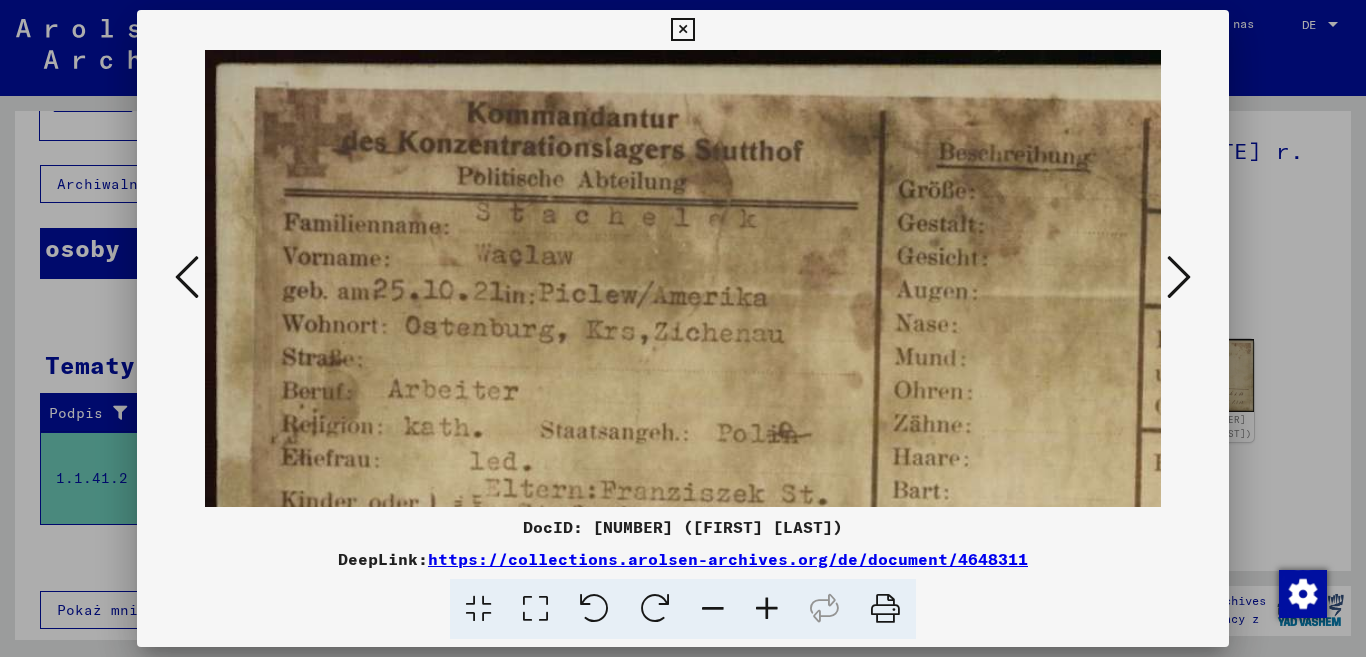 drag, startPoint x: 629, startPoint y: 453, endPoint x: 613, endPoint y: 360, distance: 94.36631 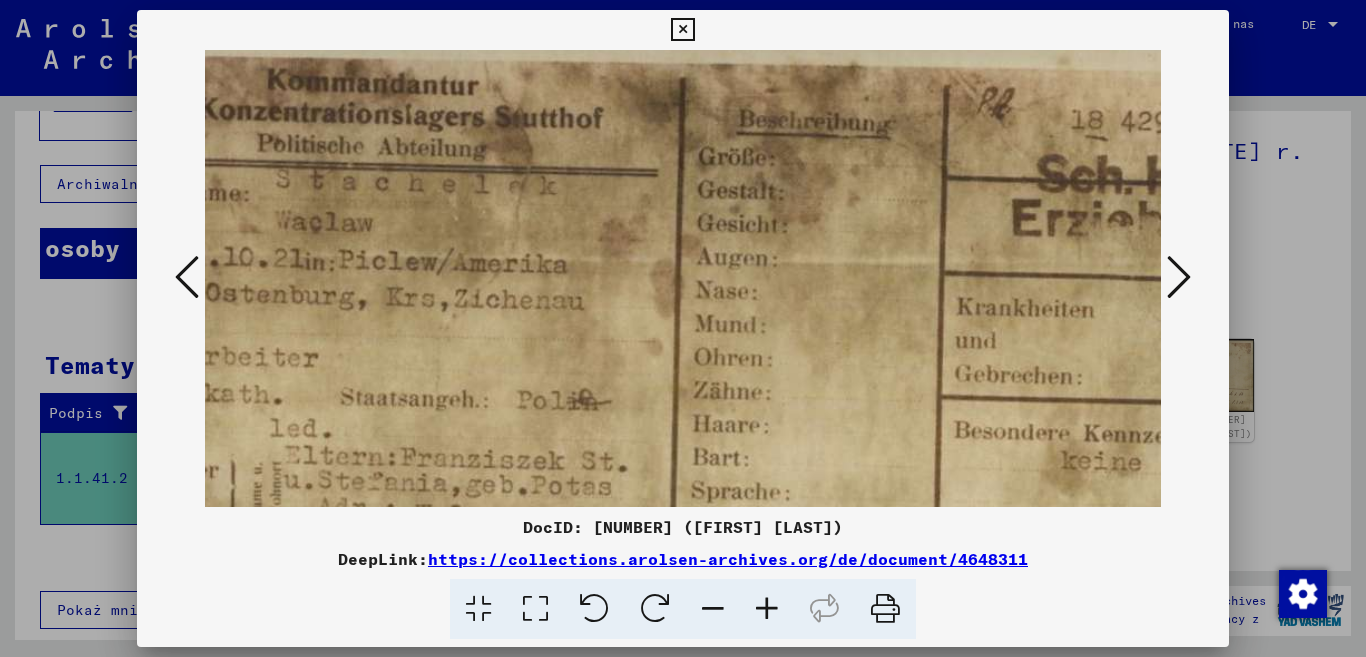 drag, startPoint x: 818, startPoint y: 275, endPoint x: 618, endPoint y: 350, distance: 213.6001 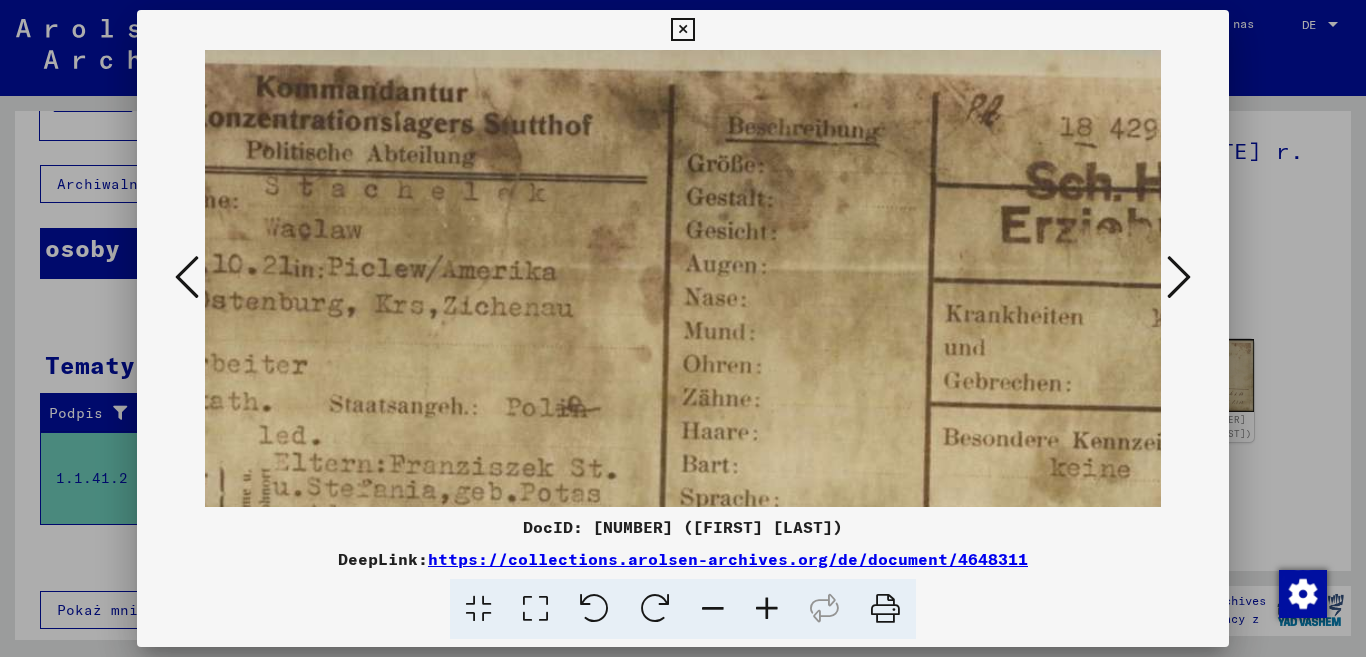 drag, startPoint x: 819, startPoint y: 318, endPoint x: 613, endPoint y: 326, distance: 206.15529 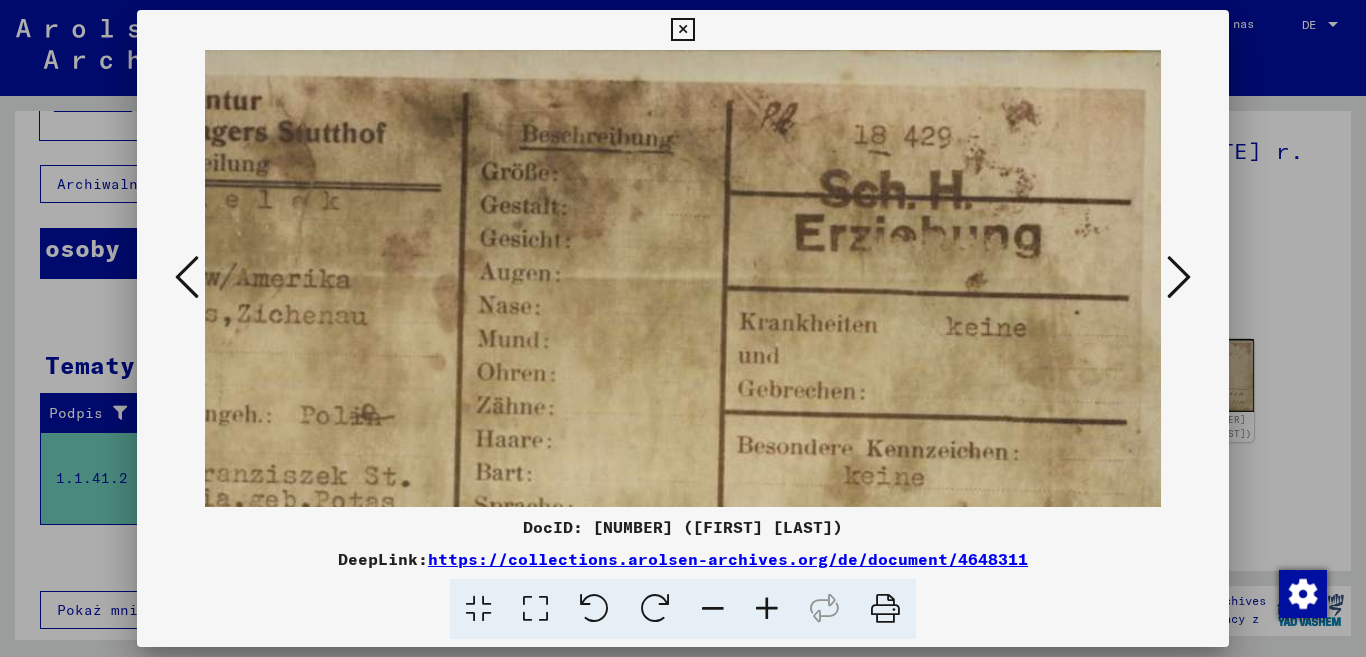 click at bounding box center [487, 535] 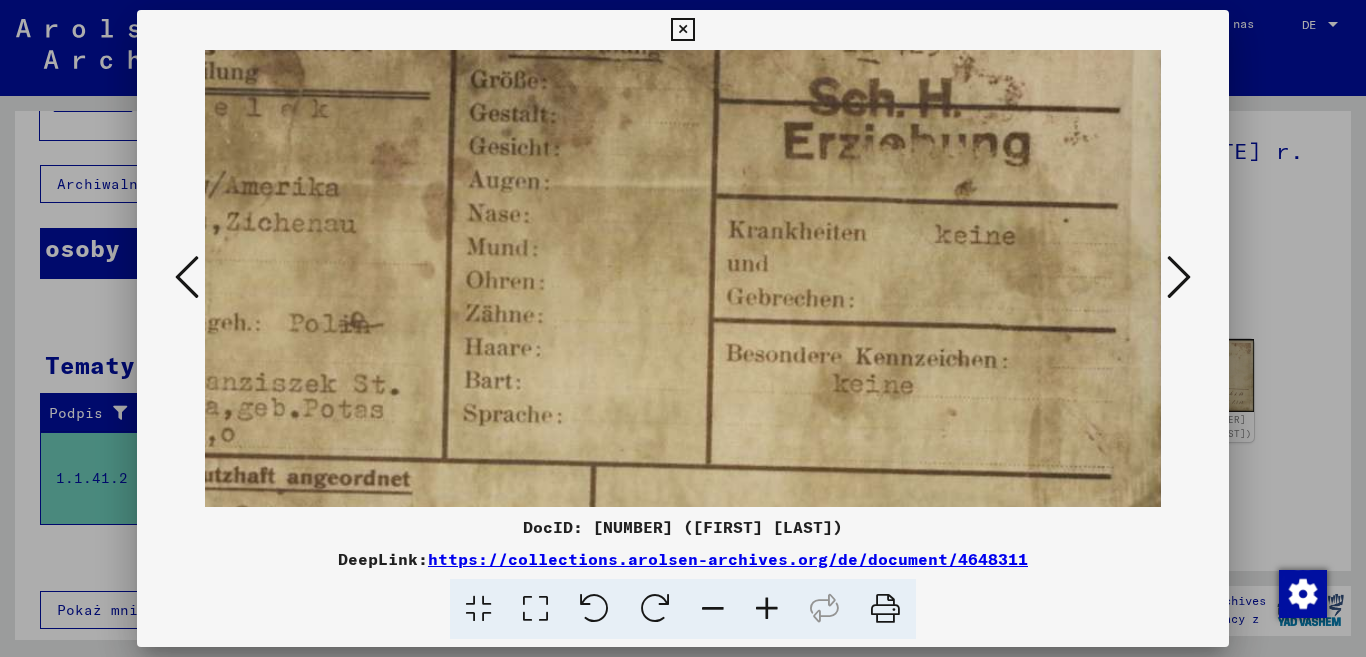 drag, startPoint x: 803, startPoint y: 420, endPoint x: 788, endPoint y: 305, distance: 115.97414 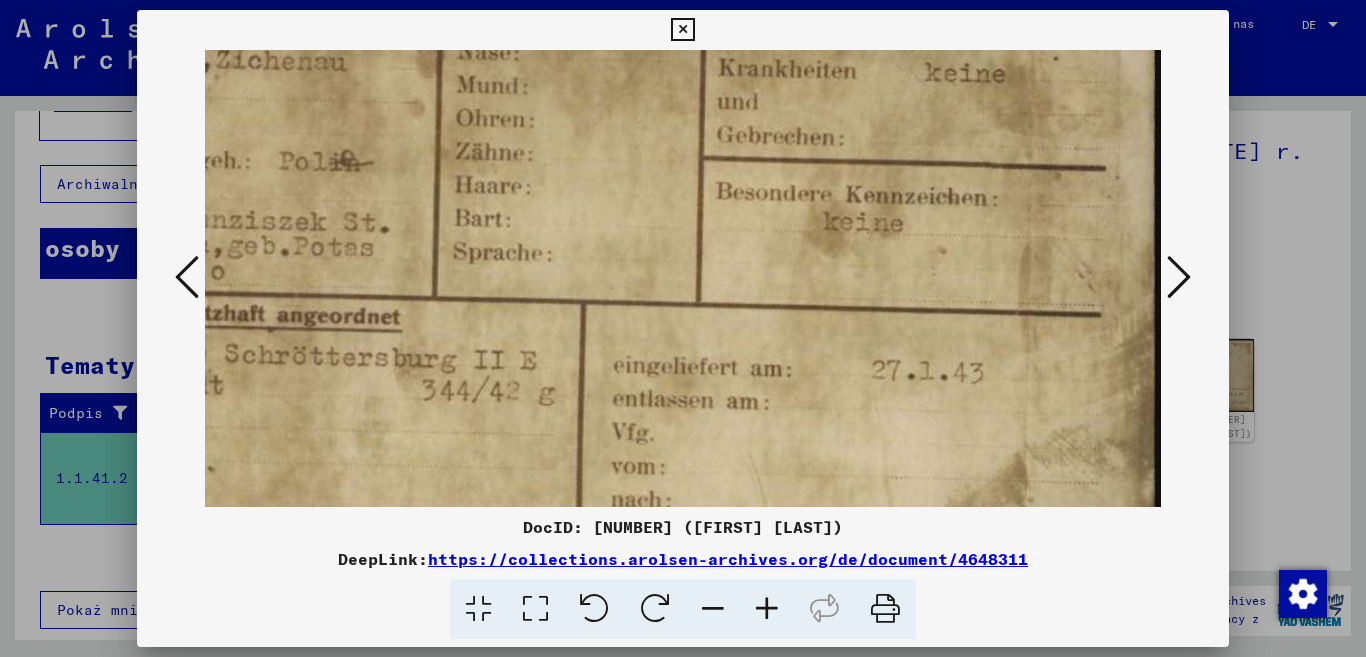 drag, startPoint x: 821, startPoint y: 335, endPoint x: 823, endPoint y: 168, distance: 167.01198 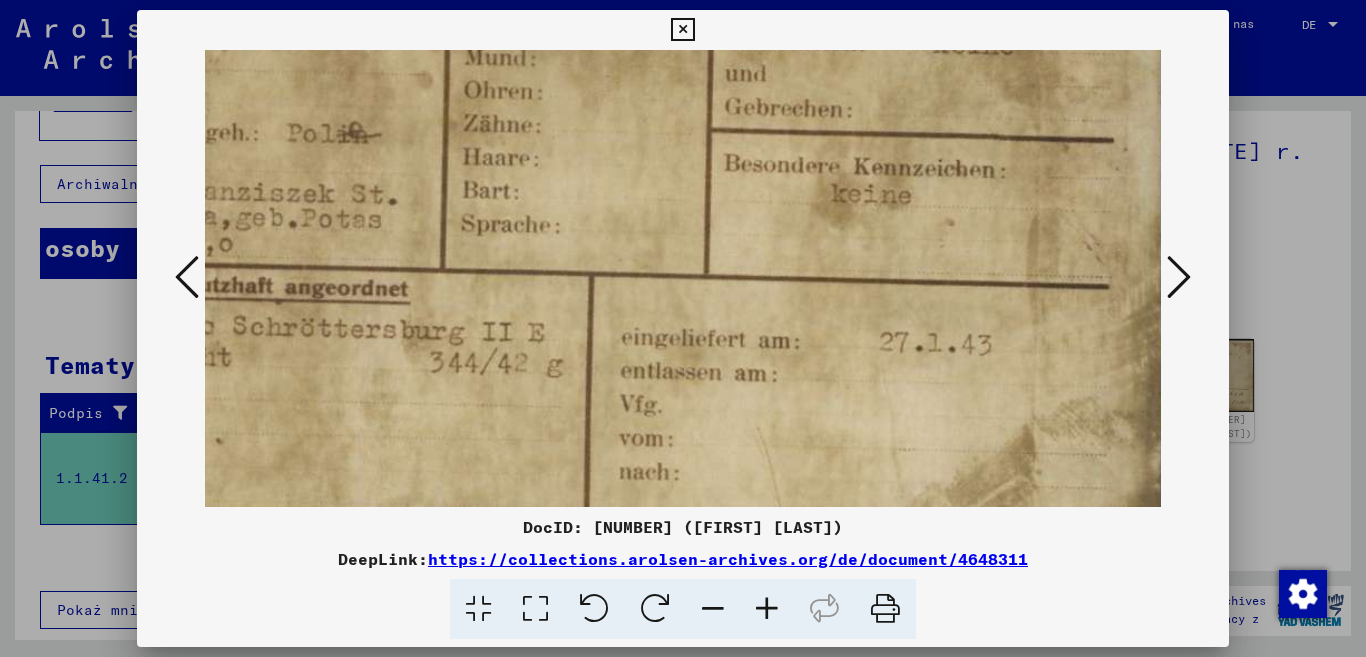 drag, startPoint x: 820, startPoint y: 379, endPoint x: 830, endPoint y: 243, distance: 136.36716 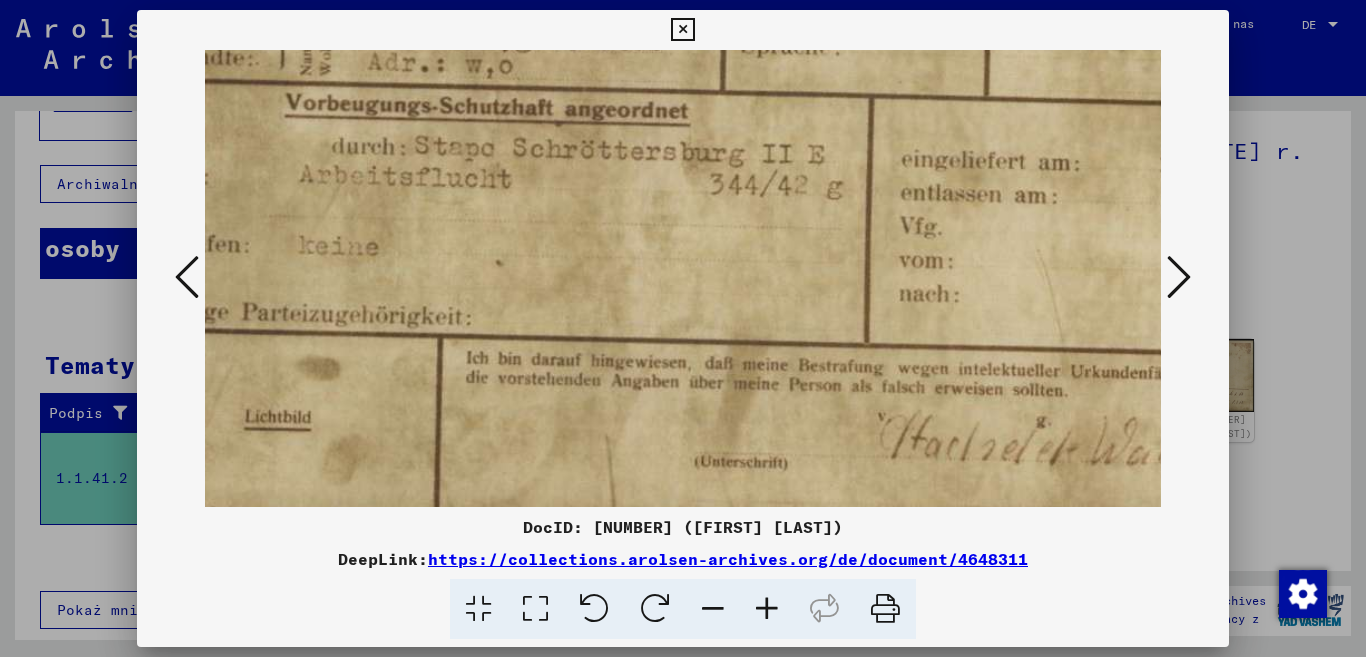 drag, startPoint x: 540, startPoint y: 289, endPoint x: 822, endPoint y: 247, distance: 285.1105 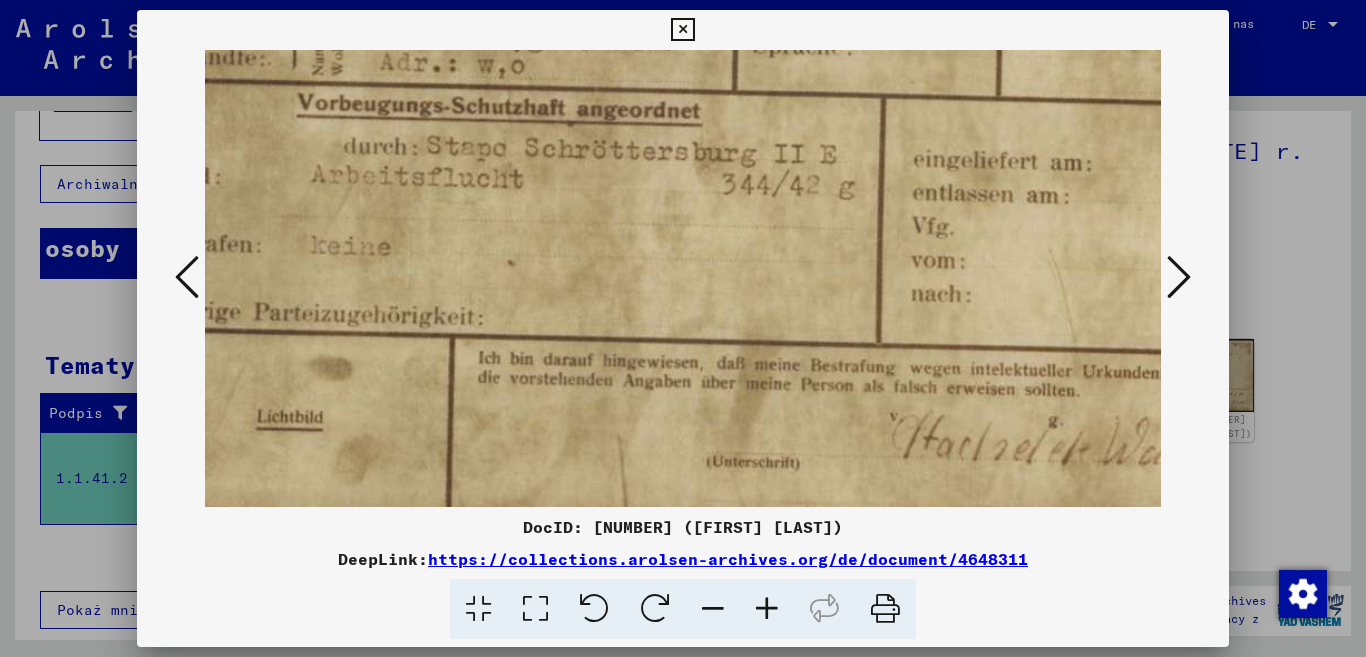 click at bounding box center (766, 75) 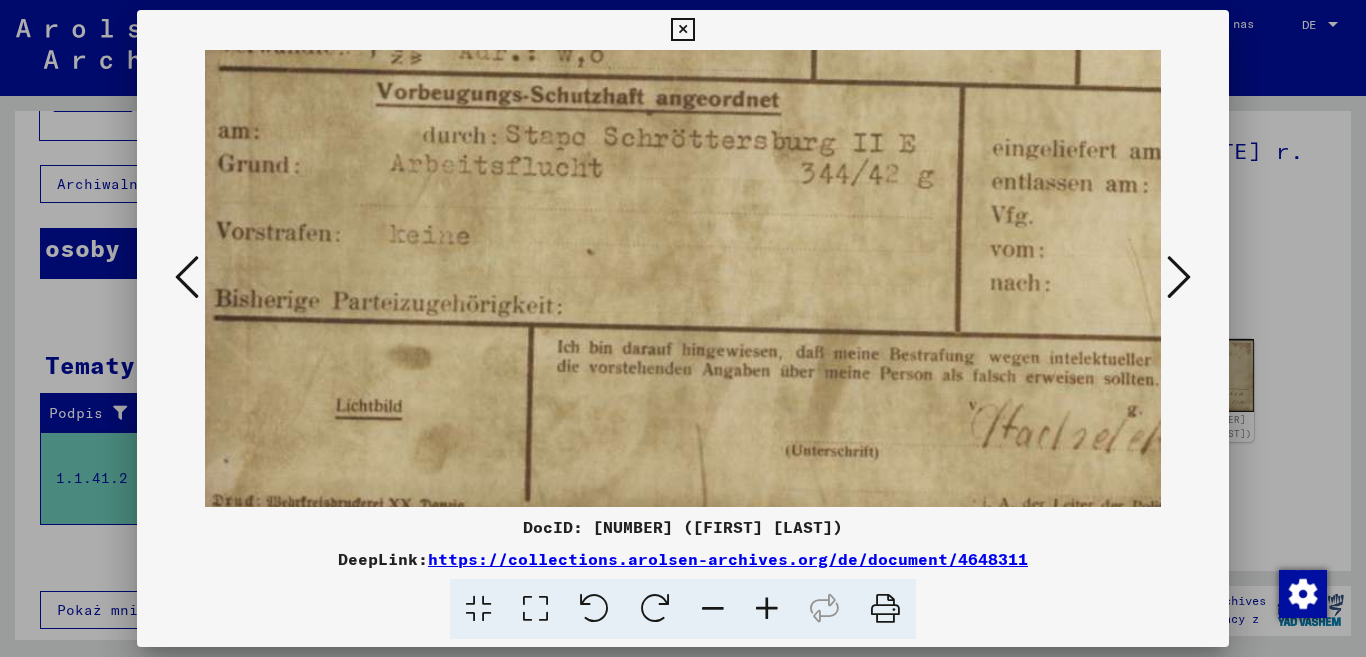 drag, startPoint x: 512, startPoint y: 251, endPoint x: 704, endPoint y: 229, distance: 193.2563 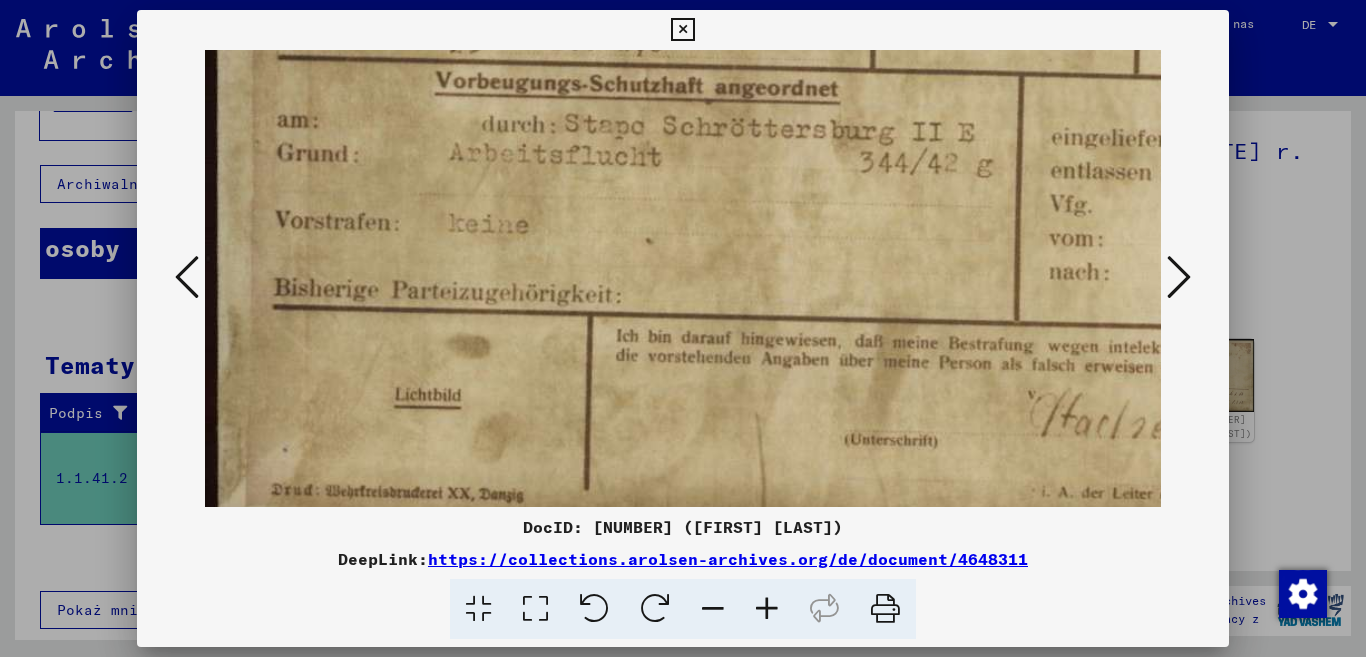 click at bounding box center [904, 53] 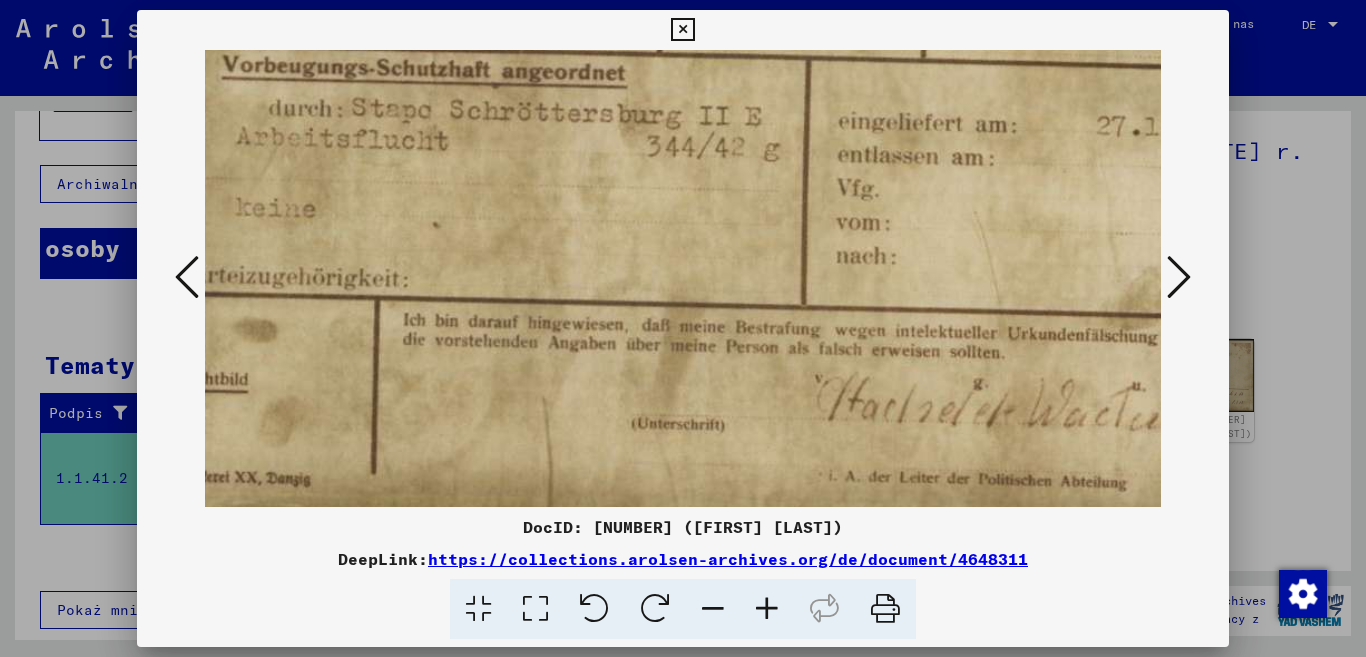 drag, startPoint x: 717, startPoint y: 228, endPoint x: 430, endPoint y: 216, distance: 287.25076 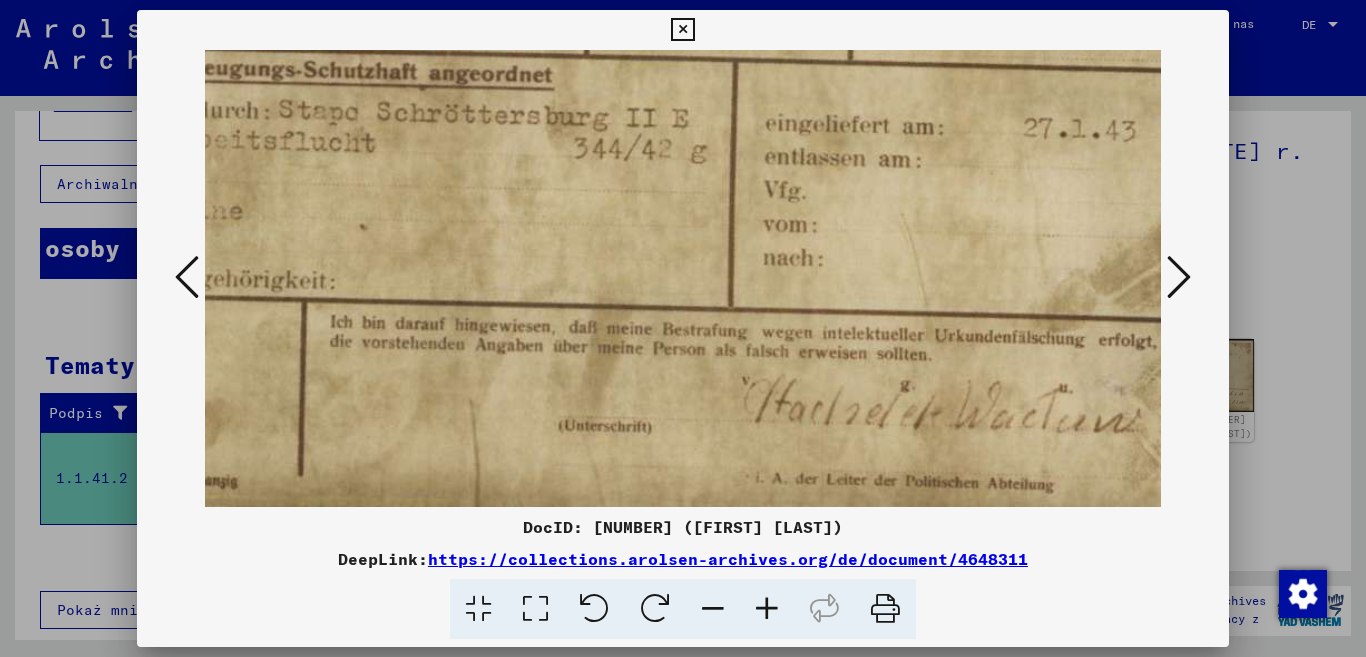 drag, startPoint x: 904, startPoint y: 203, endPoint x: 657, endPoint y: 206, distance: 247.01822 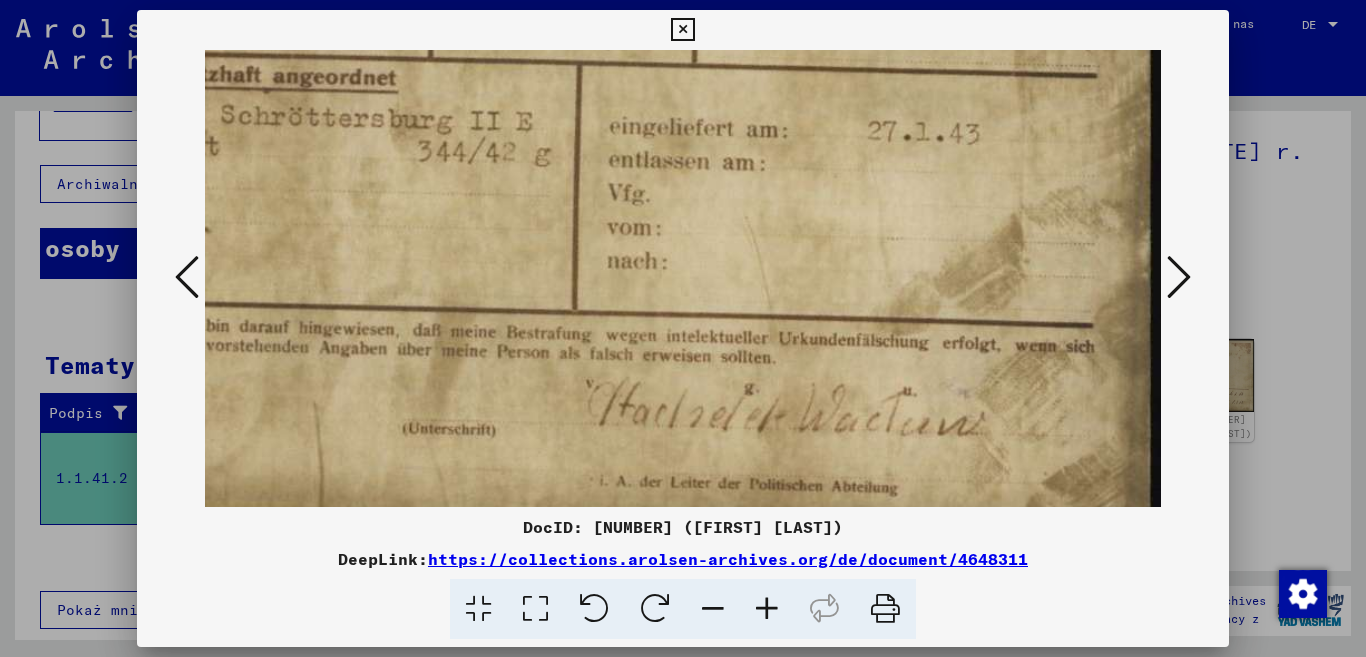 drag, startPoint x: 703, startPoint y: 405, endPoint x: 702, endPoint y: 160, distance: 245.00204 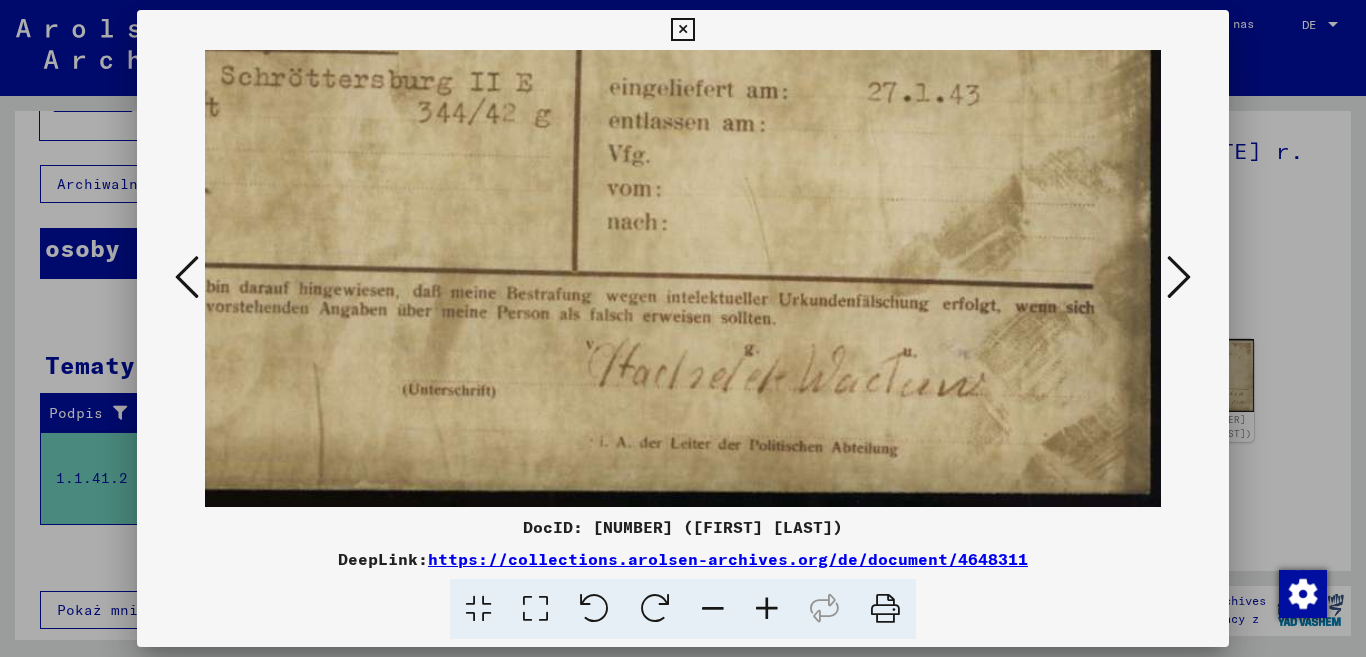 click at bounding box center [462, 3] 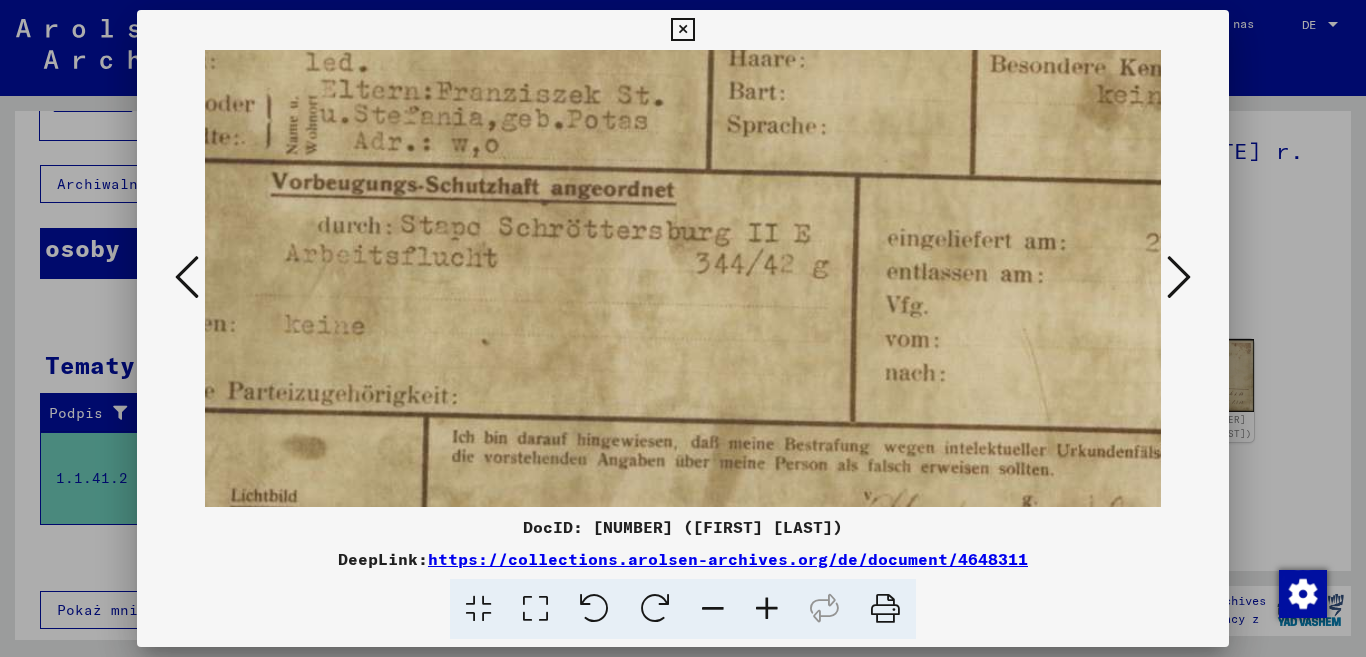 drag, startPoint x: 462, startPoint y: 366, endPoint x: 730, endPoint y: 342, distance: 269.07248 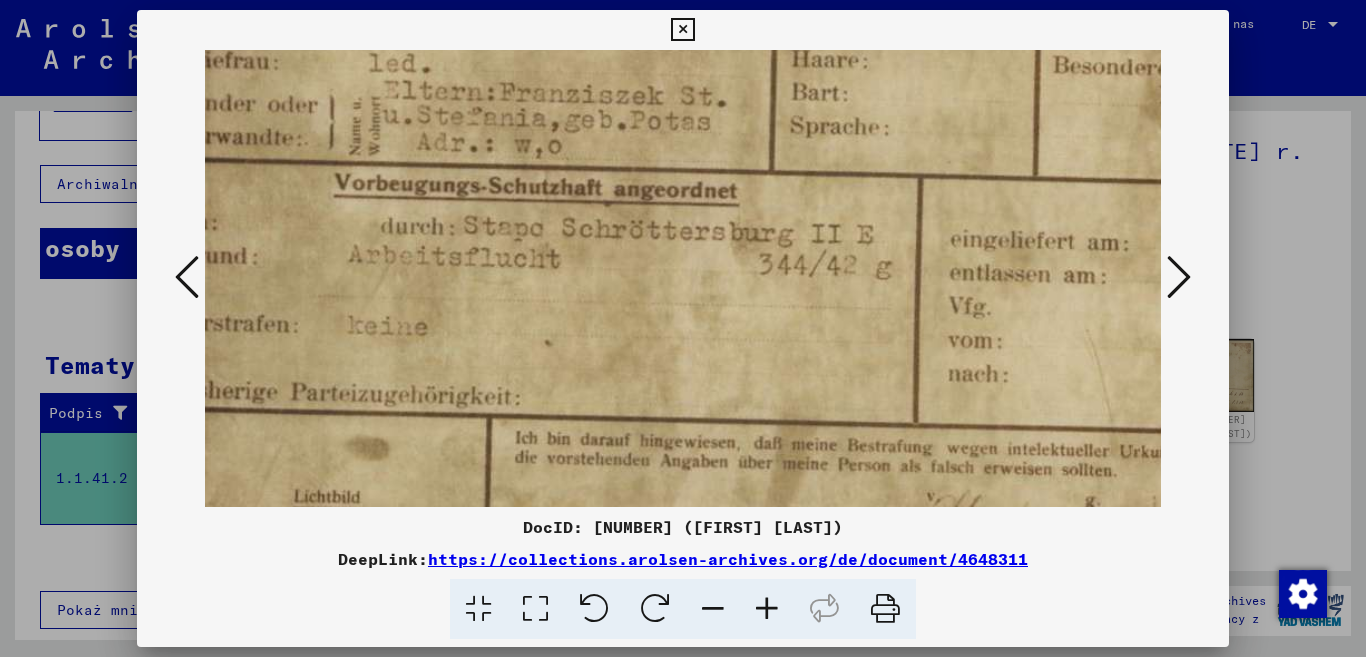 click at bounding box center [1179, 277] 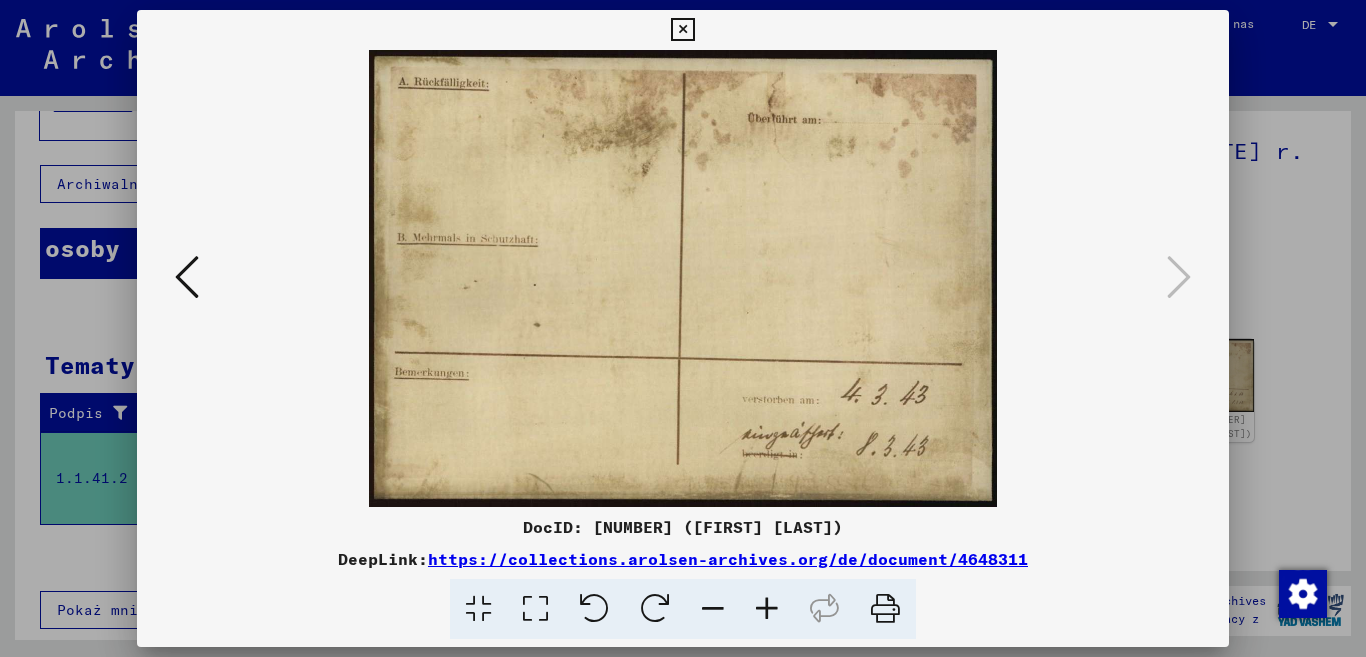 scroll, scrollTop: 0, scrollLeft: 0, axis: both 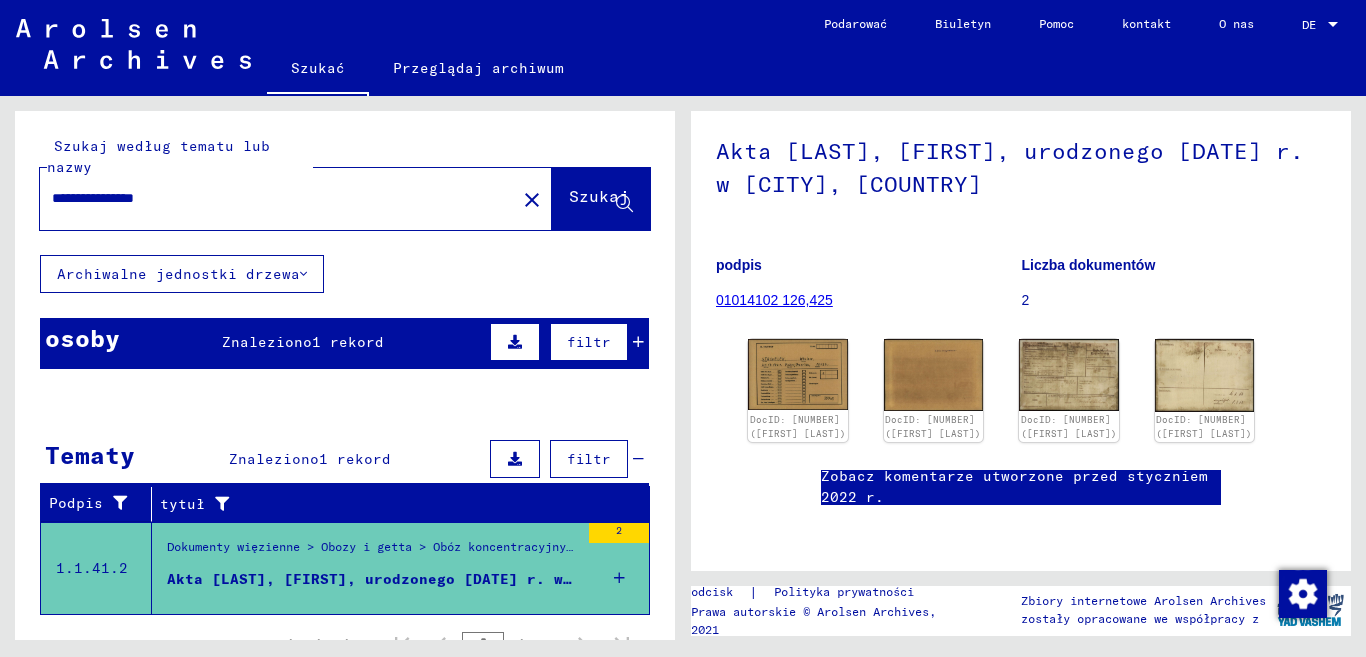 click on "**********" at bounding box center [278, 198] 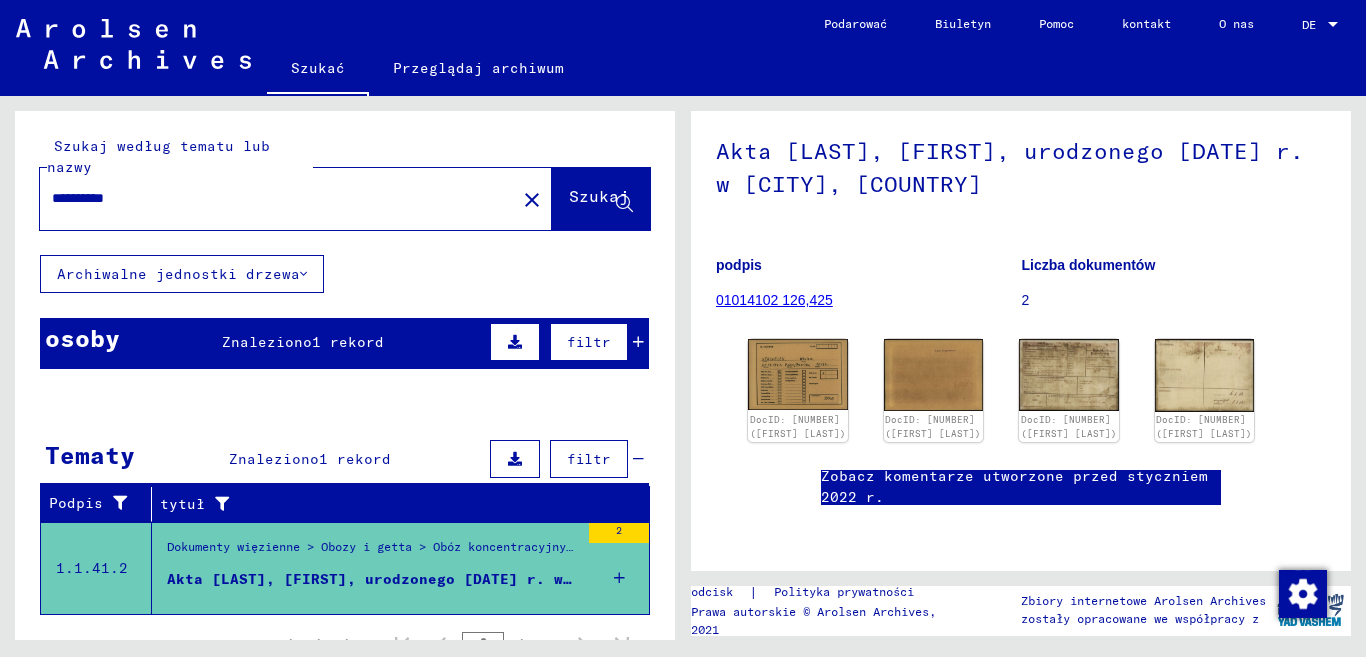 click on "Szukaj" 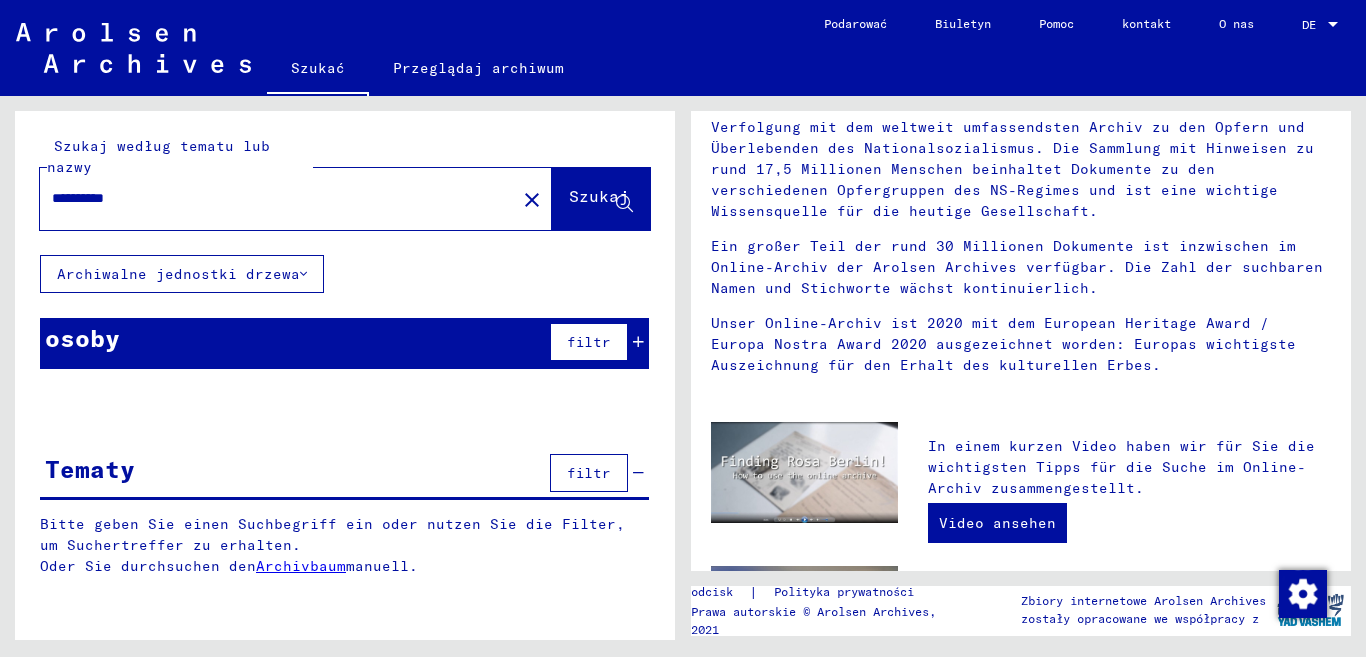 scroll, scrollTop: 0, scrollLeft: 0, axis: both 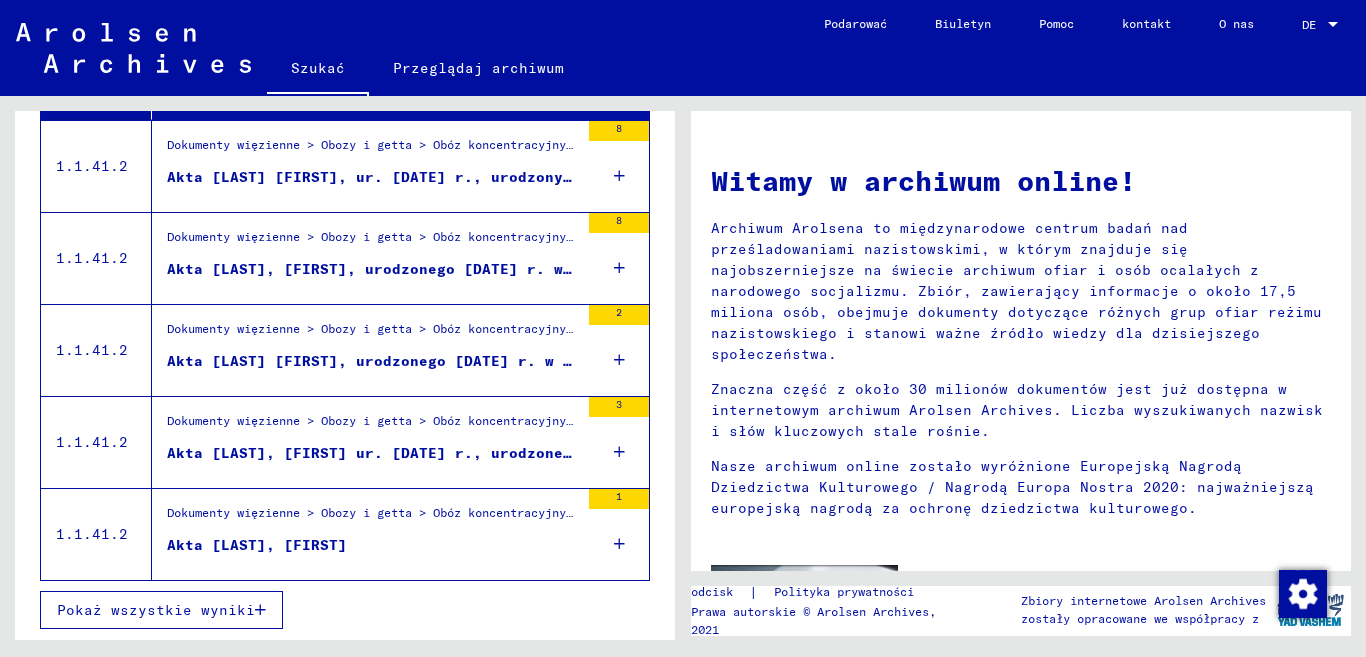 click on "Pokaż wszystkie wyniki" at bounding box center (156, 610) 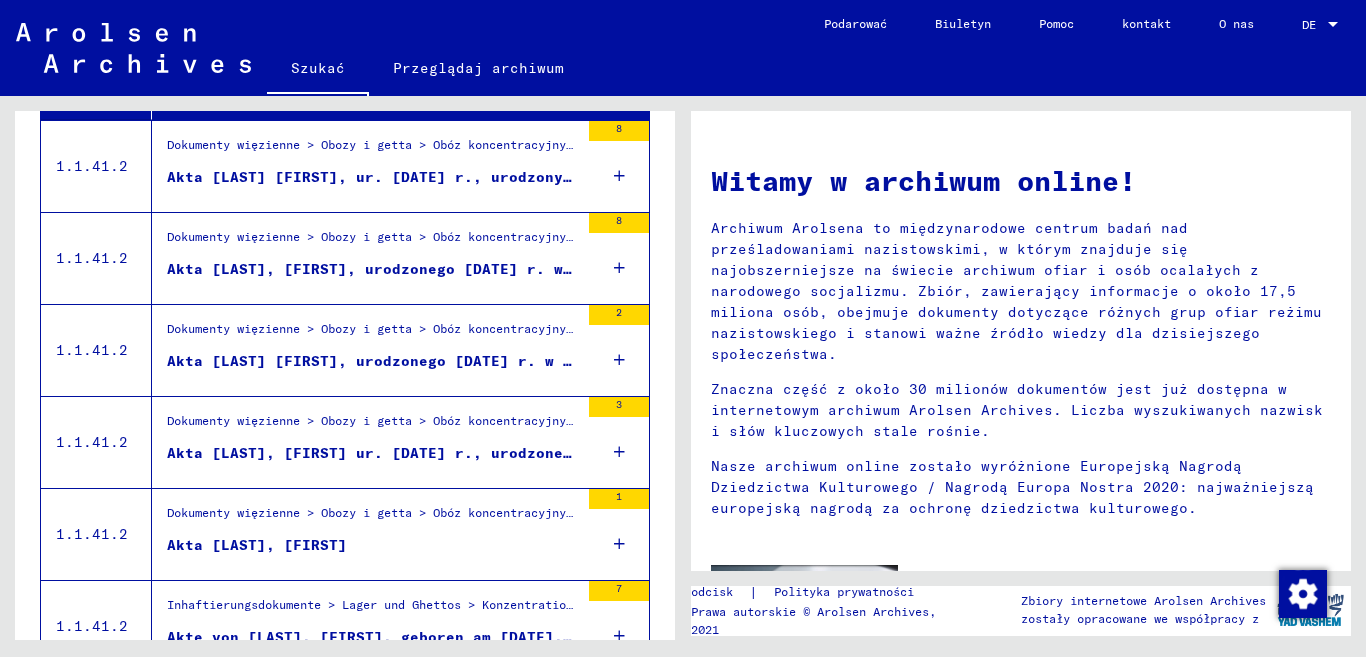 click on "Inhaftierungsdokumente > Lager und Ghettos > Konzentrationslager Stutthof > Individuelle Unterlagen Stutthof > Individuelle Häftlings Unterlagen - KL Stutthof > Akten mit Namen ab SPÄTER" at bounding box center [373, 610] 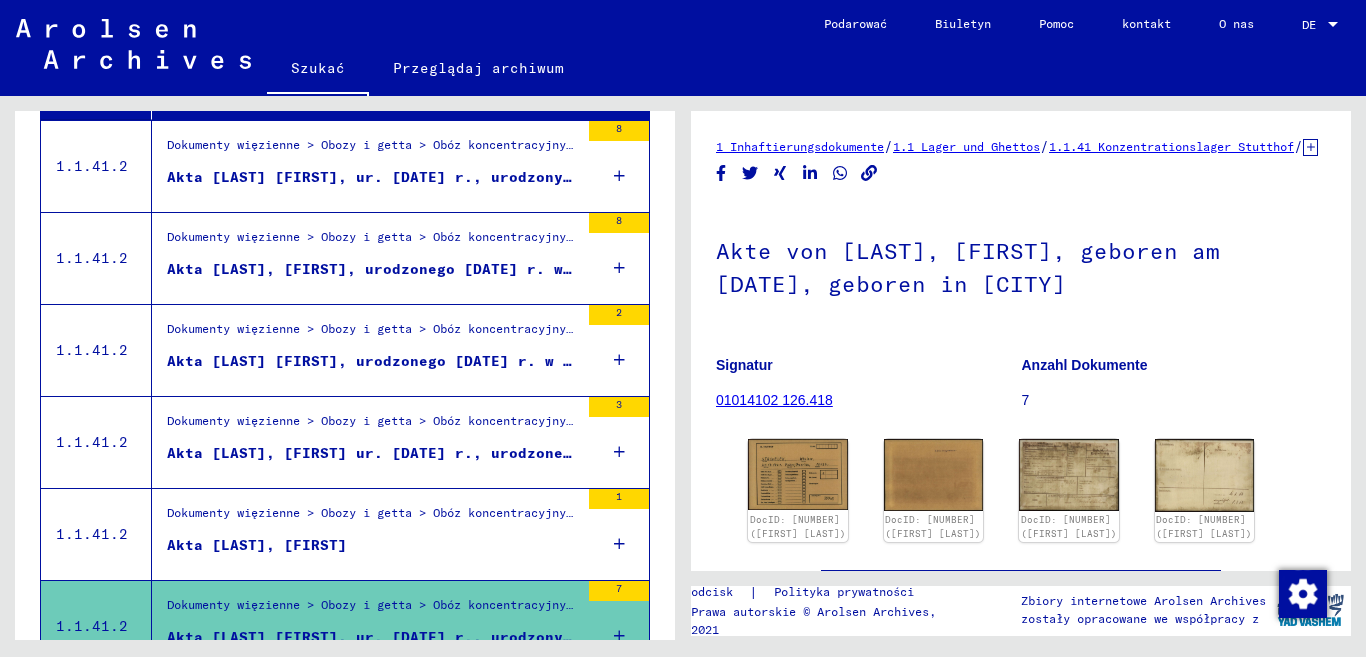 scroll, scrollTop: 403, scrollLeft: 0, axis: vertical 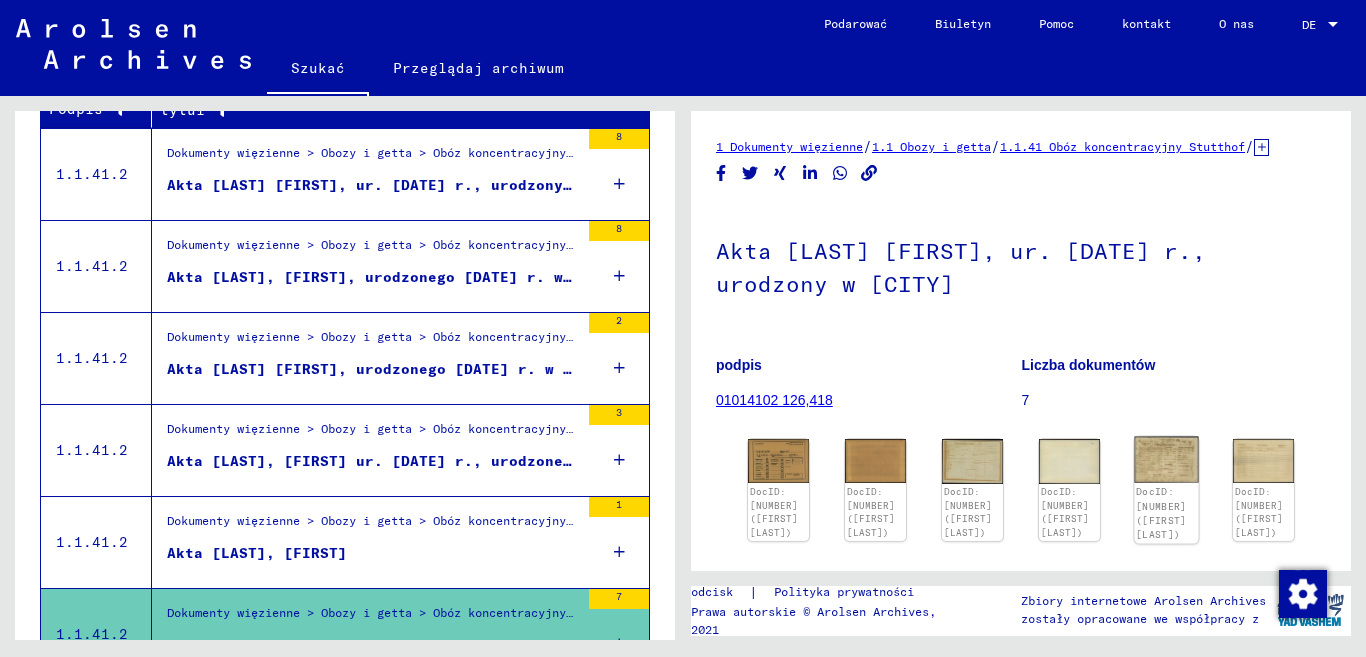 click on "DocID: [NUMBER] ([FIRST] [LAST])" 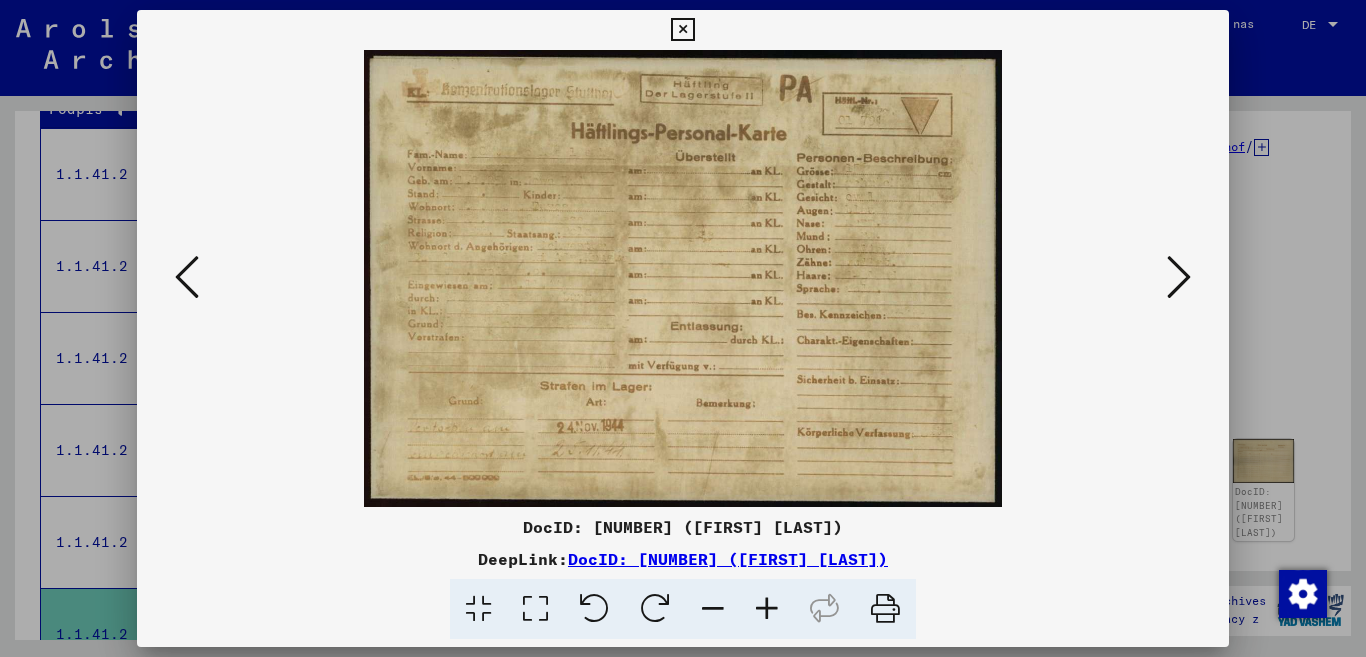 click at bounding box center [1179, 277] 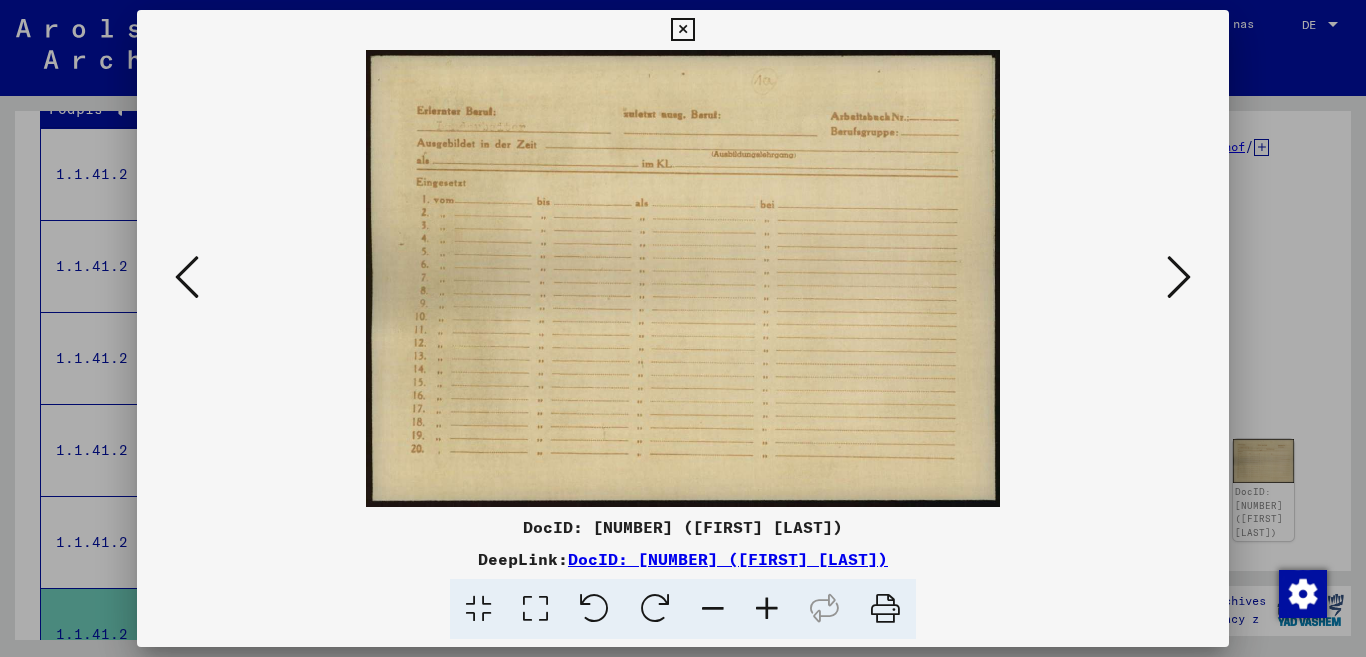 click at bounding box center (682, 30) 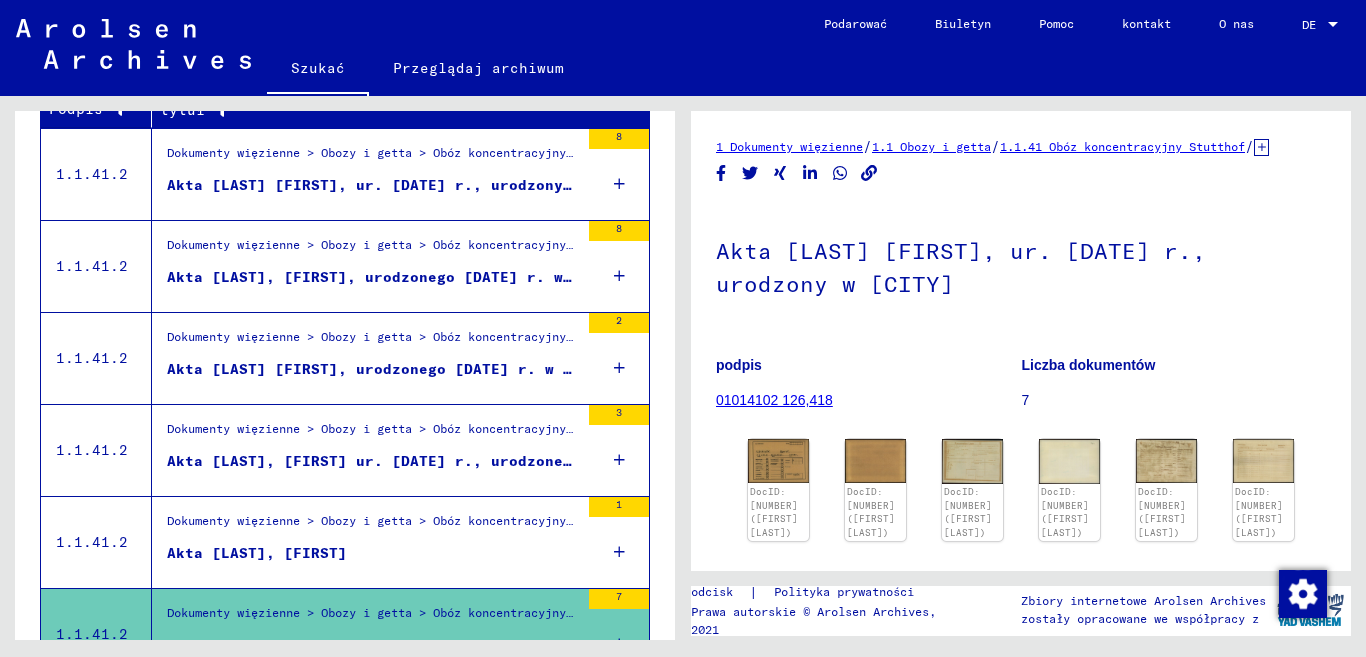 scroll, scrollTop: 870, scrollLeft: 0, axis: vertical 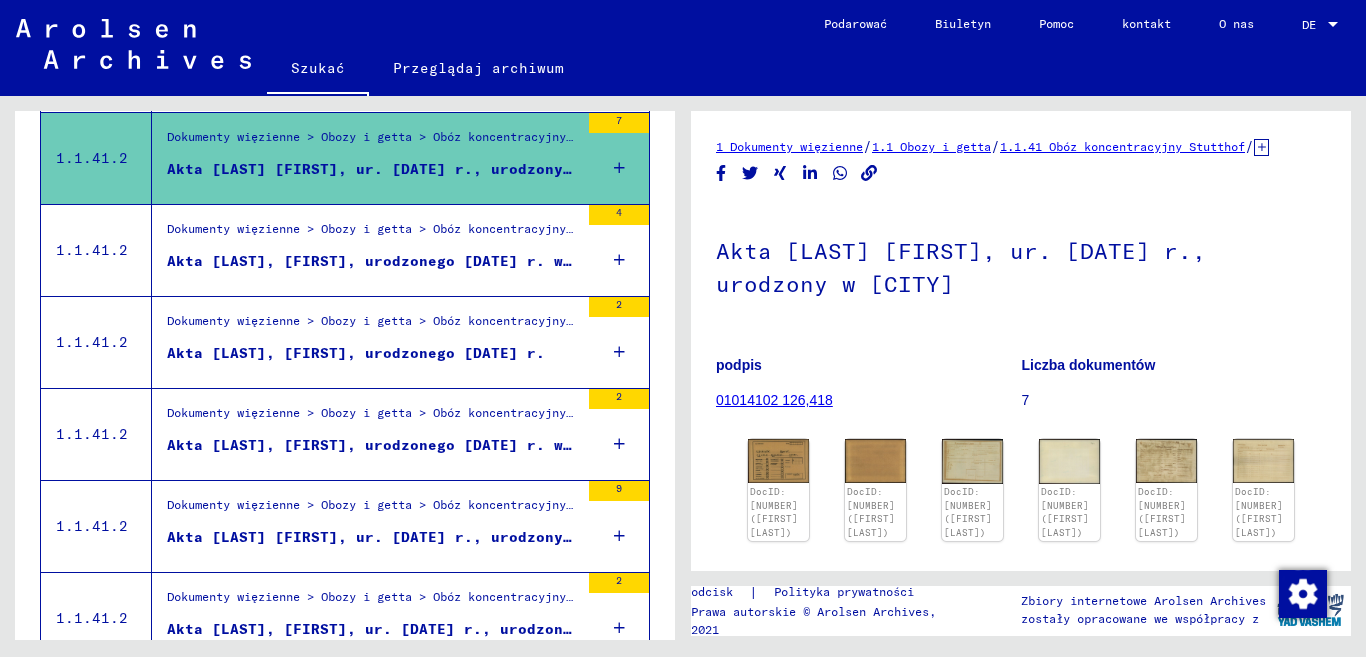 click on "Akta [LAST] [FIRST], ur. [DATE] r., urodzony w [CITY]" at bounding box center (405, 537) 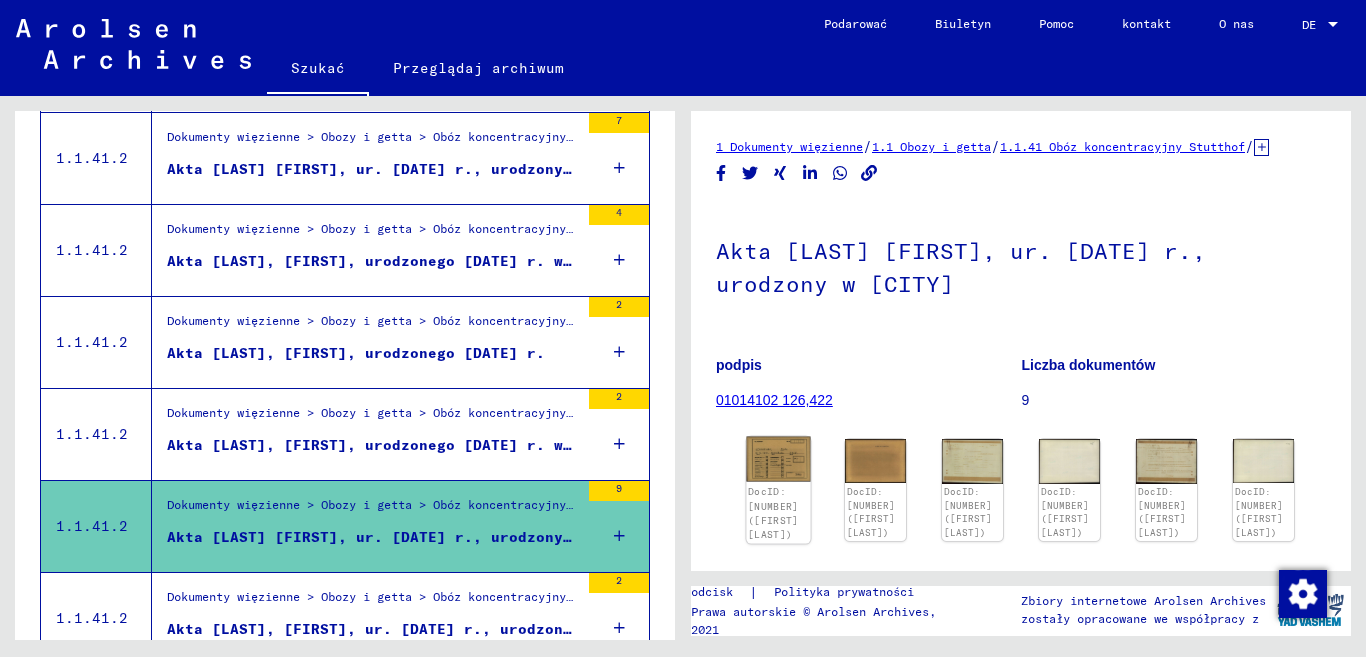 click on "DocID: [NUMBER] ([FIRST] [LAST])" 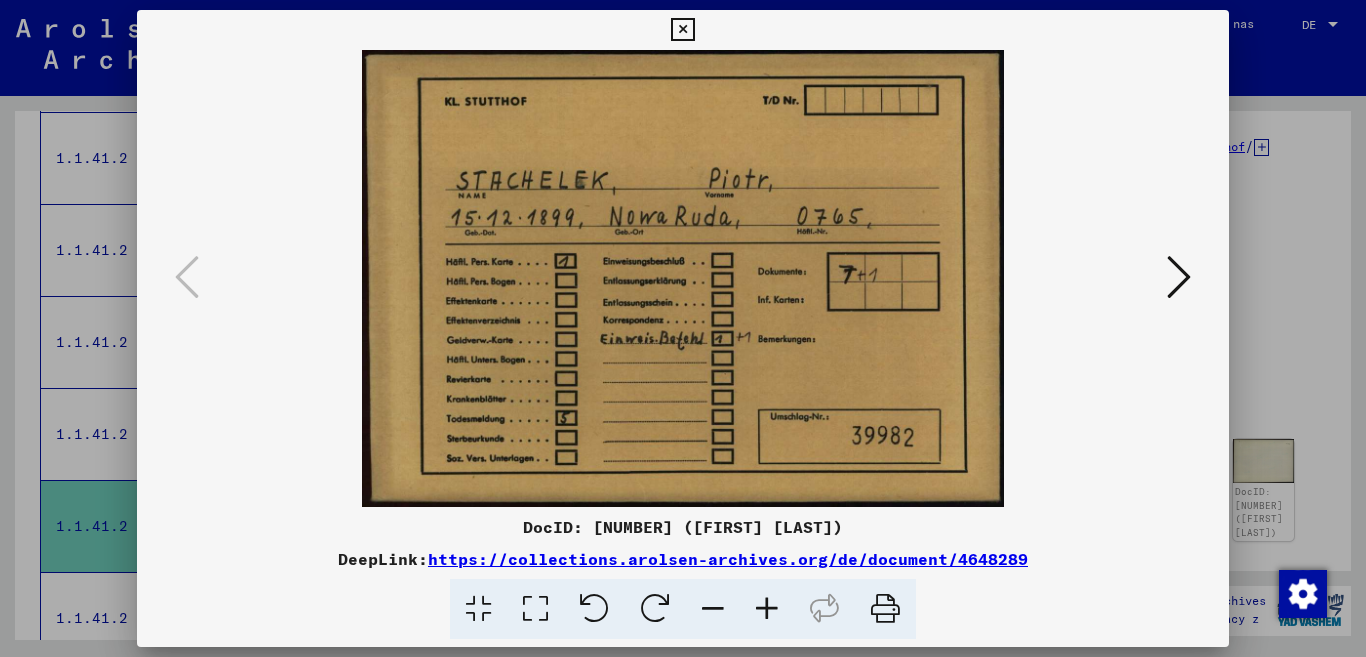 scroll, scrollTop: 0, scrollLeft: 0, axis: both 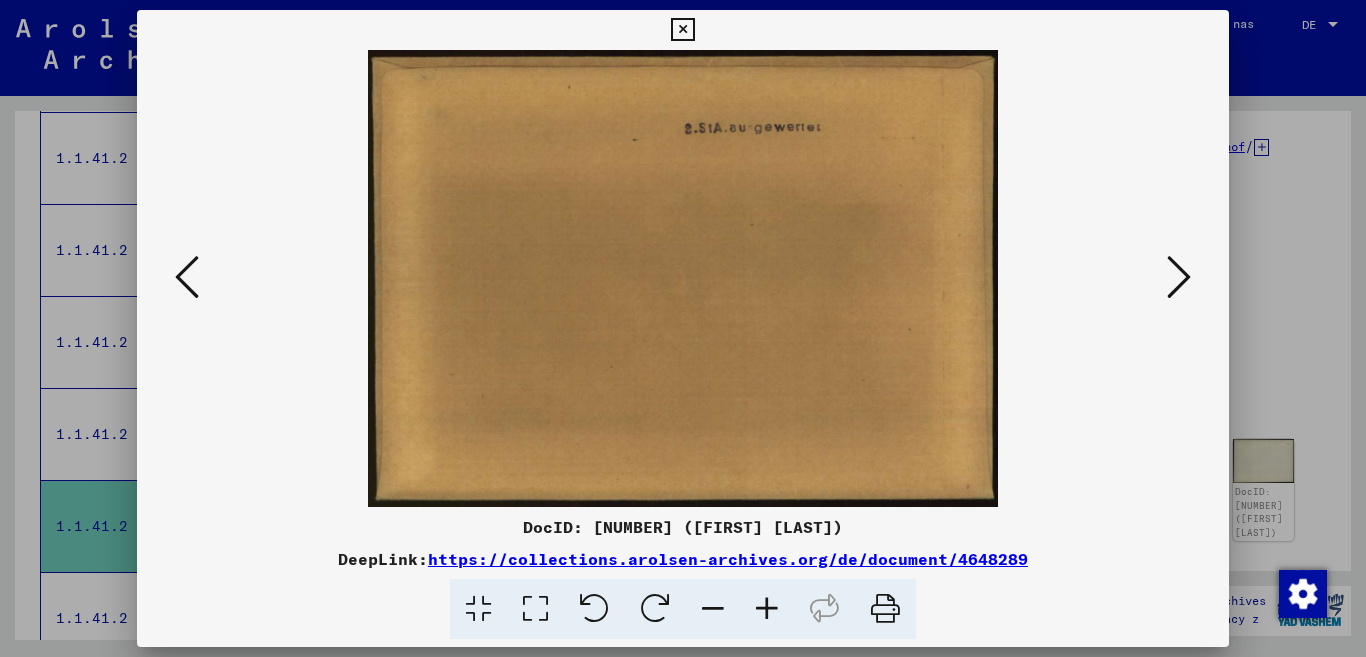 click at bounding box center [1179, 277] 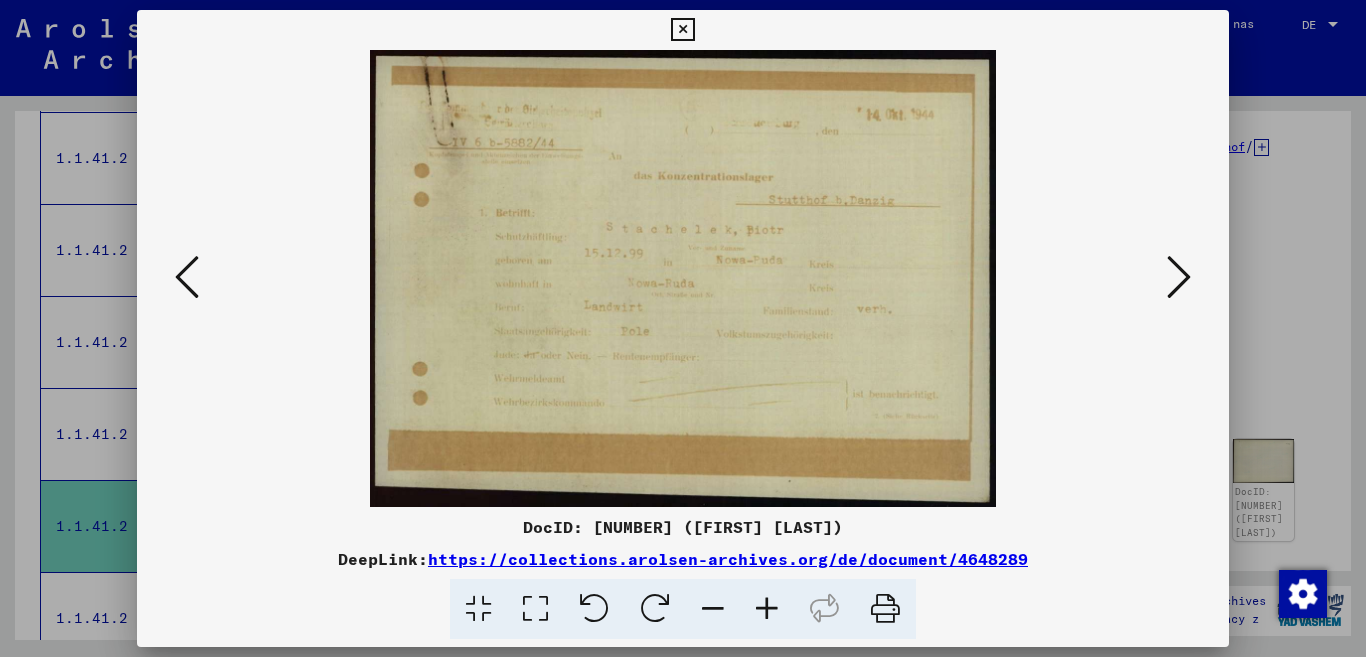 click at bounding box center [1179, 277] 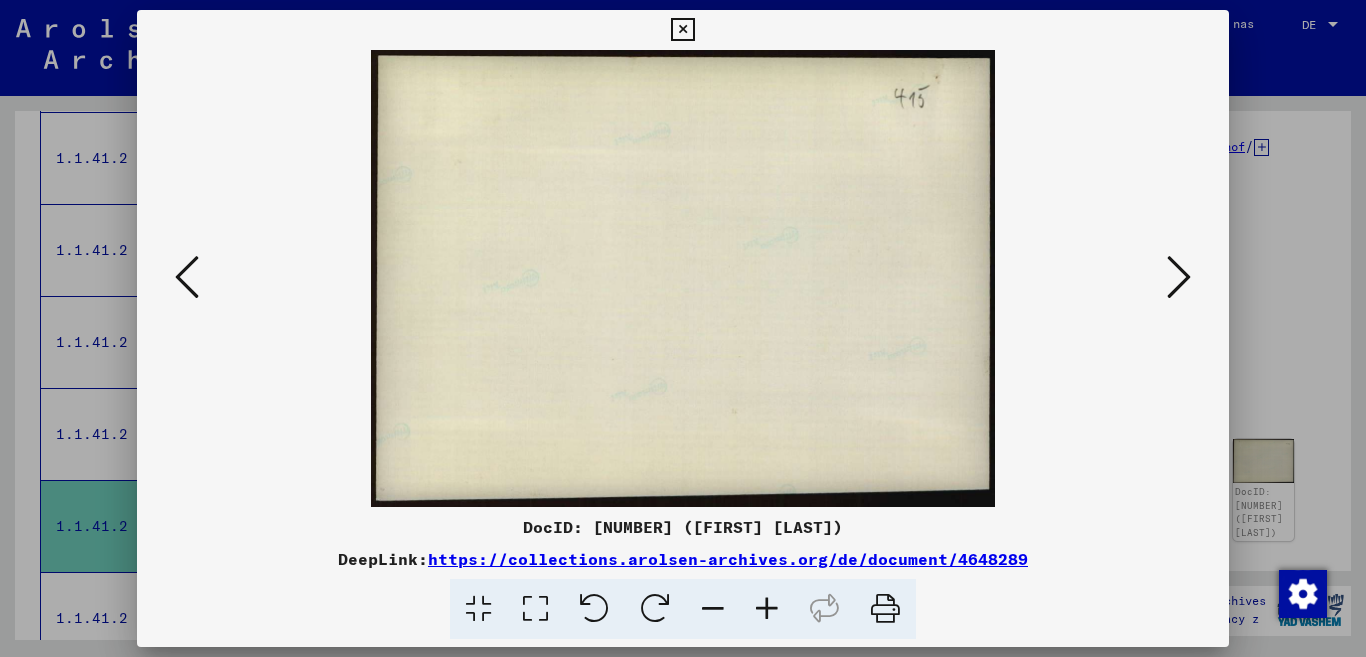 click at bounding box center (1179, 277) 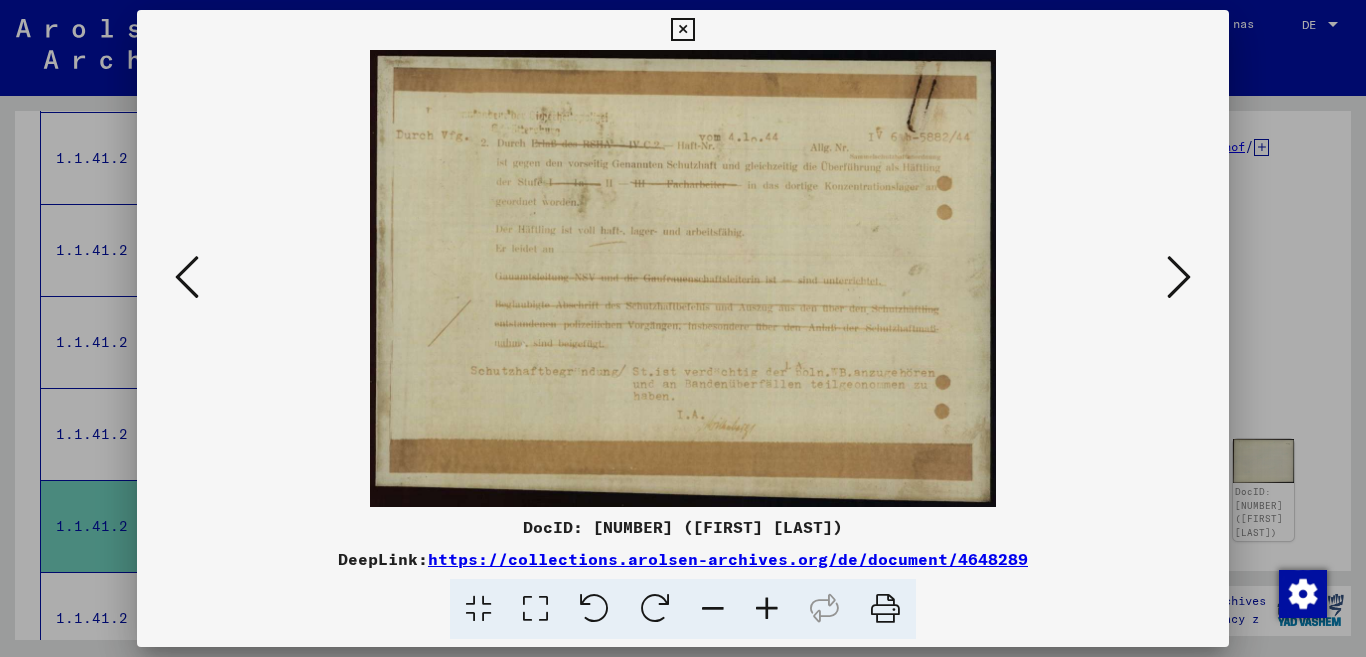 click at bounding box center (1179, 277) 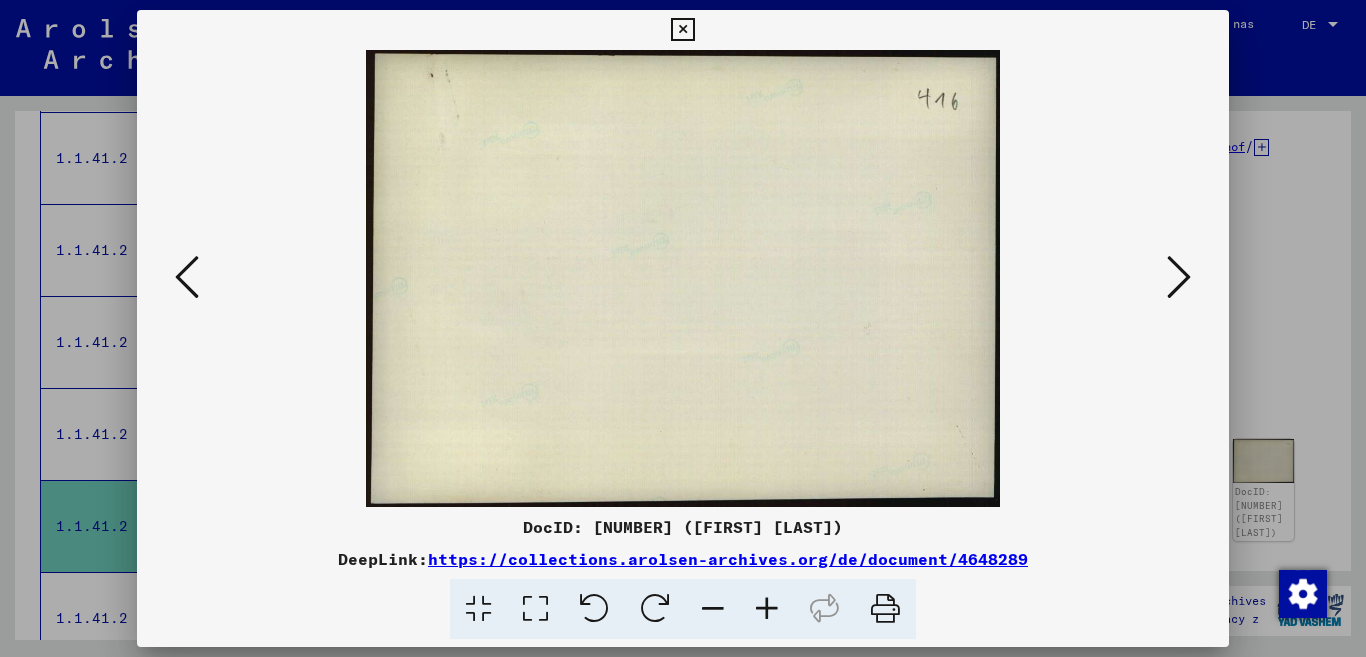 click at bounding box center (1179, 277) 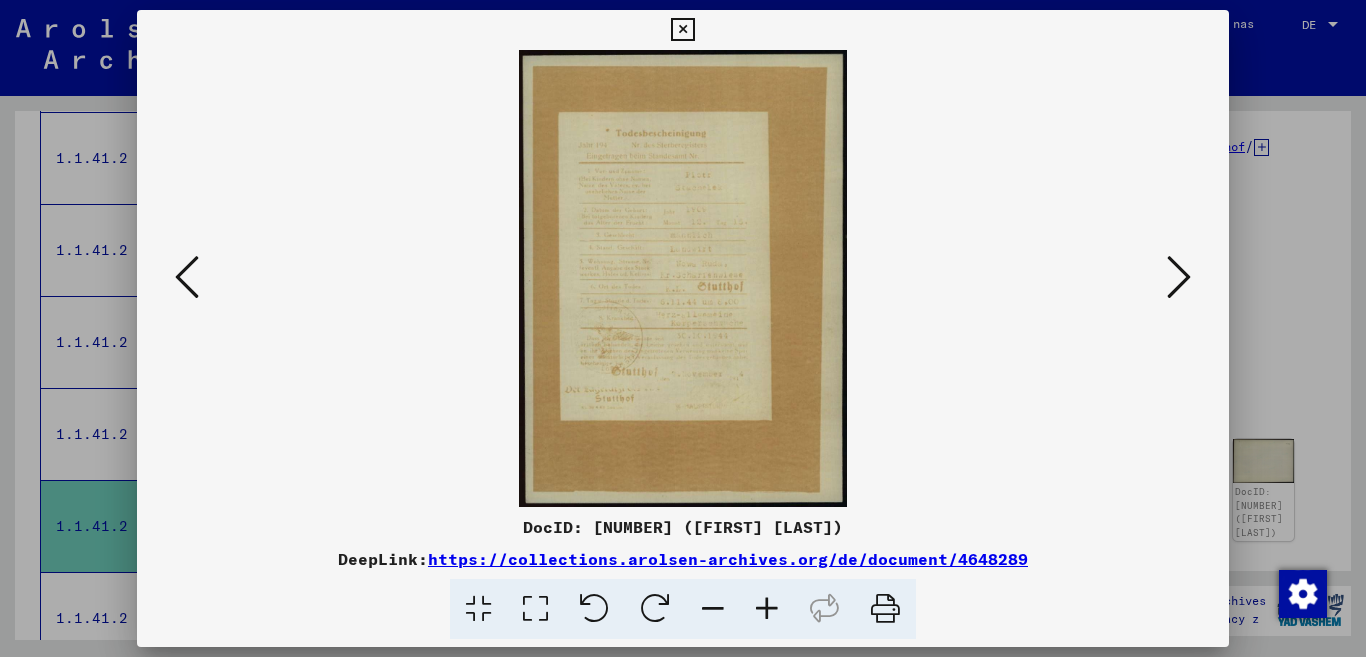 click at bounding box center (767, 609) 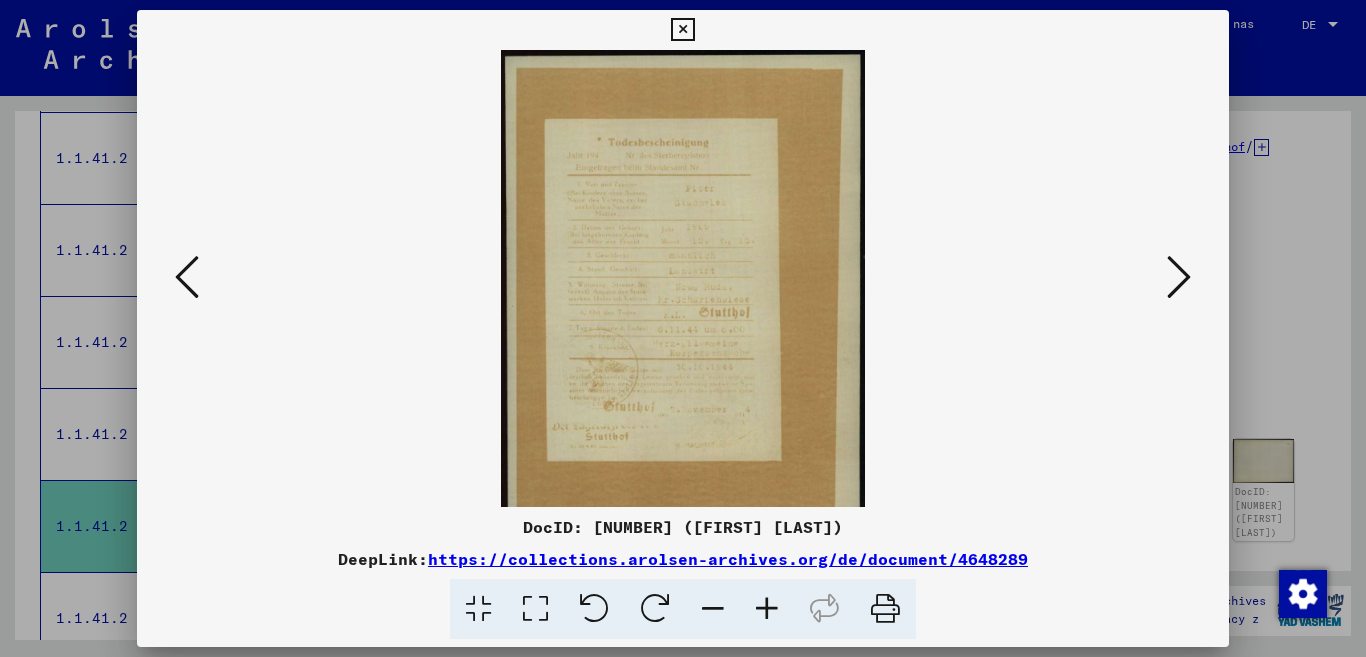 click at bounding box center (767, 609) 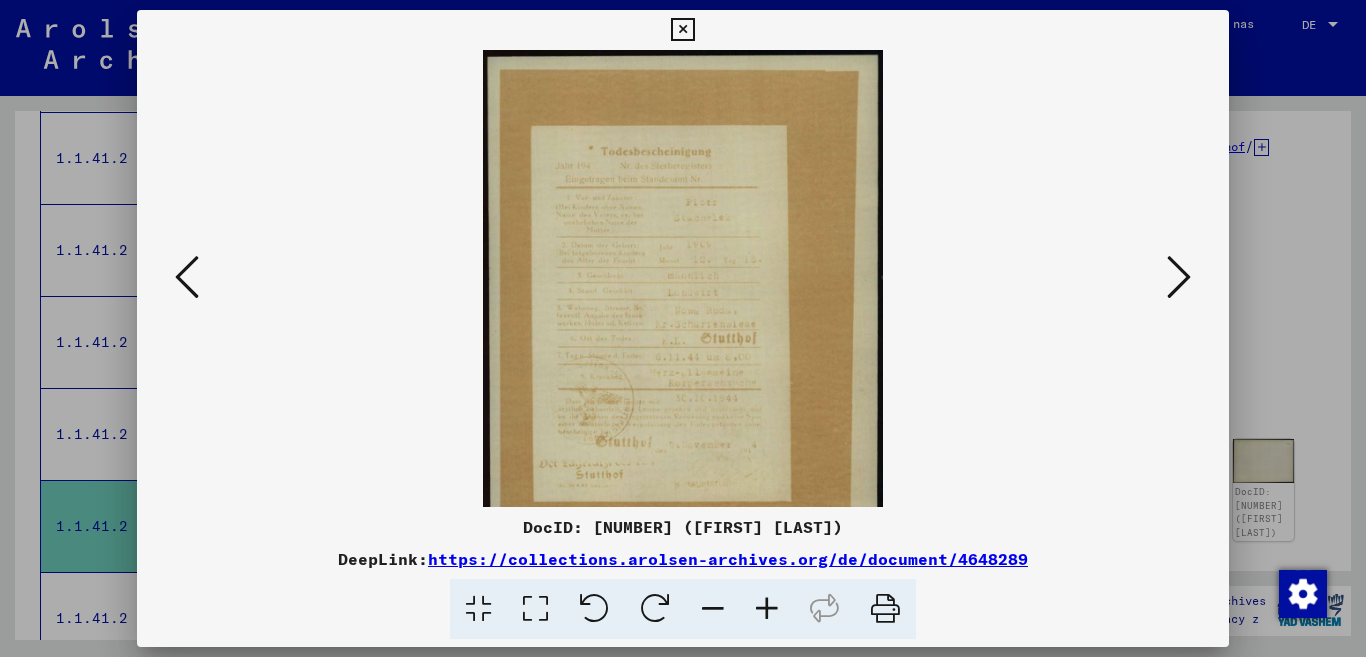 click at bounding box center (767, 609) 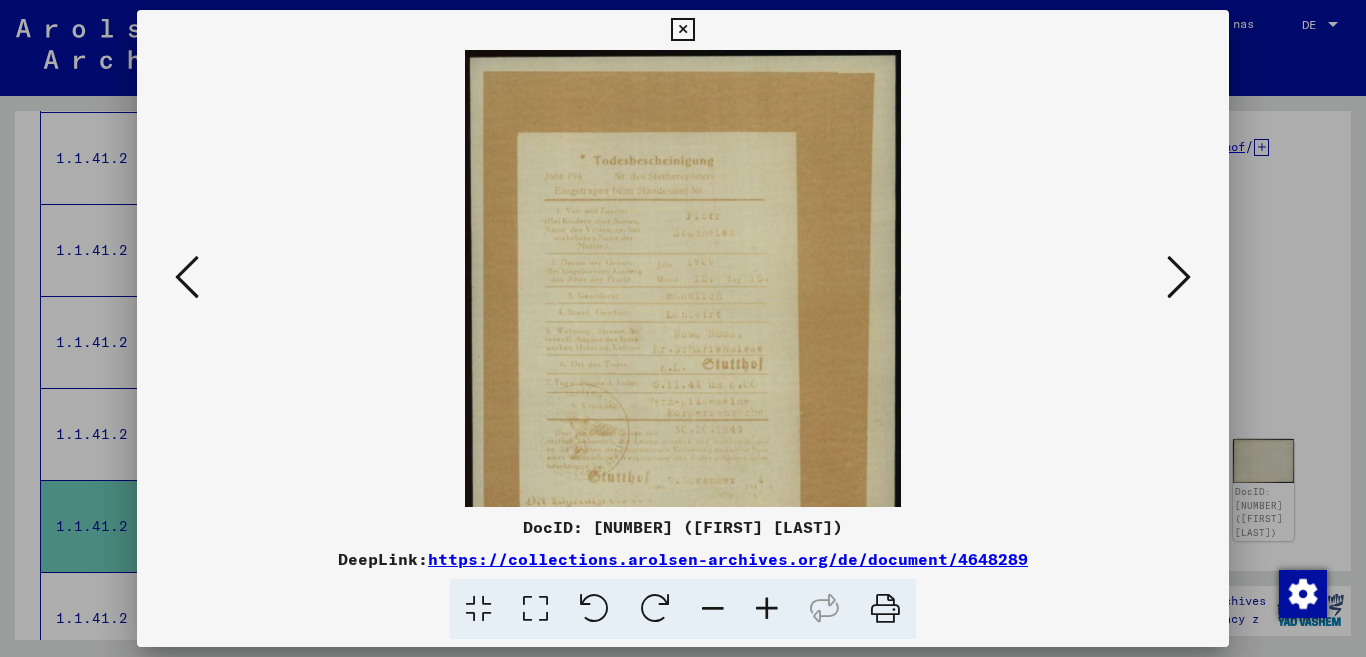 click at bounding box center (767, 609) 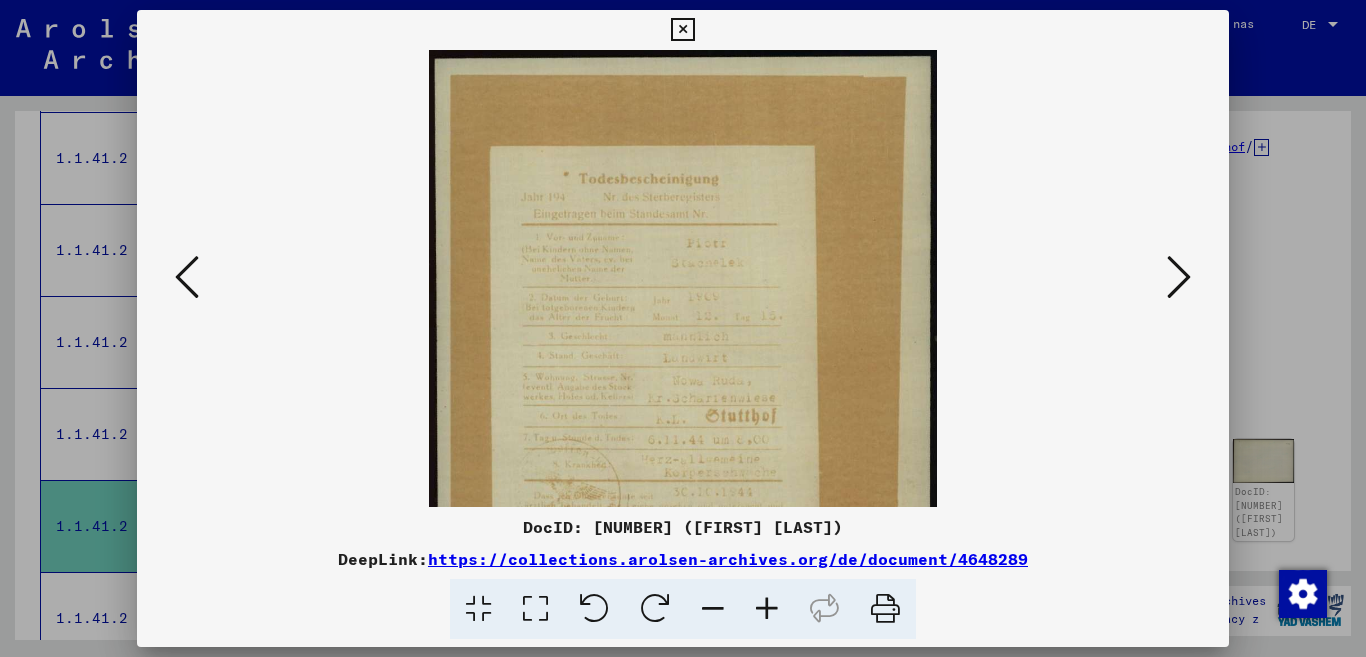 click at bounding box center [767, 609] 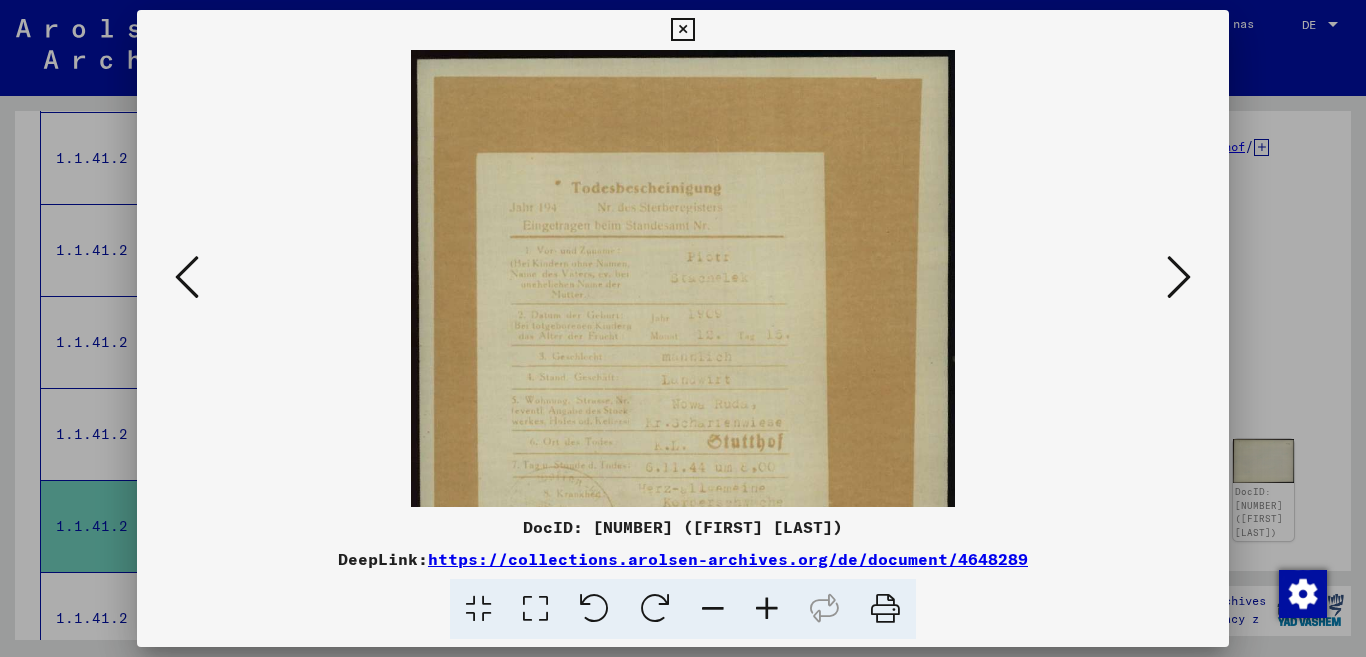 click at bounding box center [767, 609] 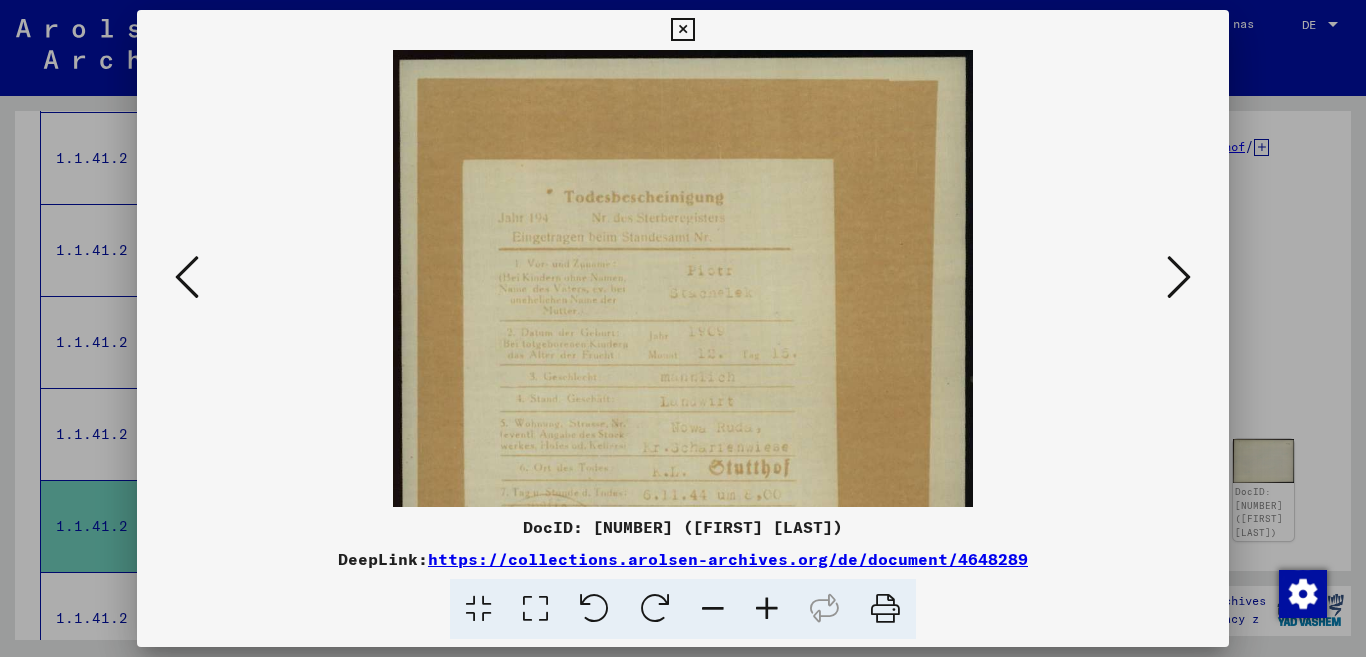 click at bounding box center [767, 609] 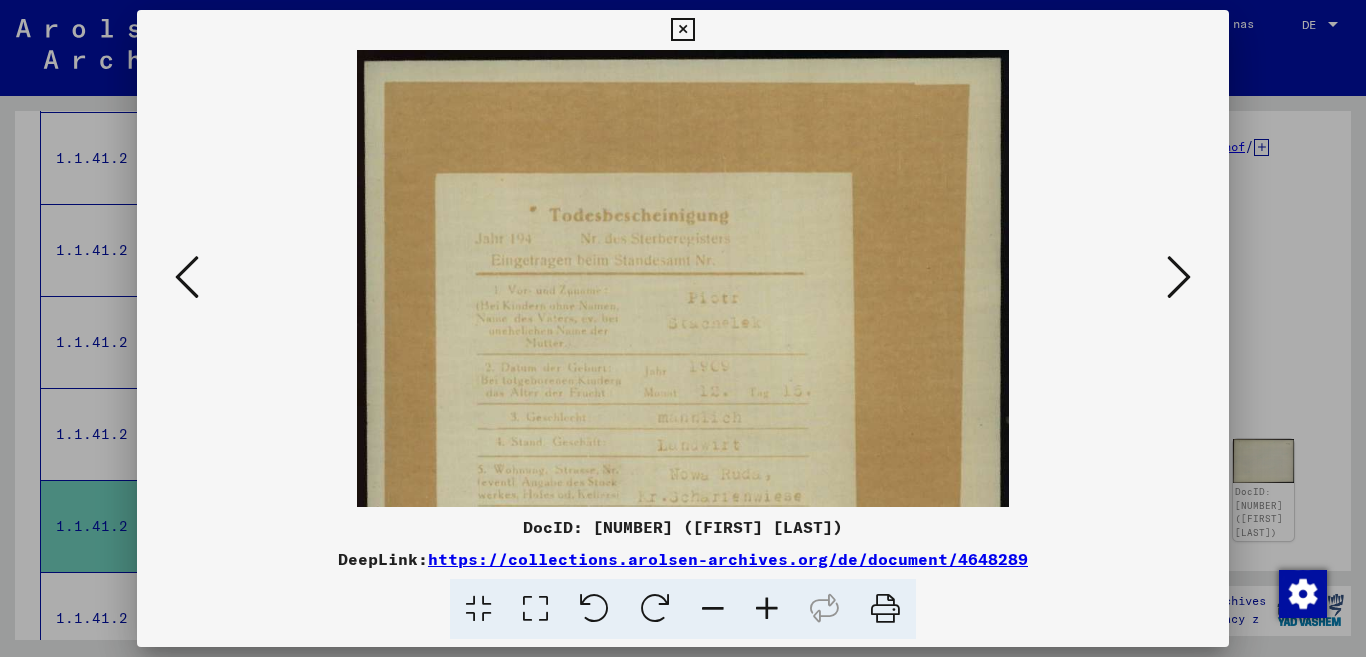 click at bounding box center (767, 609) 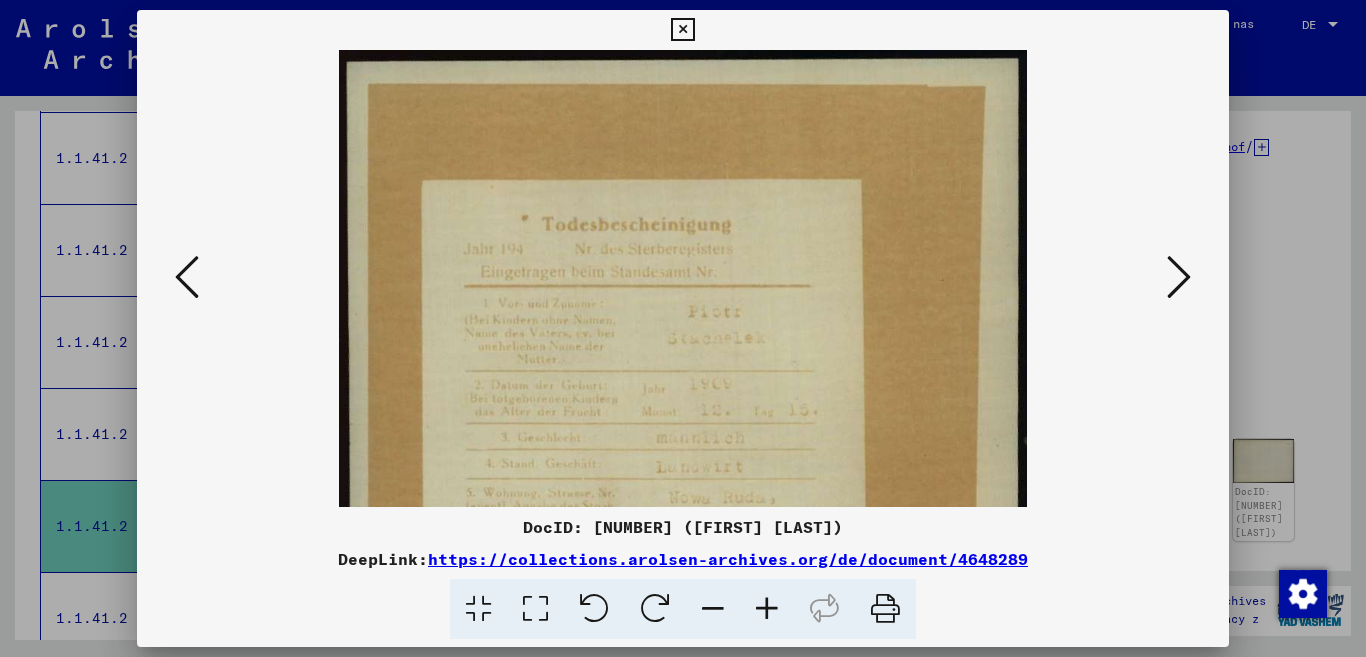 click at bounding box center (767, 609) 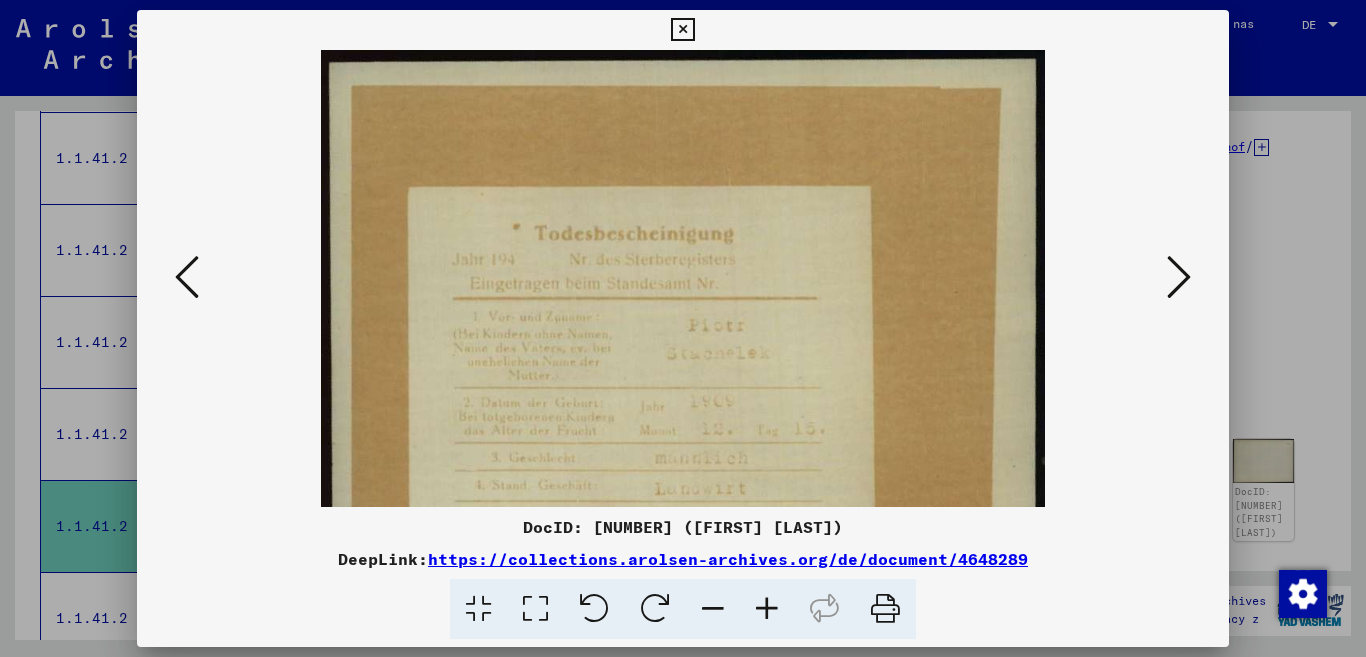 click at bounding box center [767, 609] 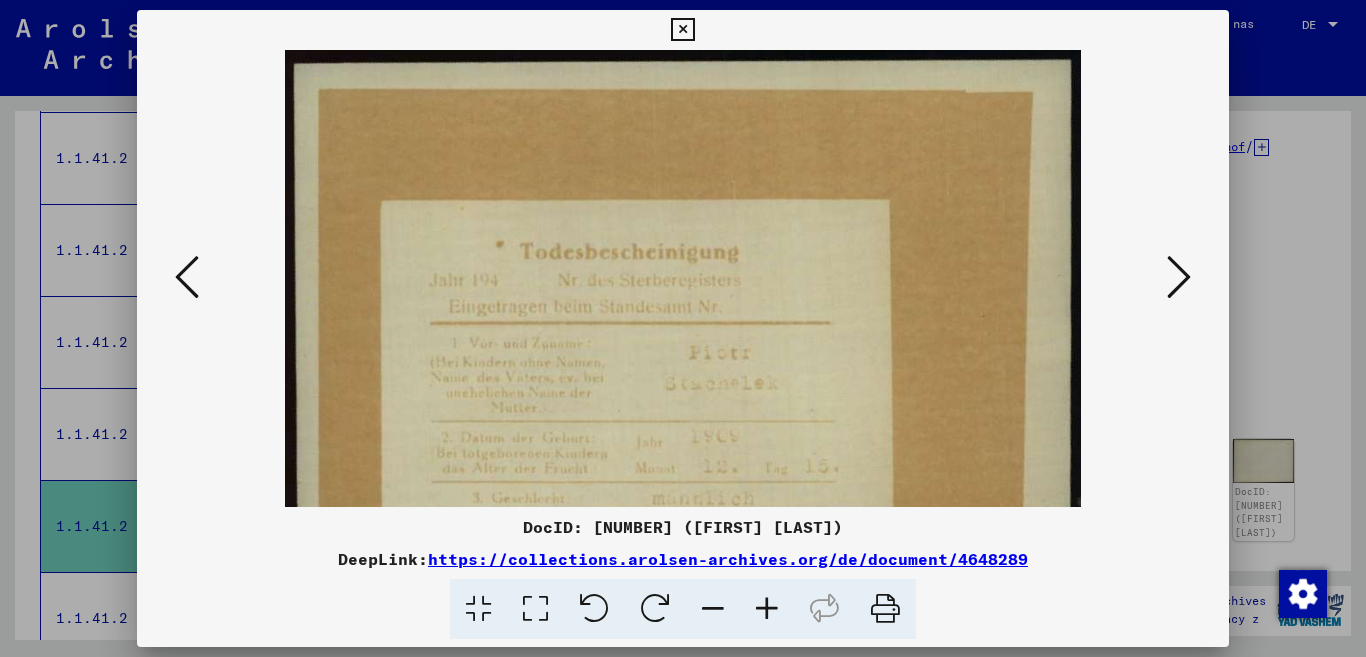 click at bounding box center [767, 609] 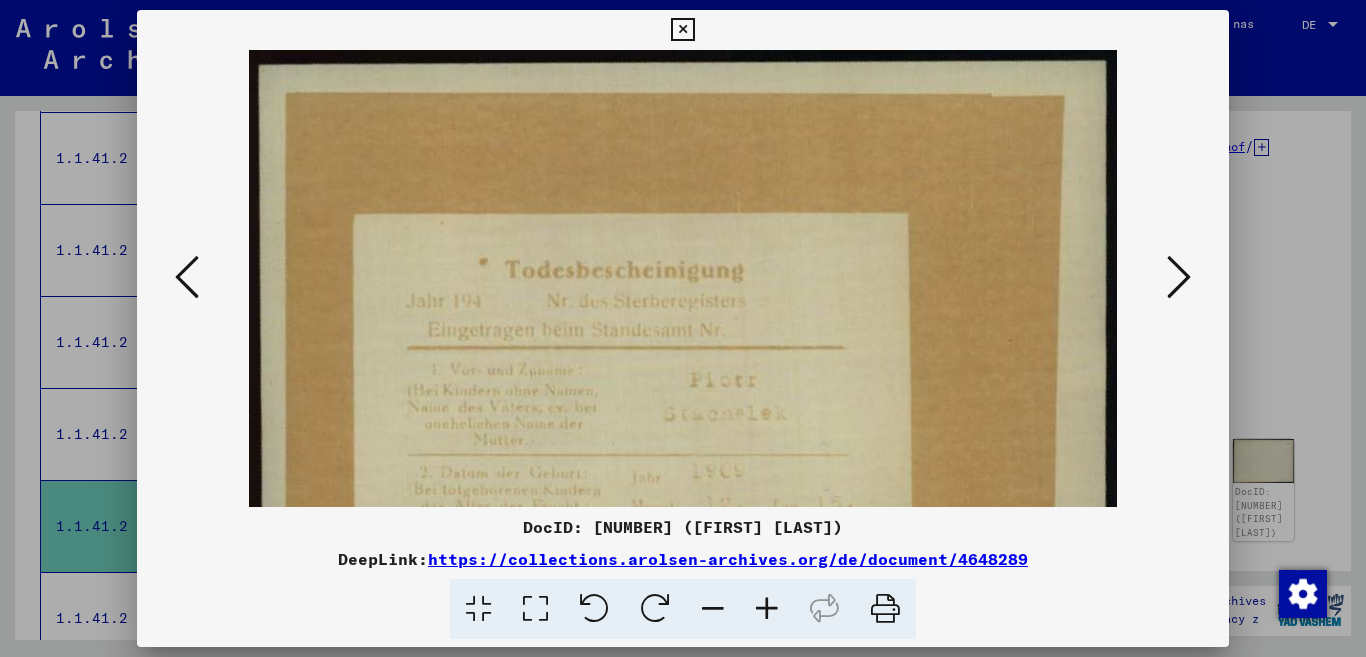 click at bounding box center (767, 609) 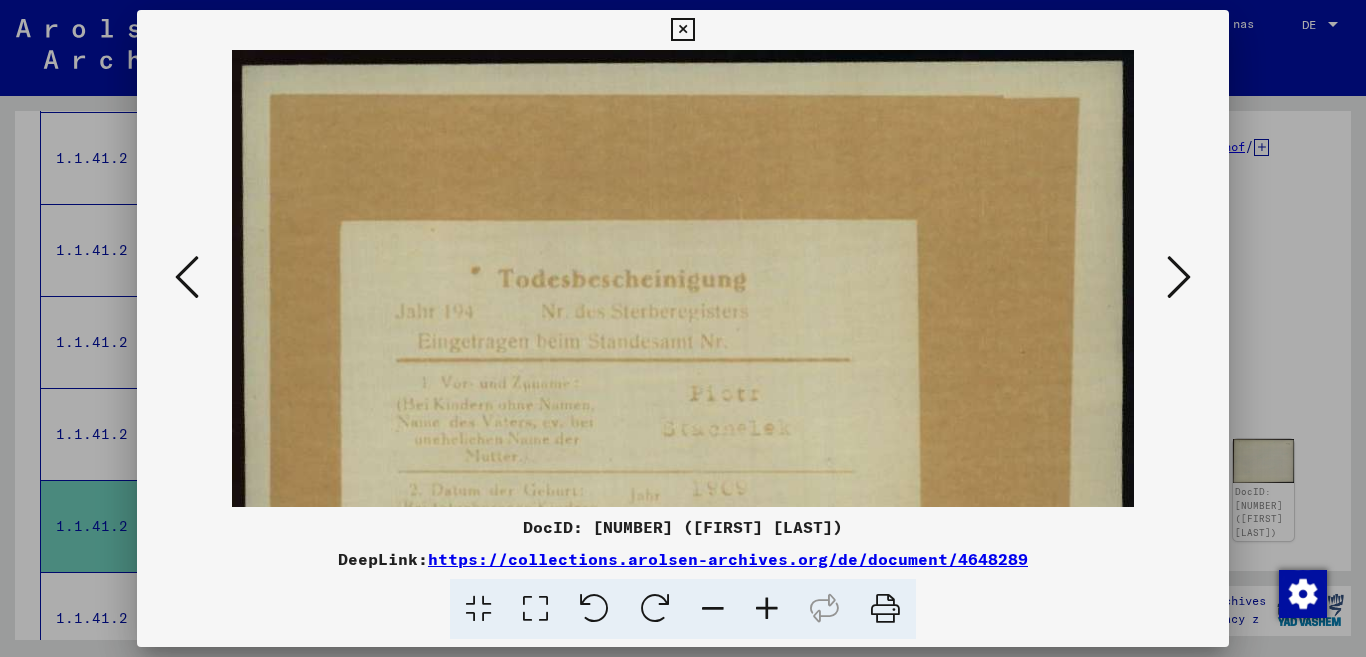 click at bounding box center (767, 609) 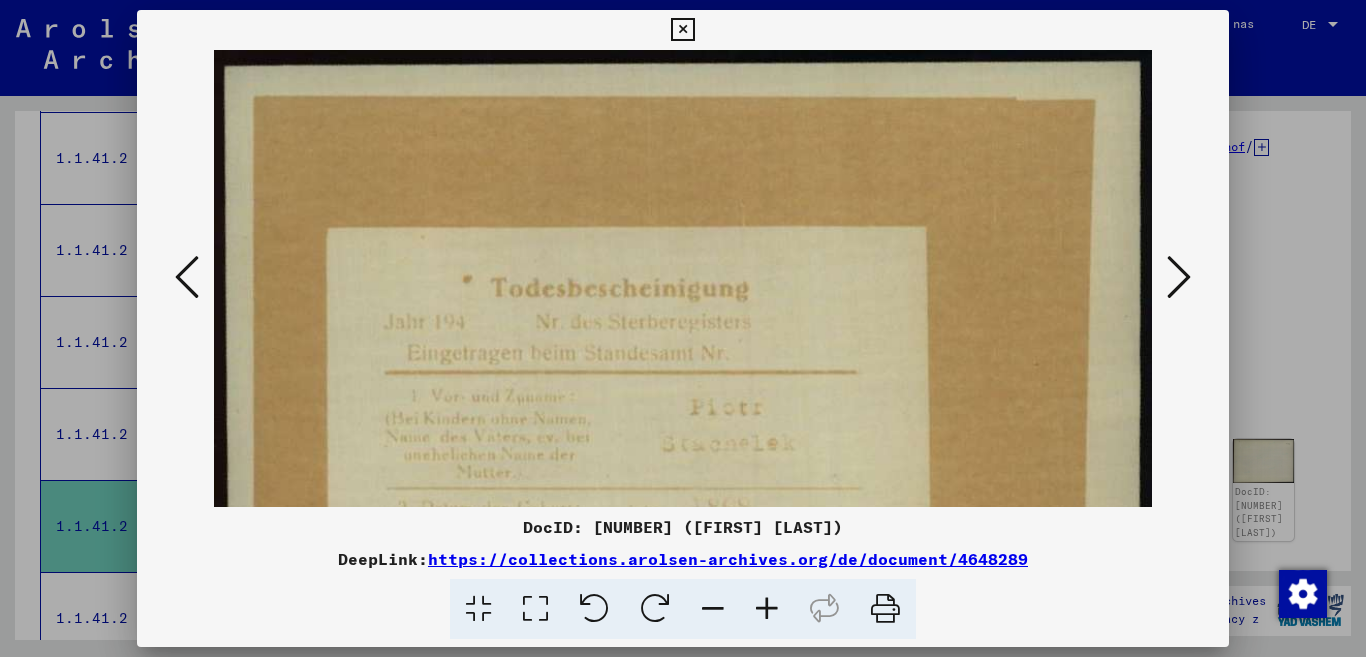 drag, startPoint x: 785, startPoint y: 463, endPoint x: 774, endPoint y: 291, distance: 172.35138 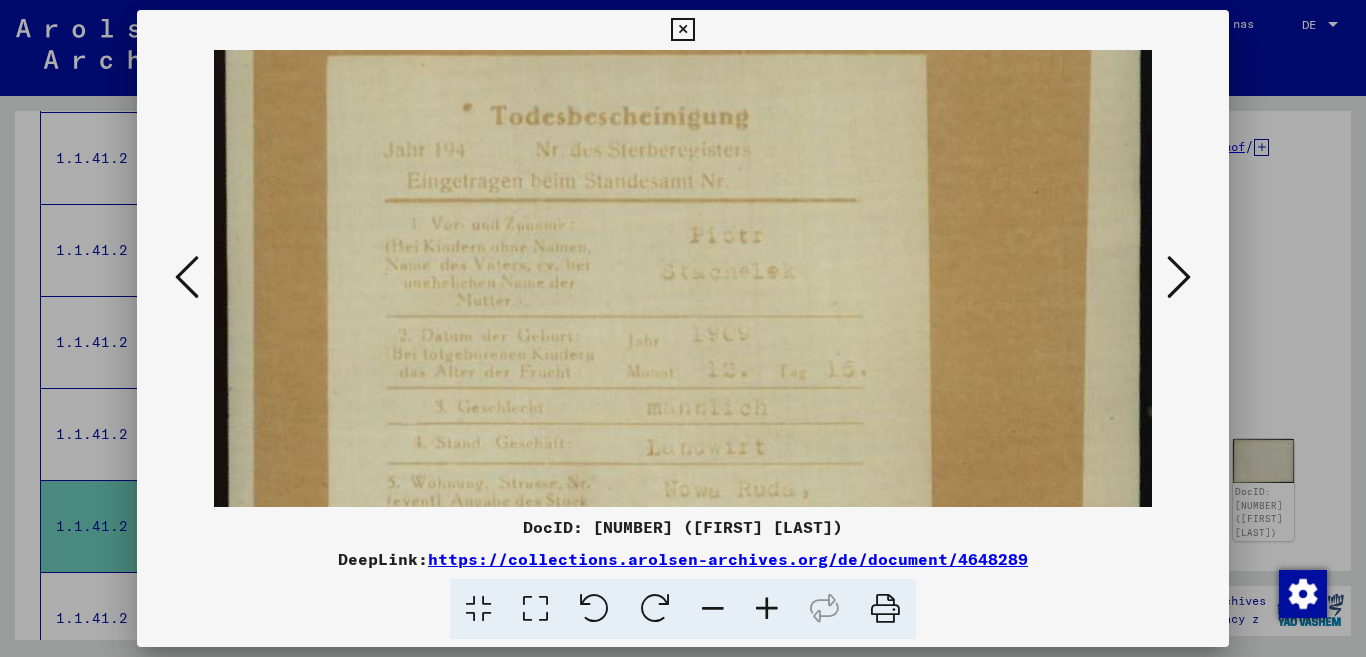 drag, startPoint x: 805, startPoint y: 413, endPoint x: 773, endPoint y: 224, distance: 191.68985 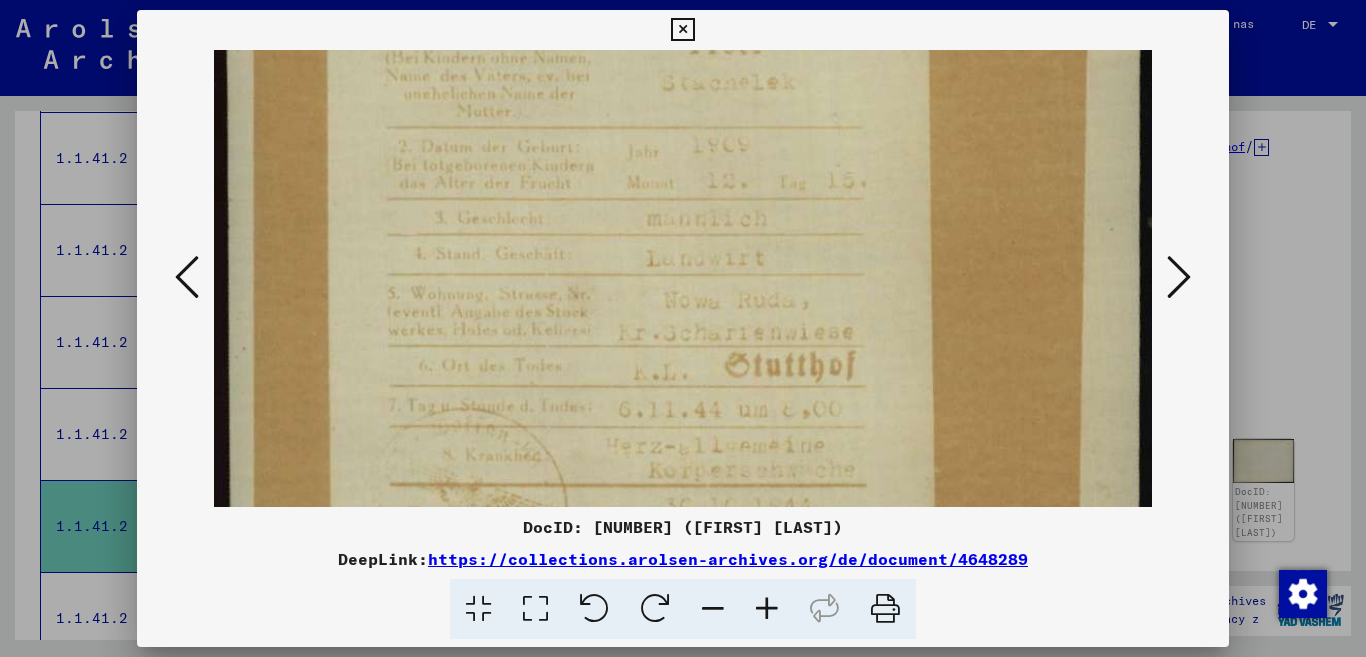 drag, startPoint x: 773, startPoint y: 448, endPoint x: 745, endPoint y: 275, distance: 175.25125 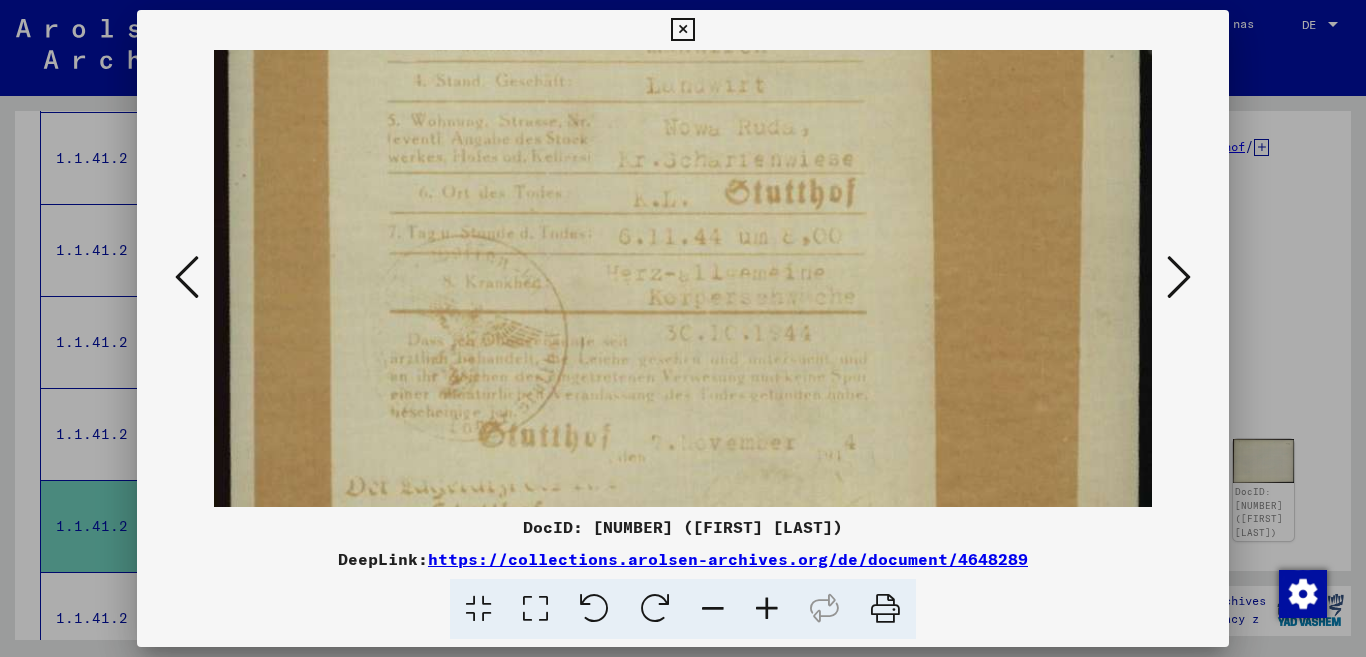 click at bounding box center [1179, 277] 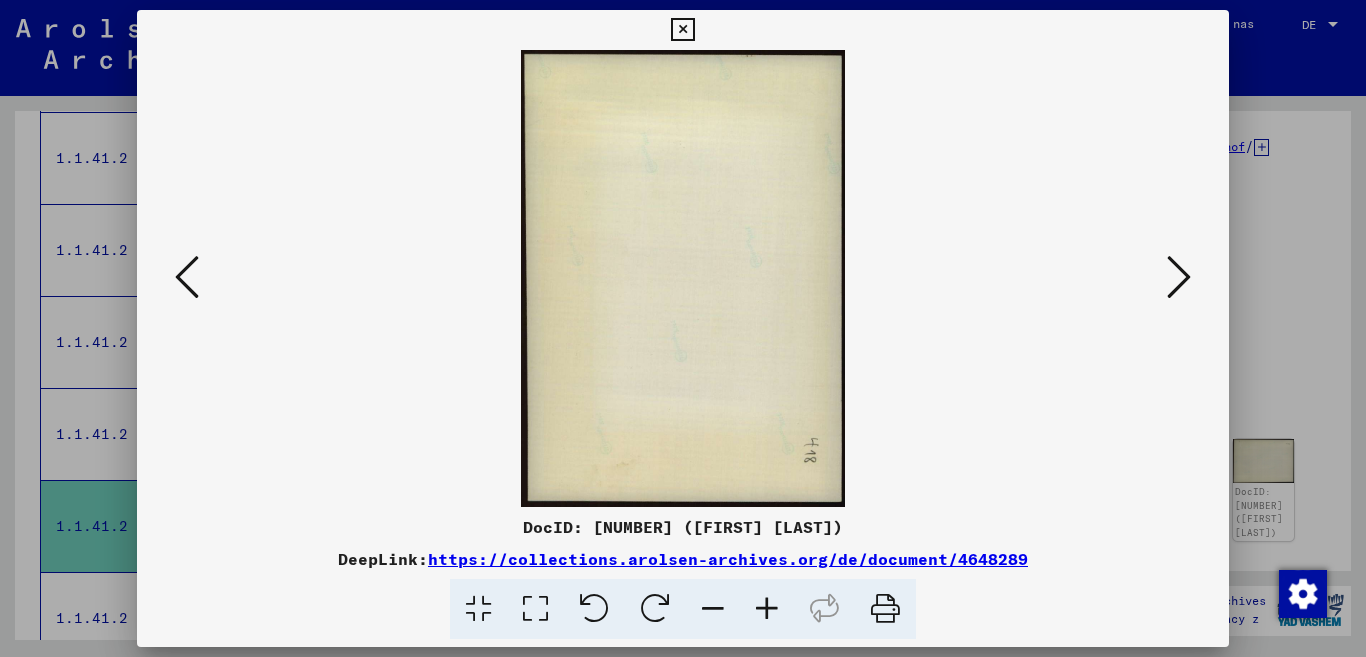 scroll, scrollTop: 0, scrollLeft: 0, axis: both 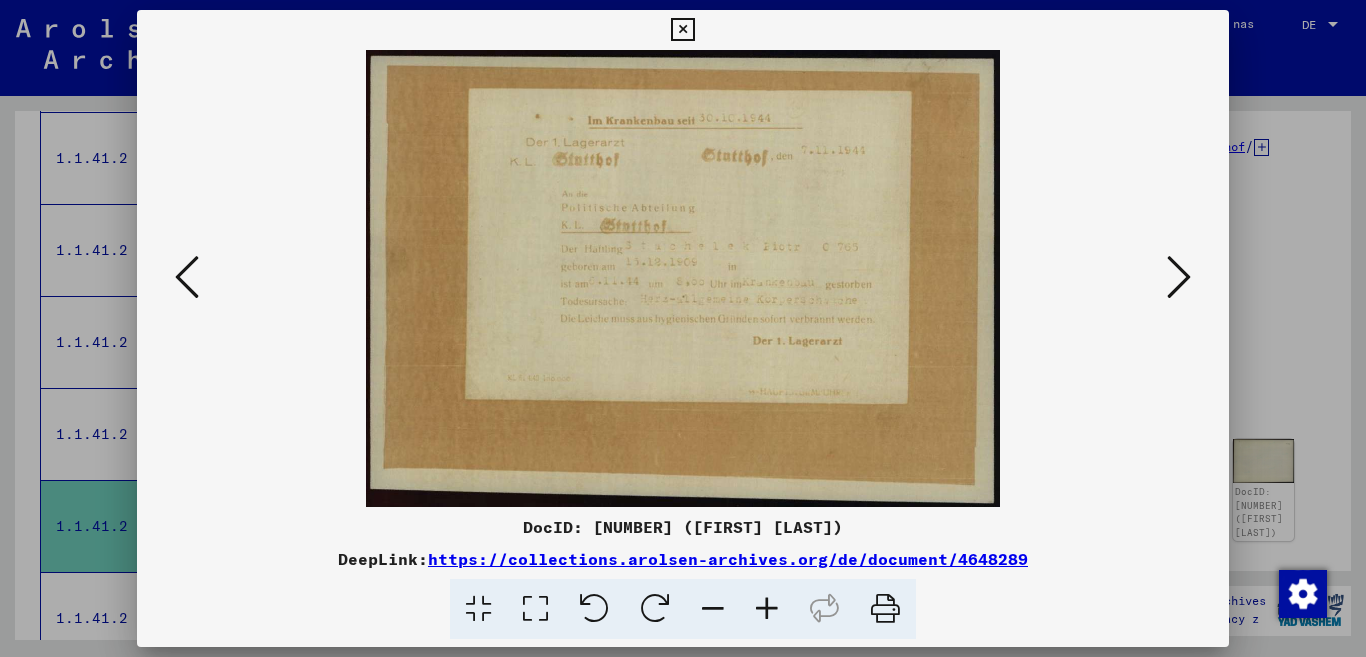 click at bounding box center [767, 609] 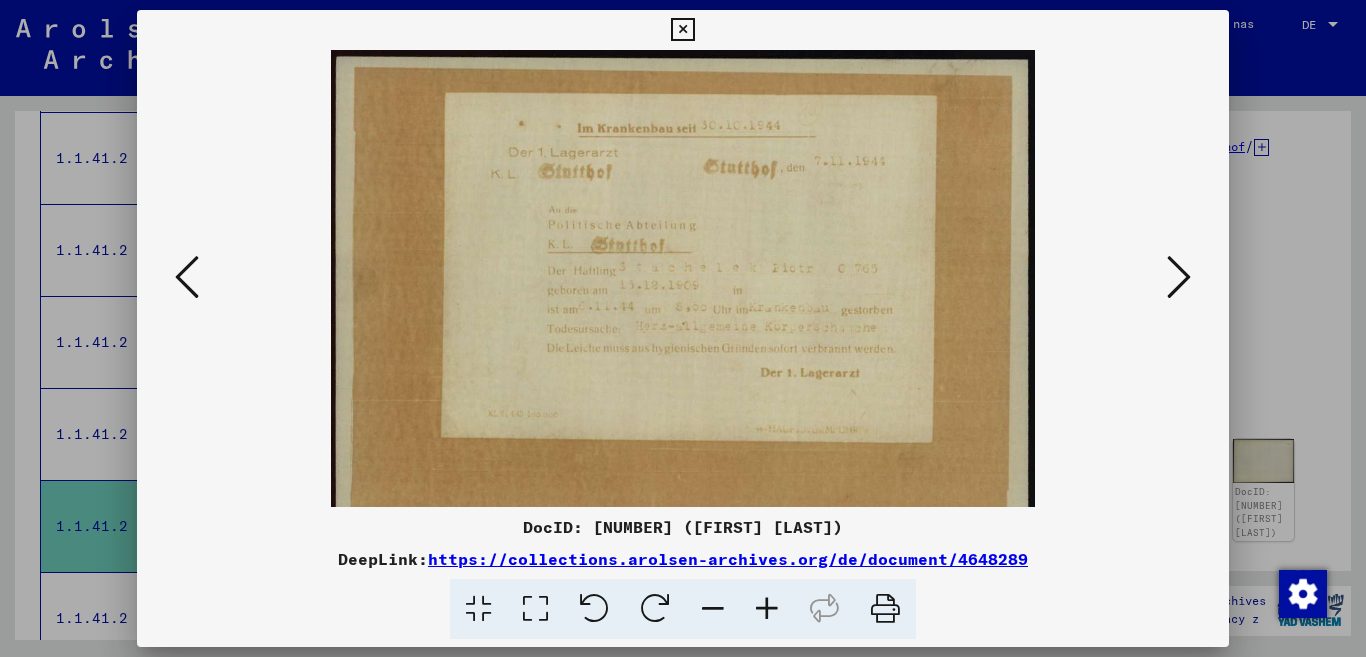 click at bounding box center [767, 609] 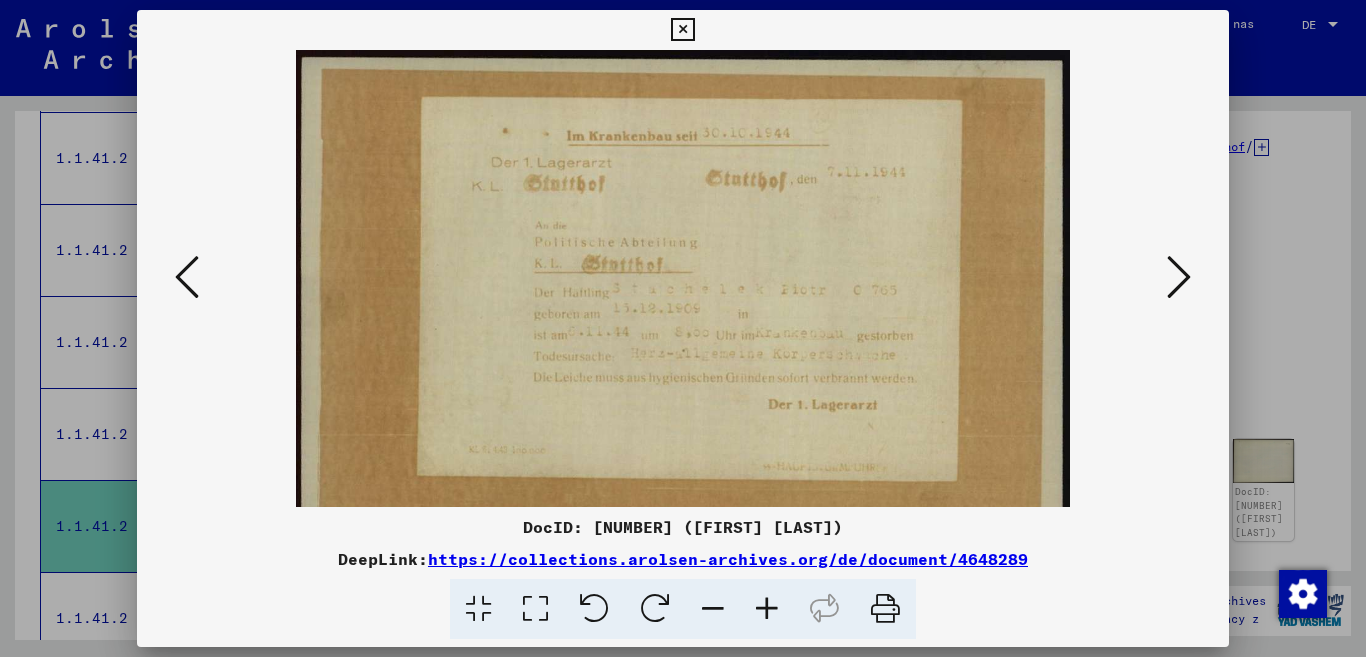 click at bounding box center (767, 609) 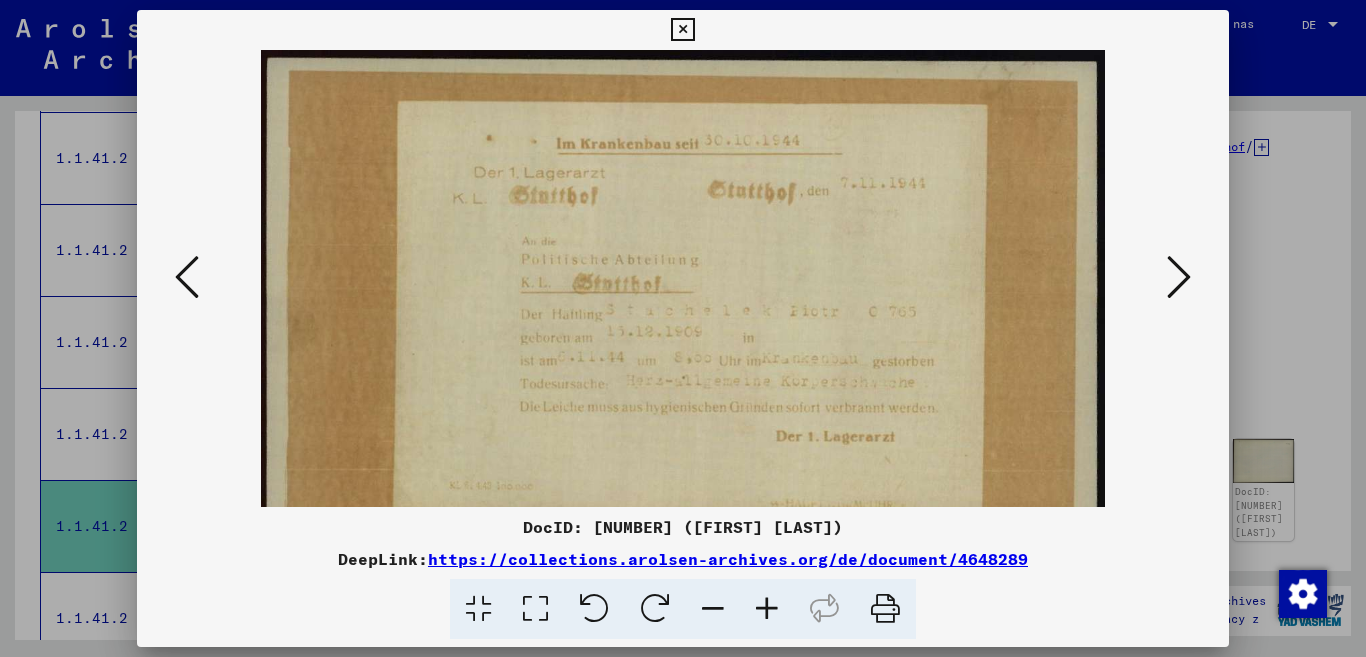click at bounding box center (767, 609) 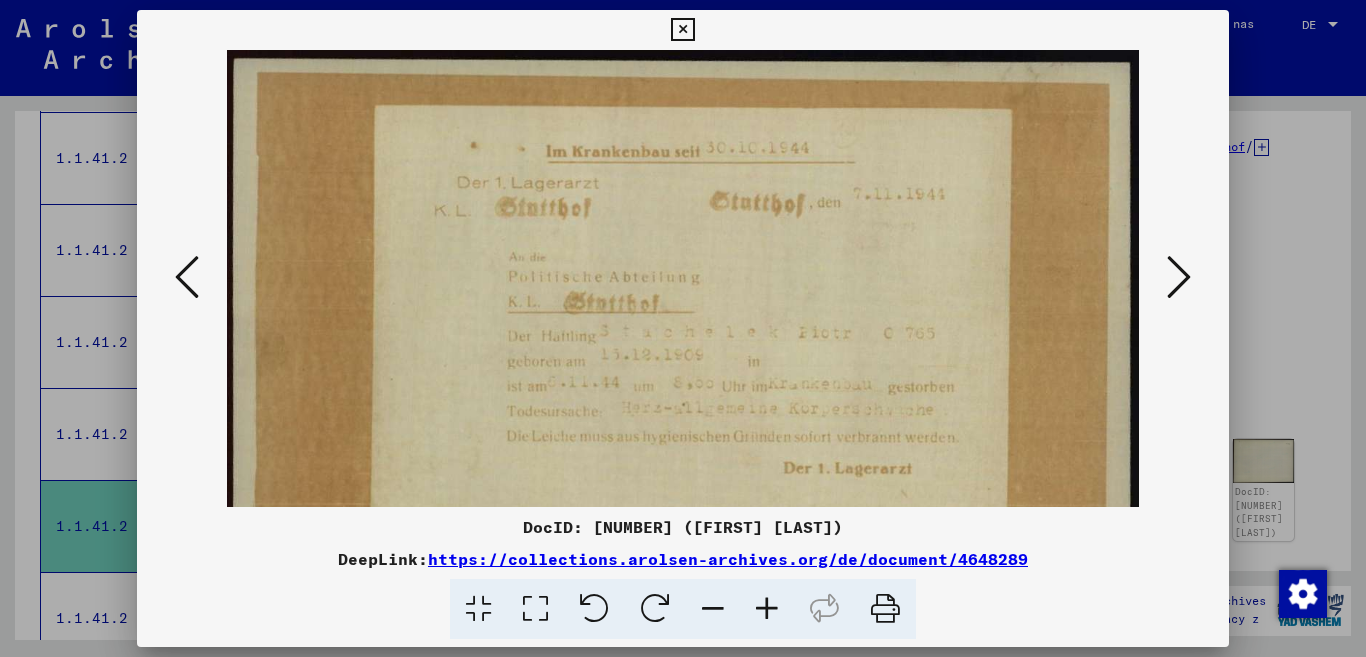 click at bounding box center [767, 609] 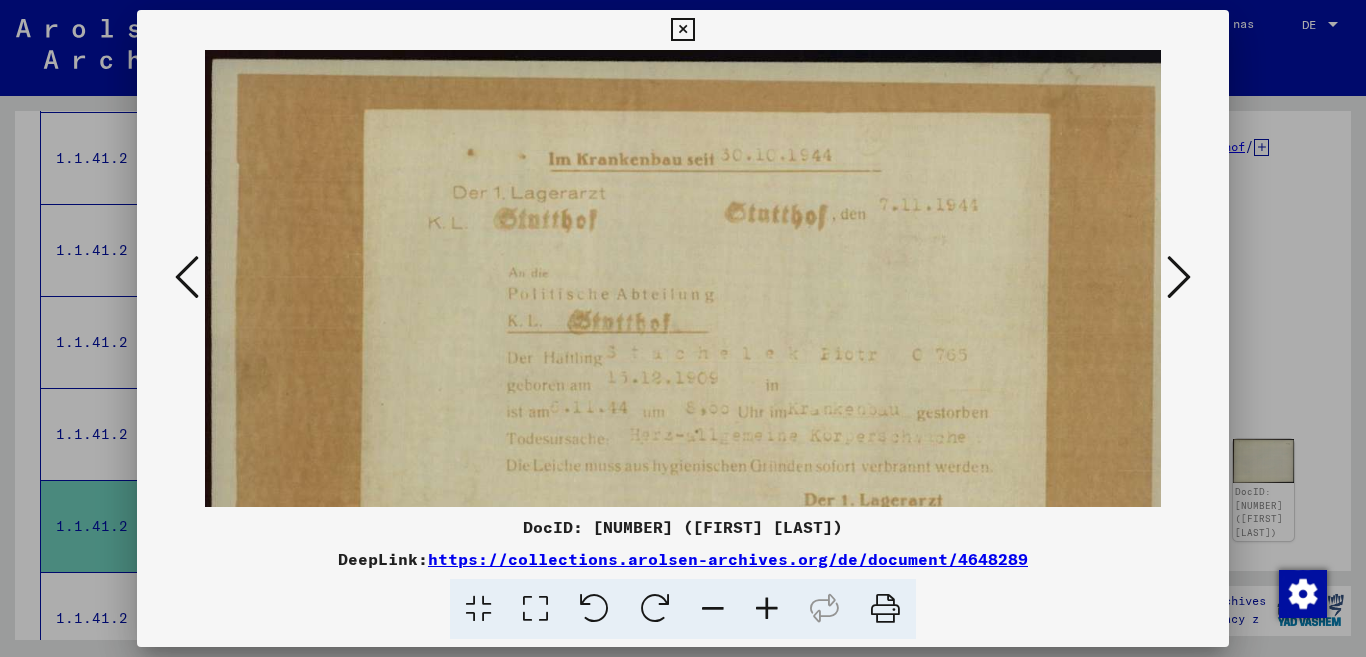 click at bounding box center (767, 609) 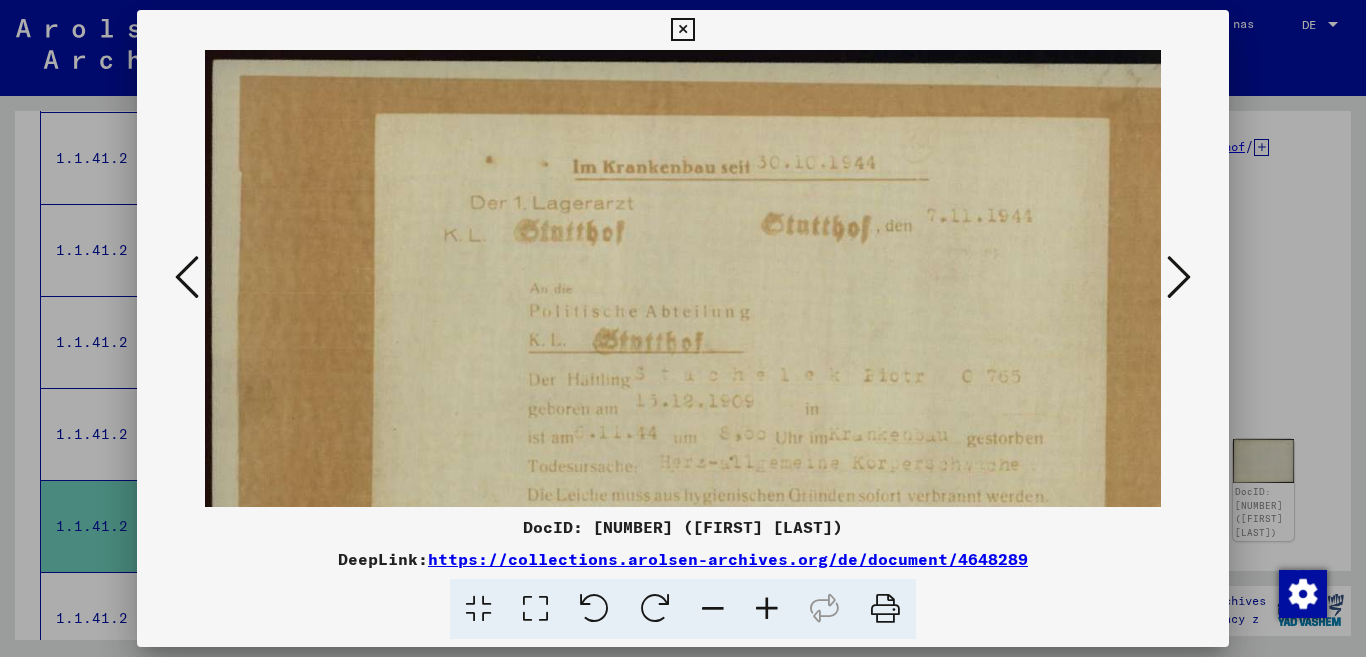 click at bounding box center [1179, 277] 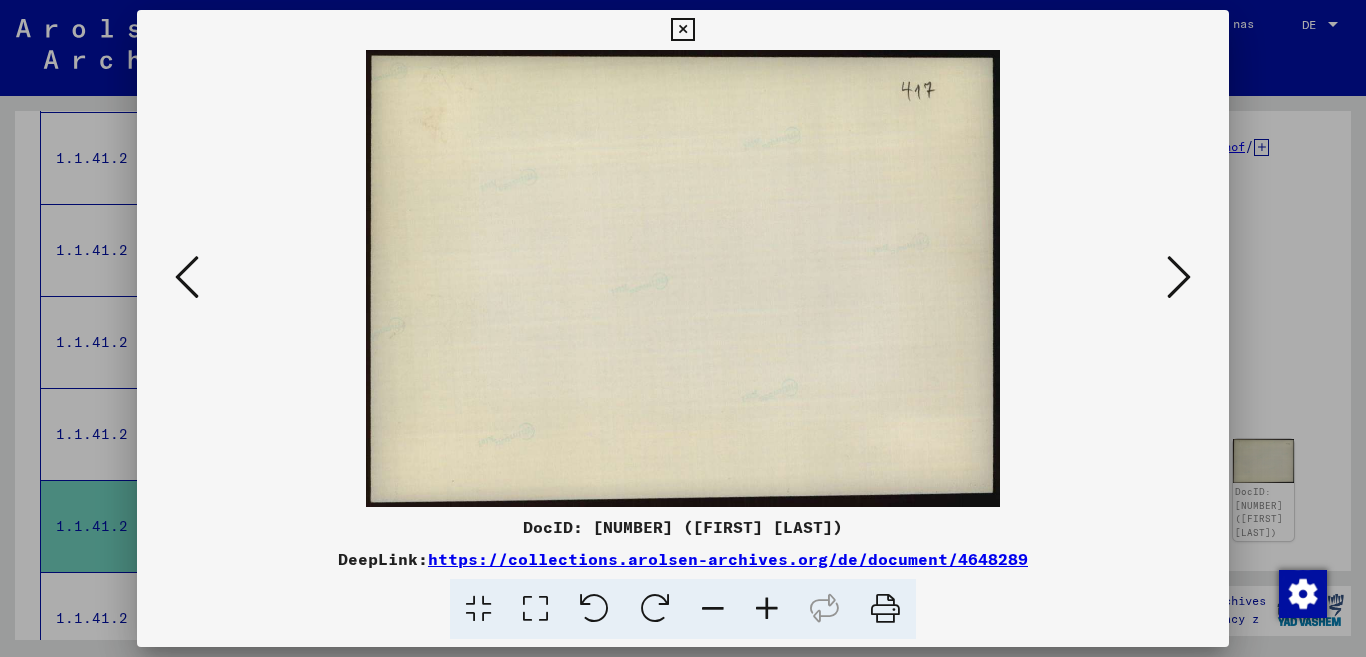 click at bounding box center [1179, 277] 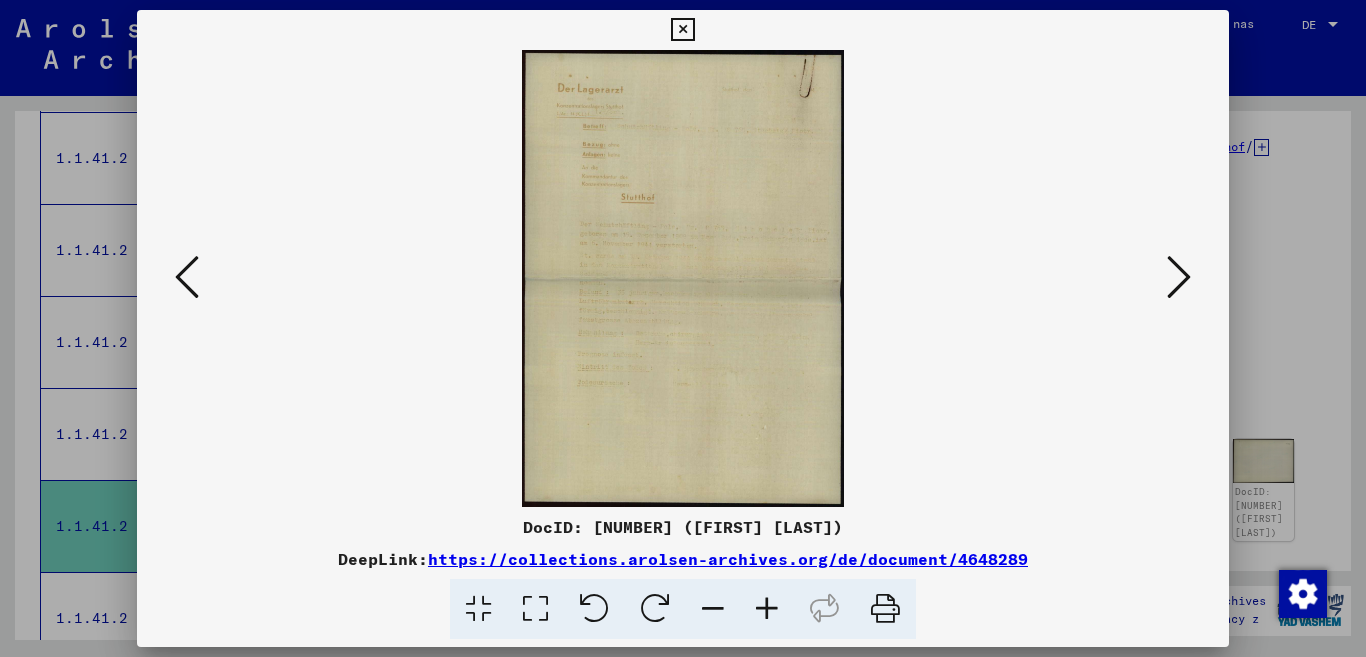 click at bounding box center [1179, 277] 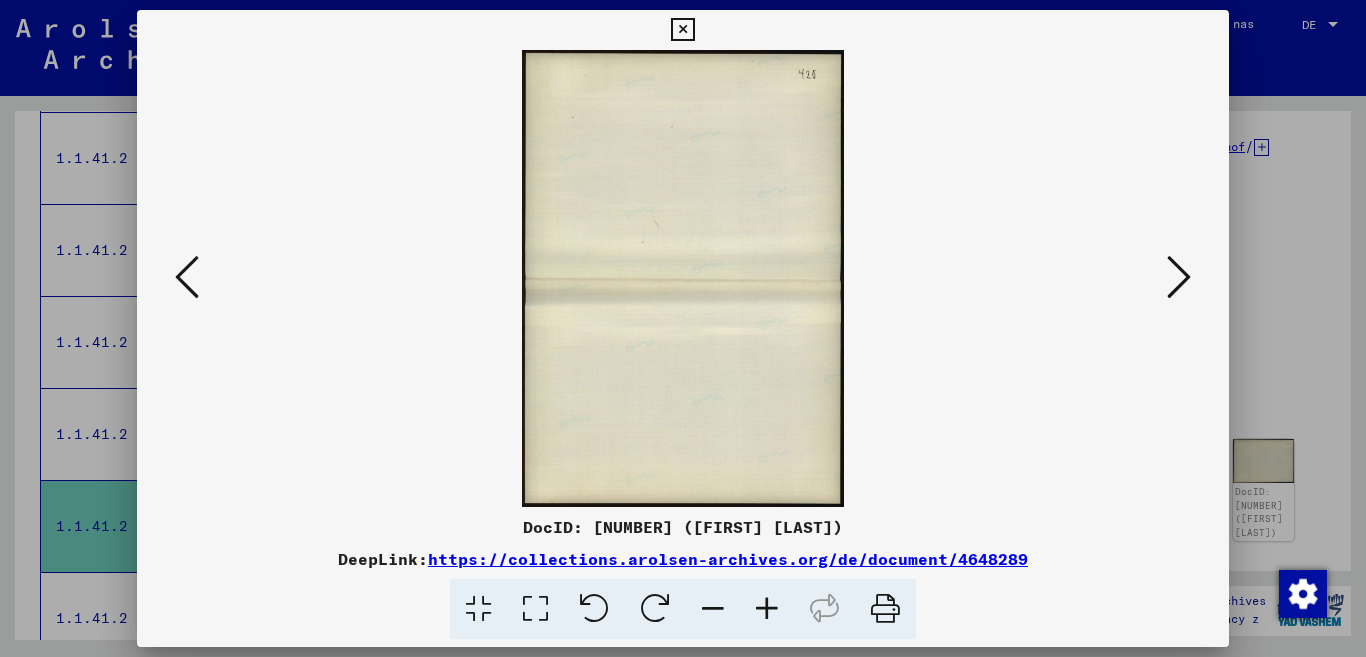 click at bounding box center (682, 30) 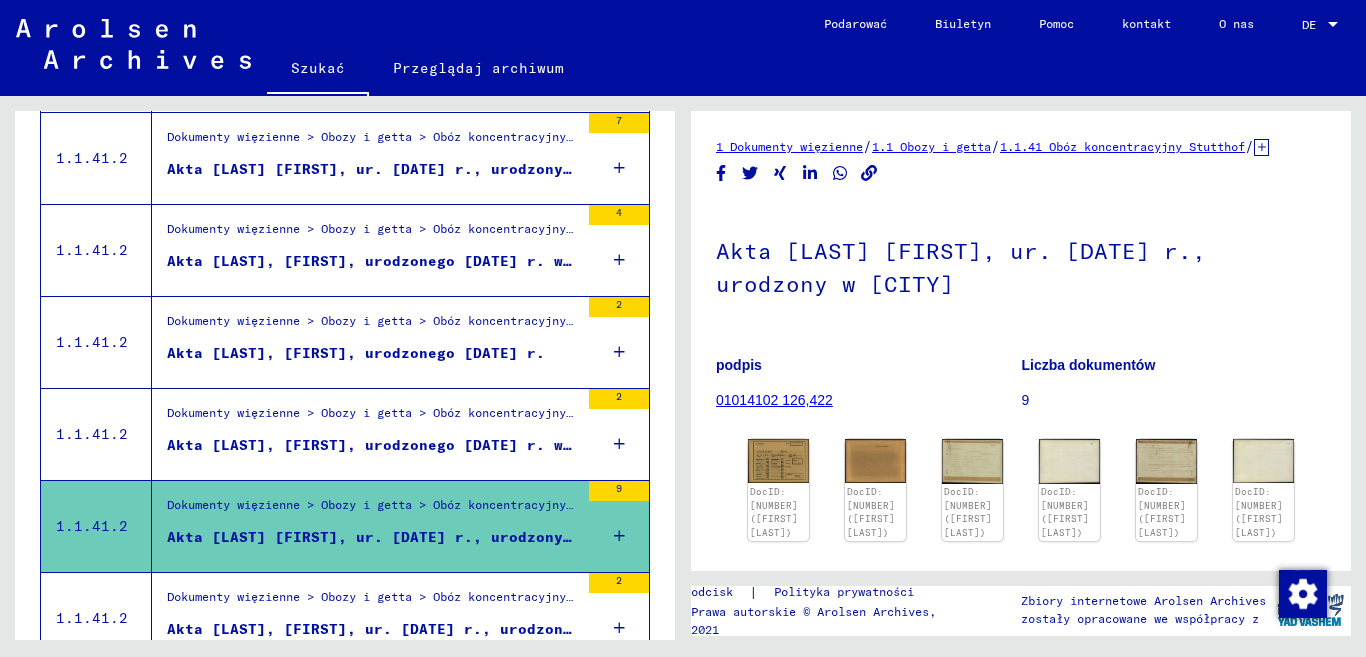 scroll, scrollTop: 1346, scrollLeft: 0, axis: vertical 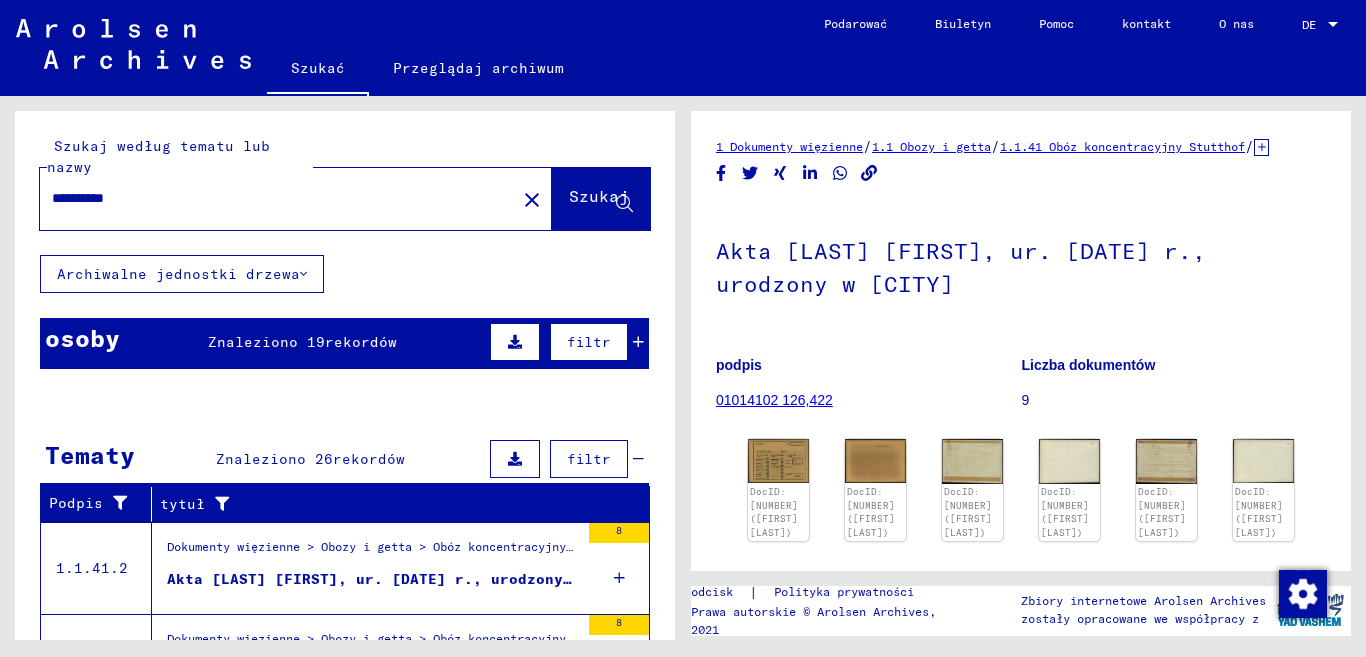 click on "Archiwalne jednostki drzewa" 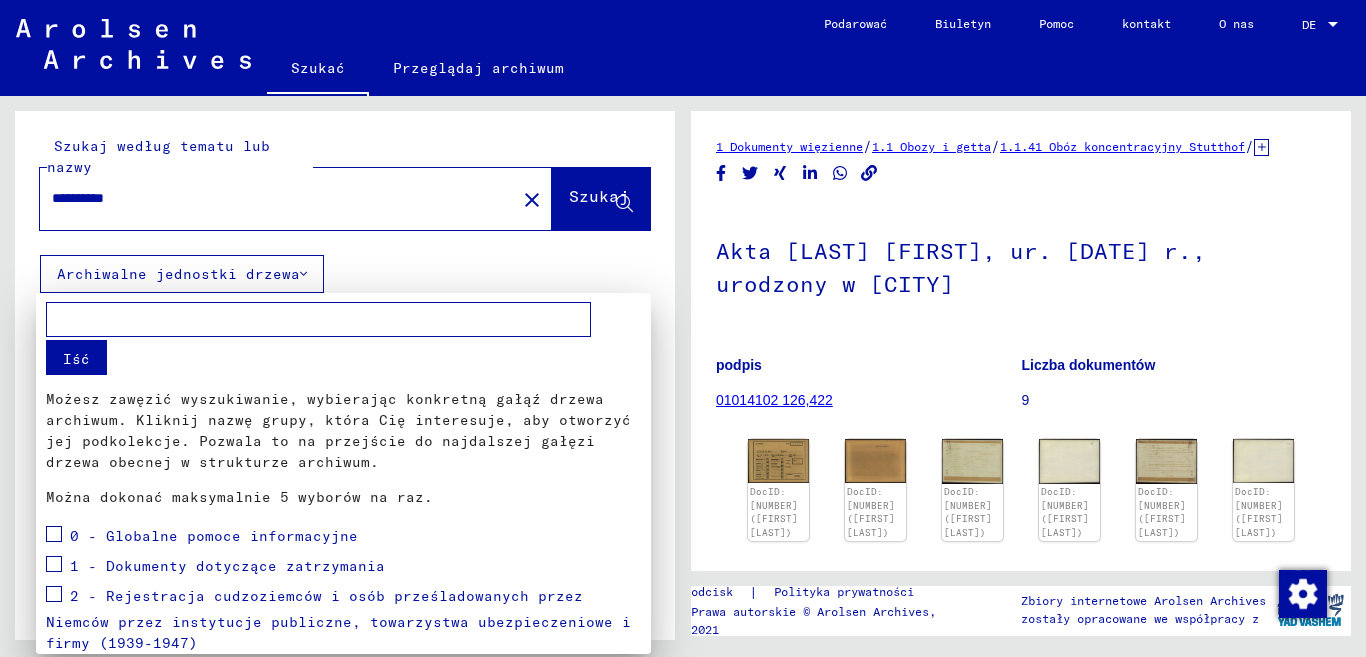 click on "1 - Dokumenty dotyczące zatrzymania" at bounding box center (343, 567) 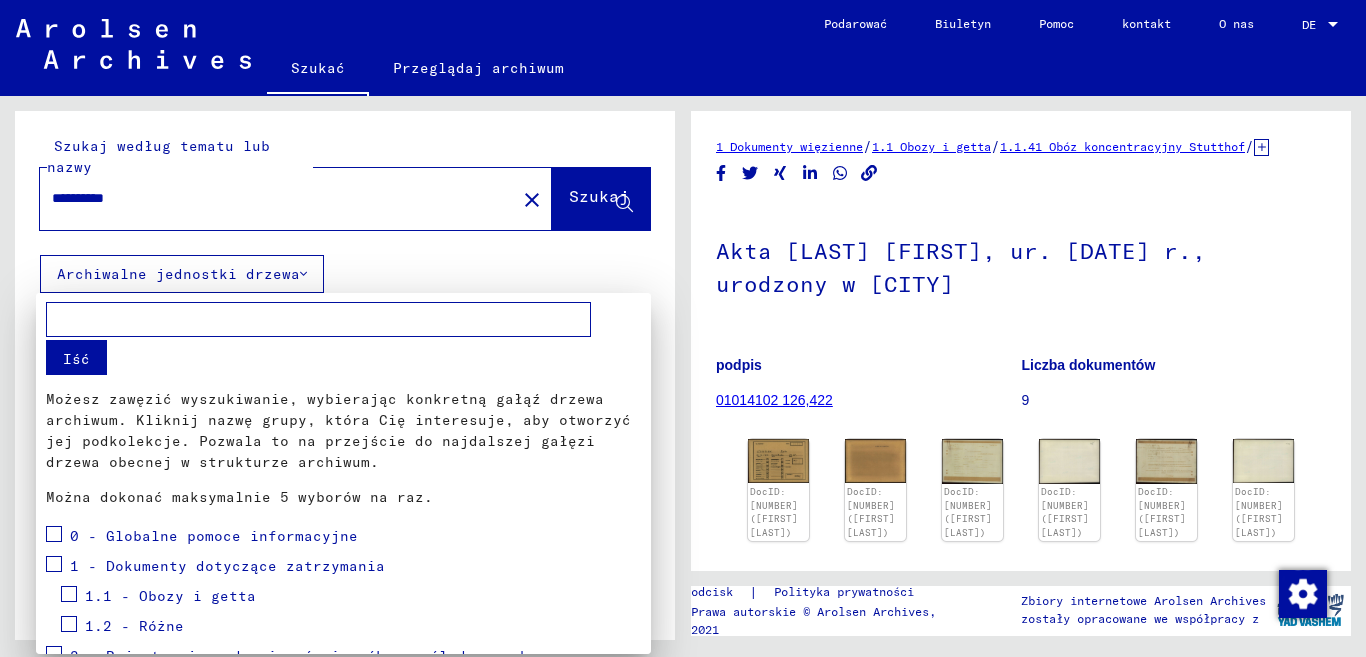 scroll, scrollTop: 316, scrollLeft: 0, axis: vertical 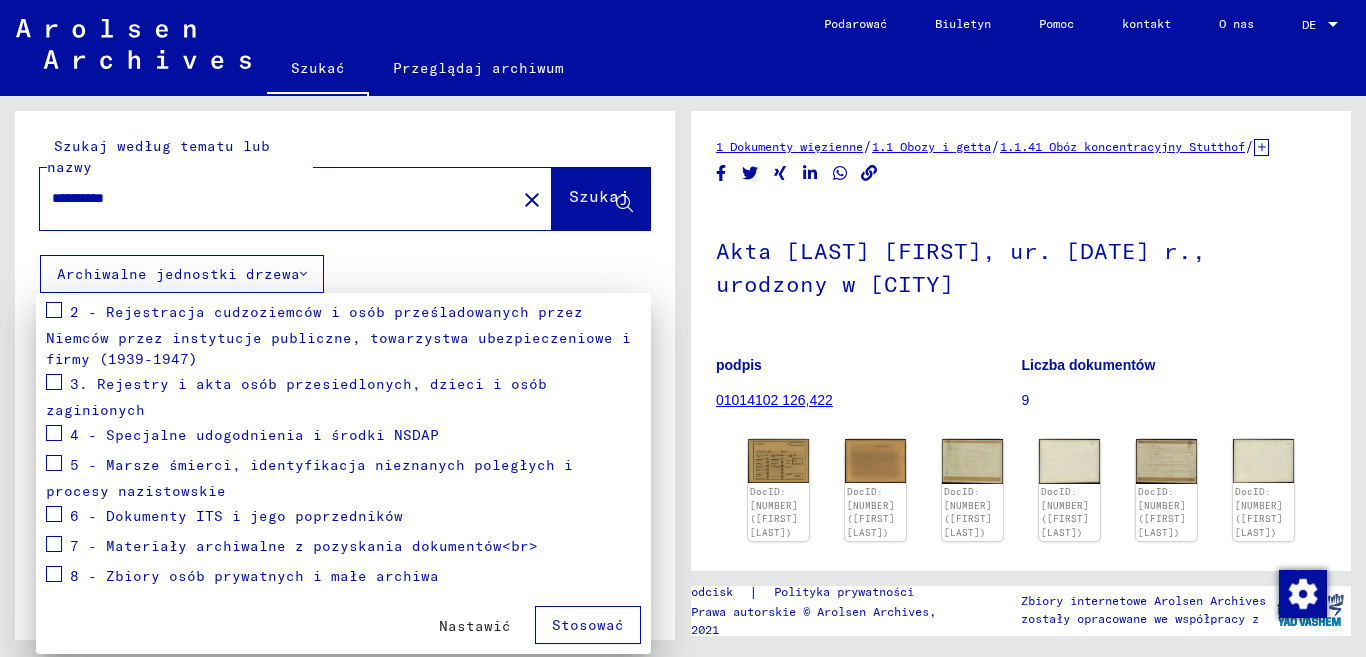 click on "Stosować" at bounding box center [588, 625] 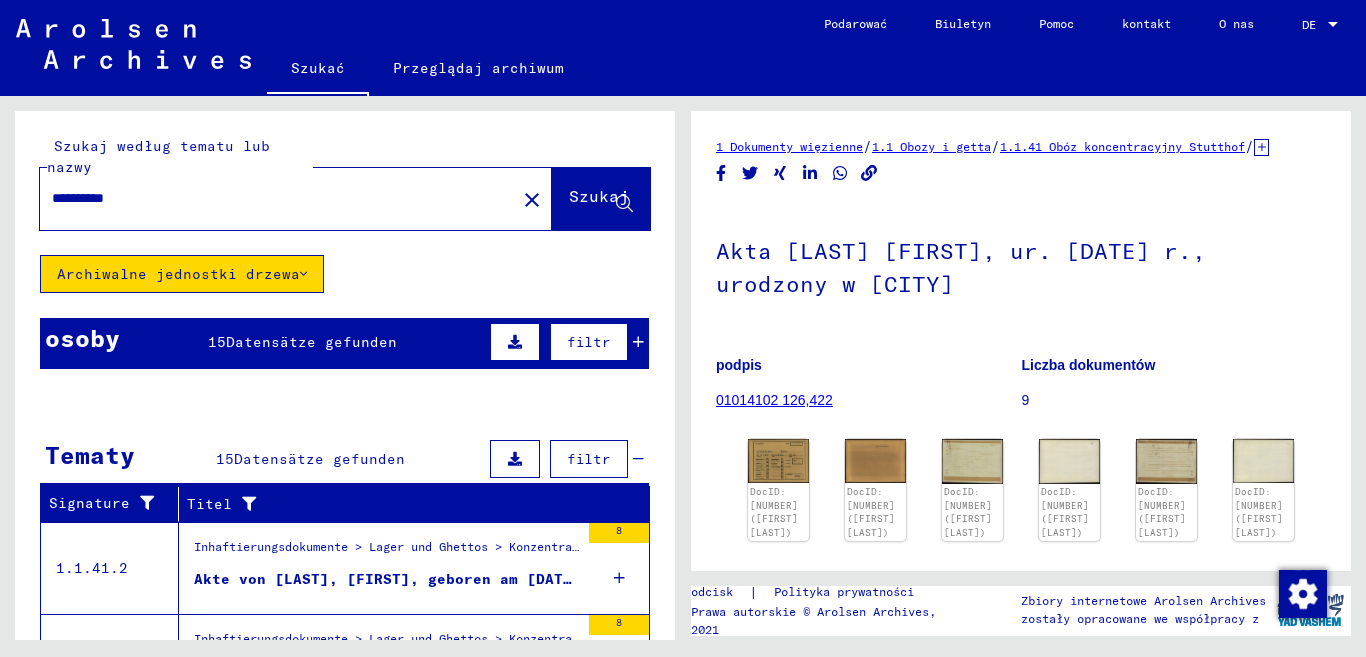 scroll, scrollTop: 458, scrollLeft: 0, axis: vertical 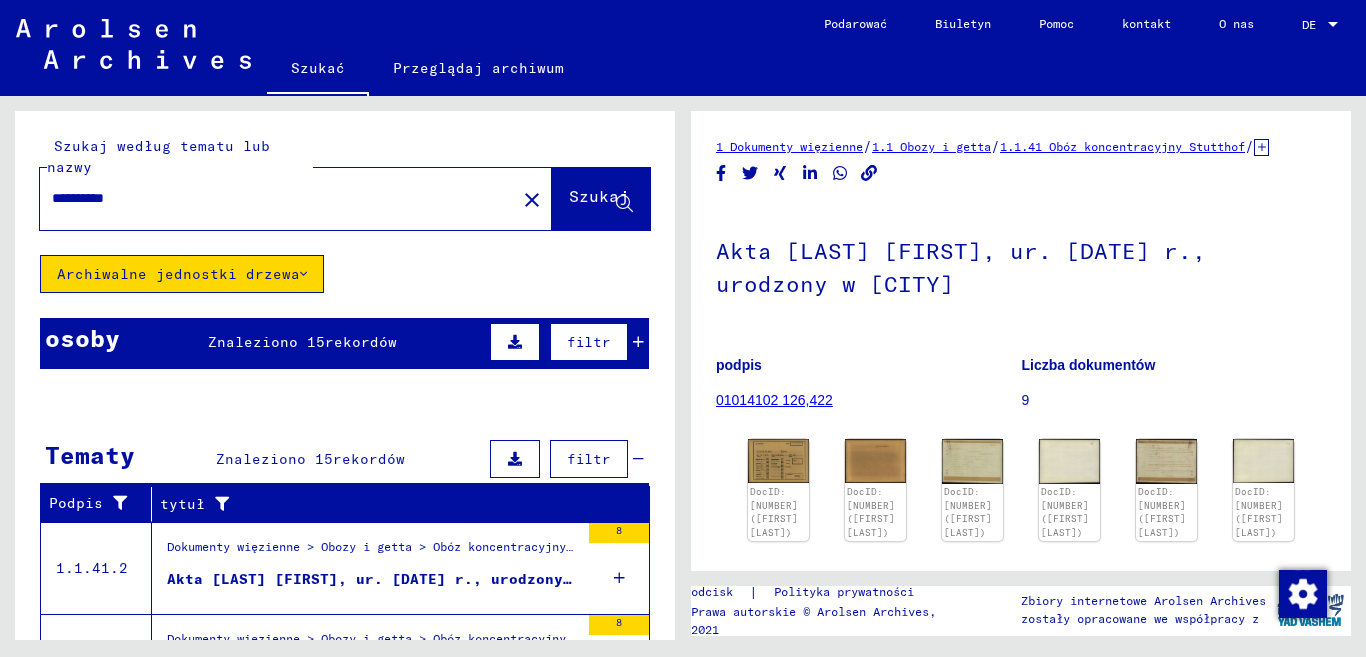 click on "Archiwalne jednostki drzewa" 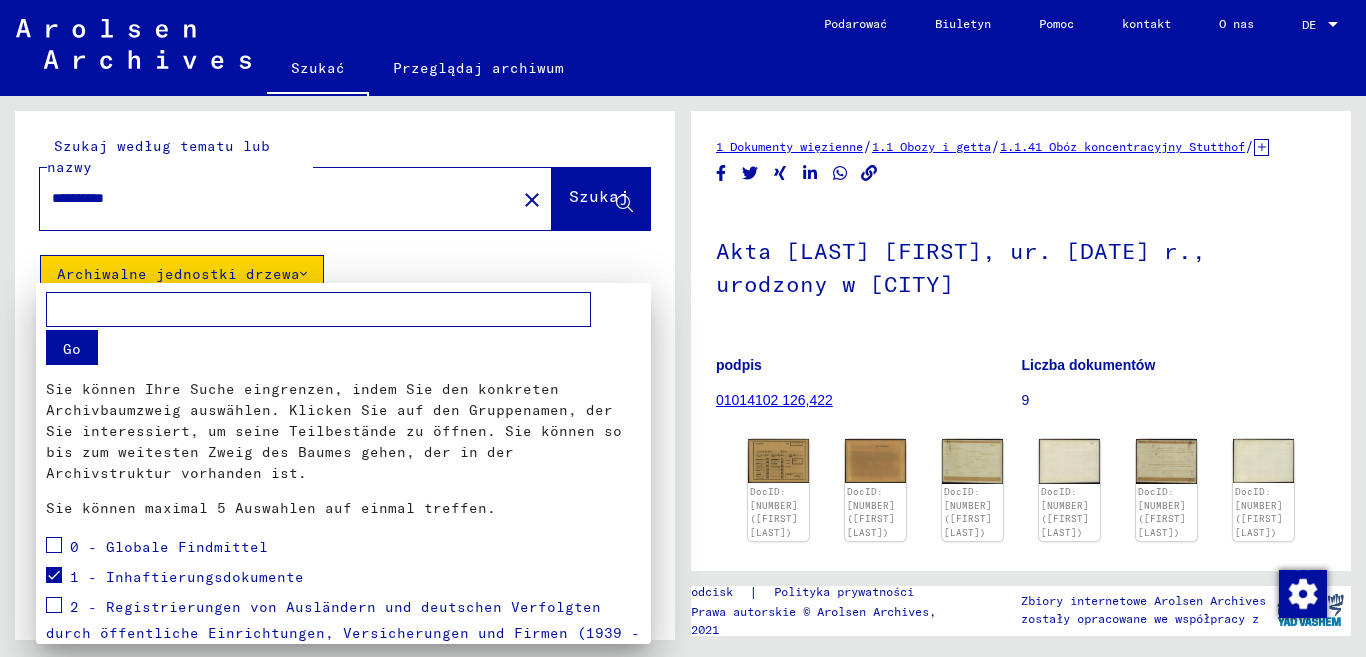 click at bounding box center [54, 605] 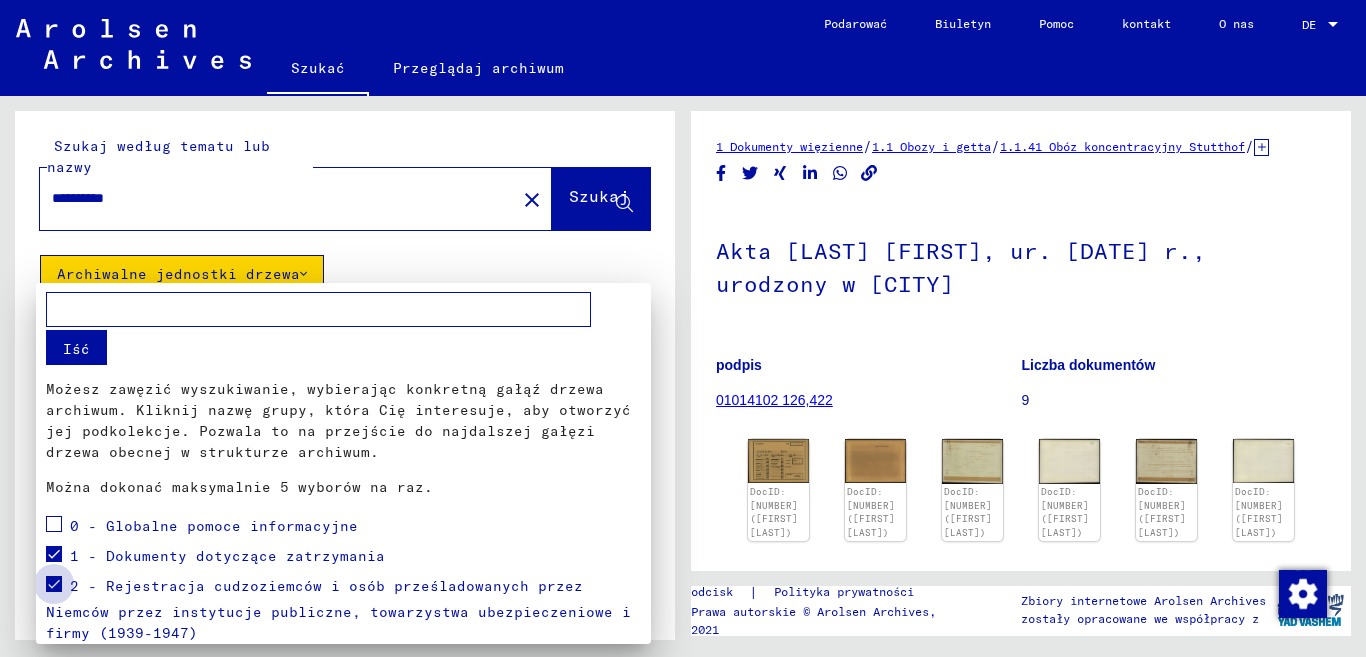 click at bounding box center [54, 584] 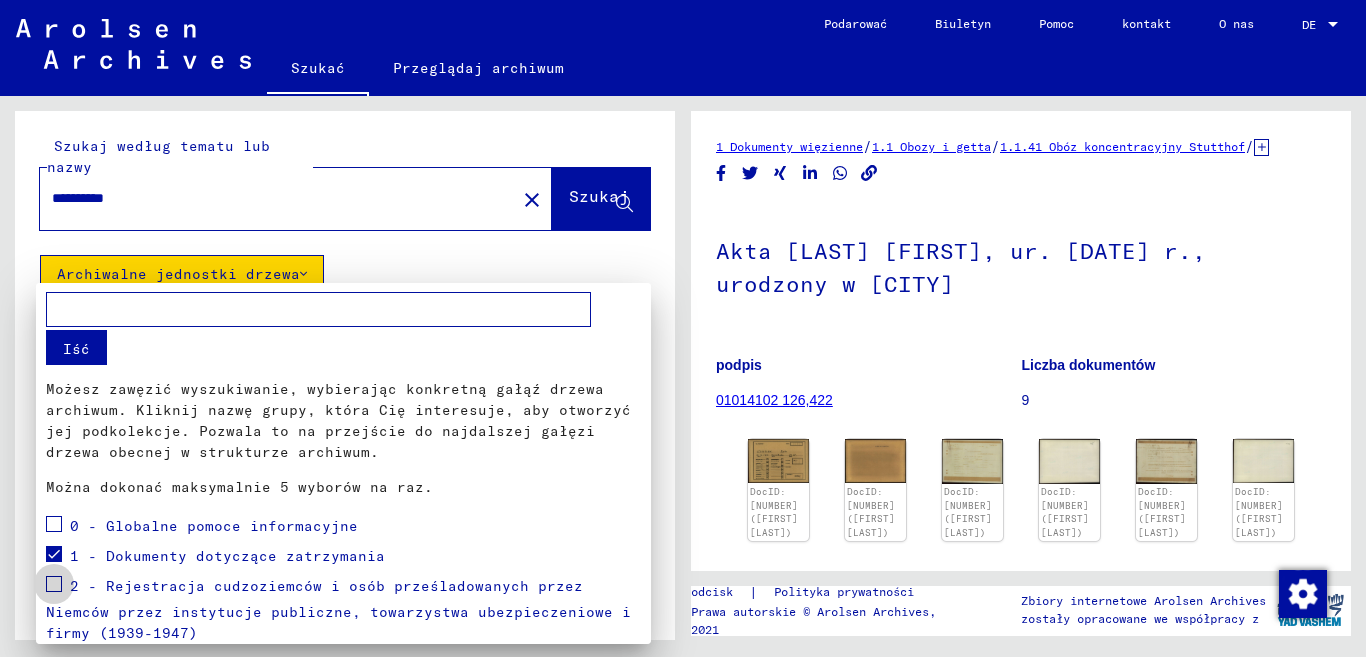 click at bounding box center (54, 584) 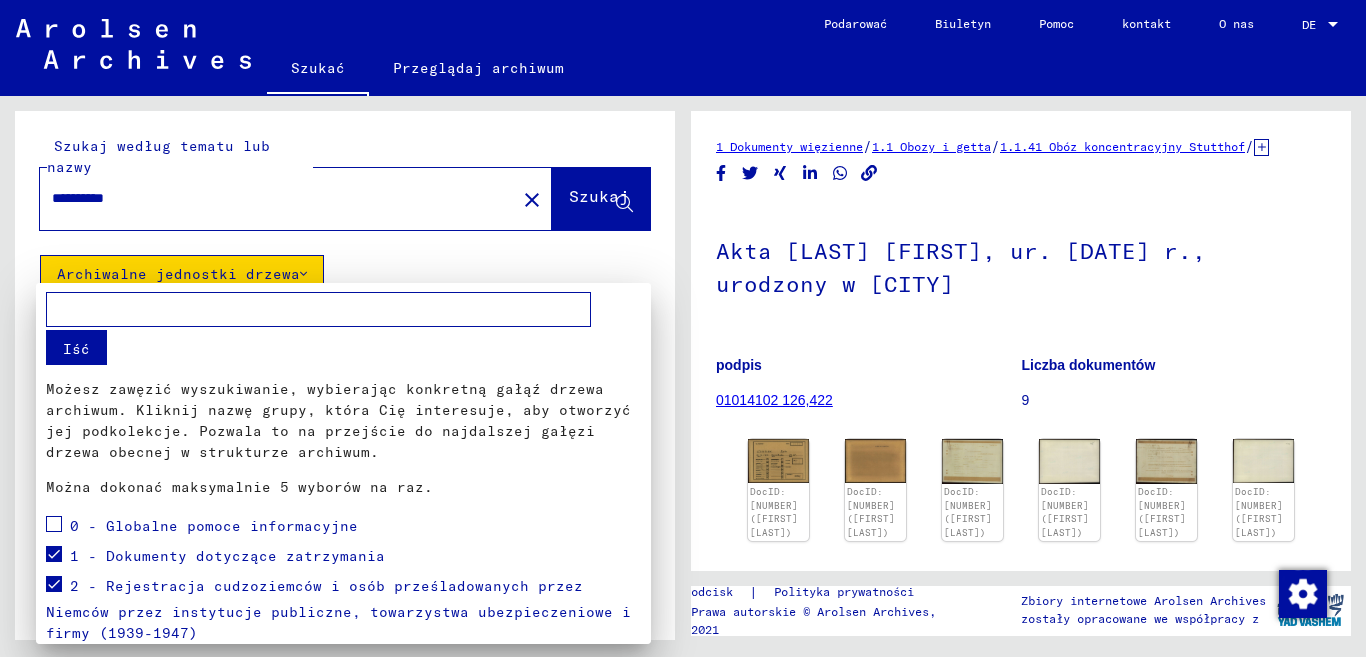 drag, startPoint x: 52, startPoint y: 578, endPoint x: 51, endPoint y: 561, distance: 17.029387 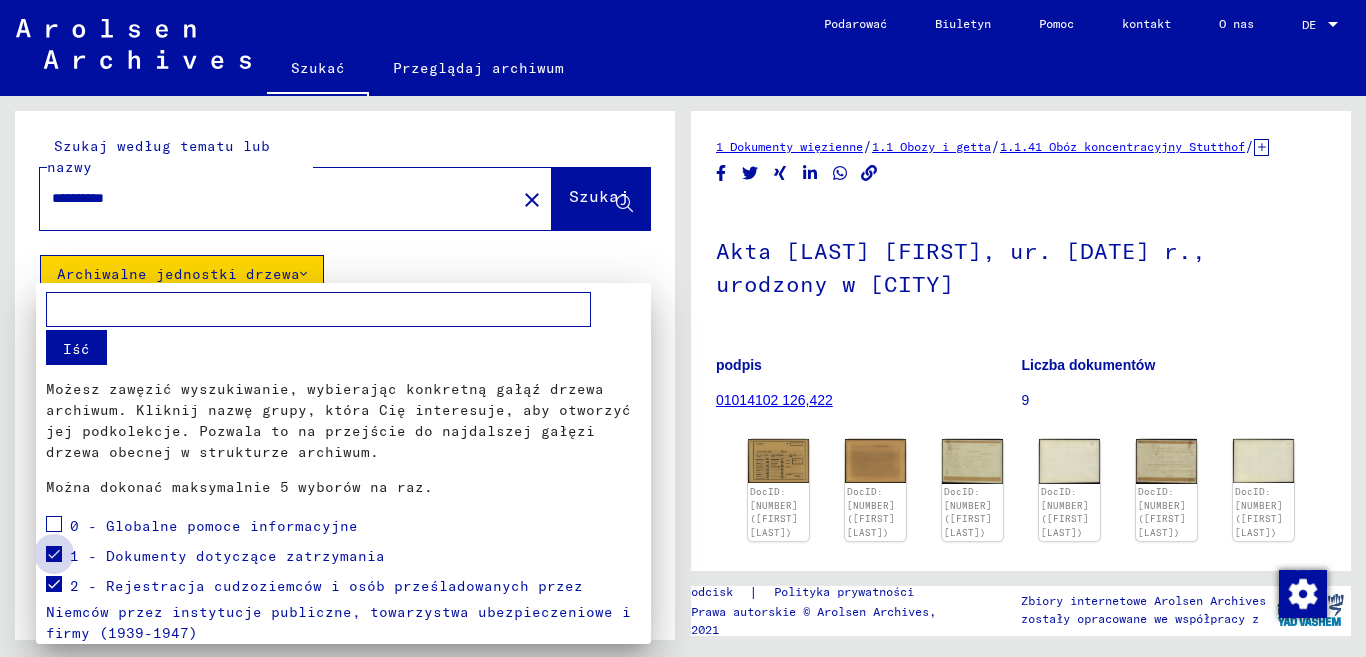 click at bounding box center [54, 554] 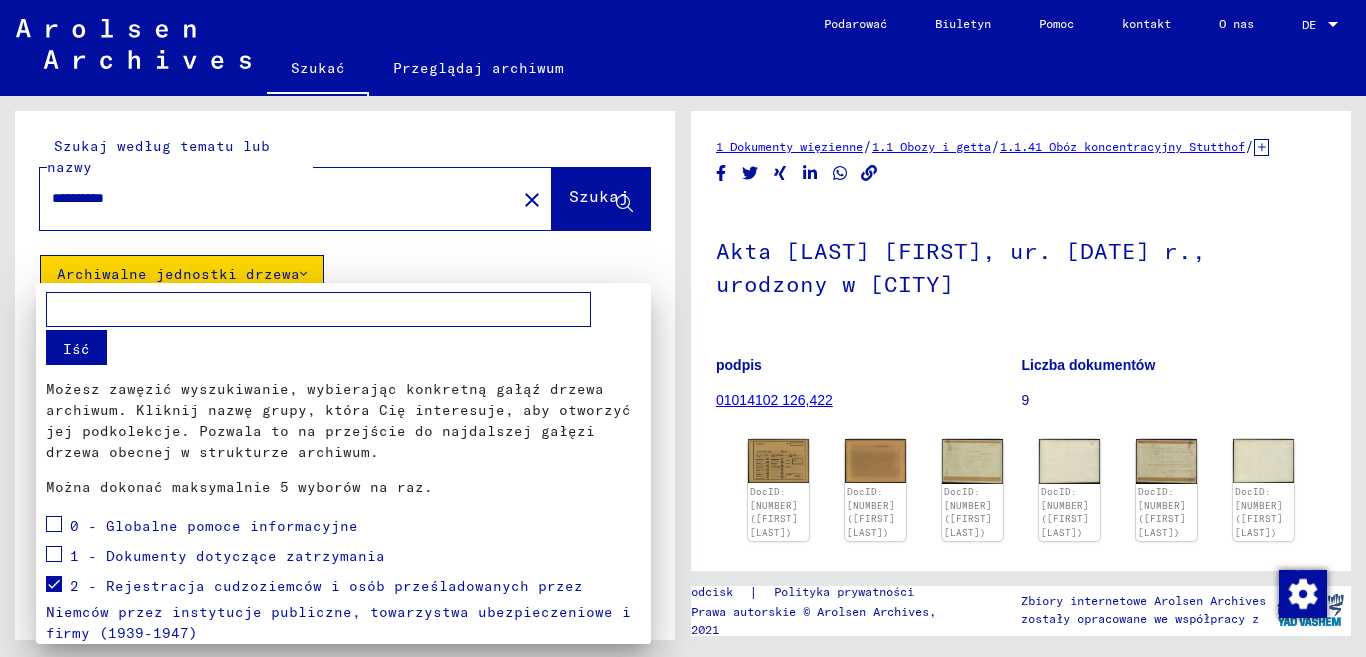 click at bounding box center (54, 584) 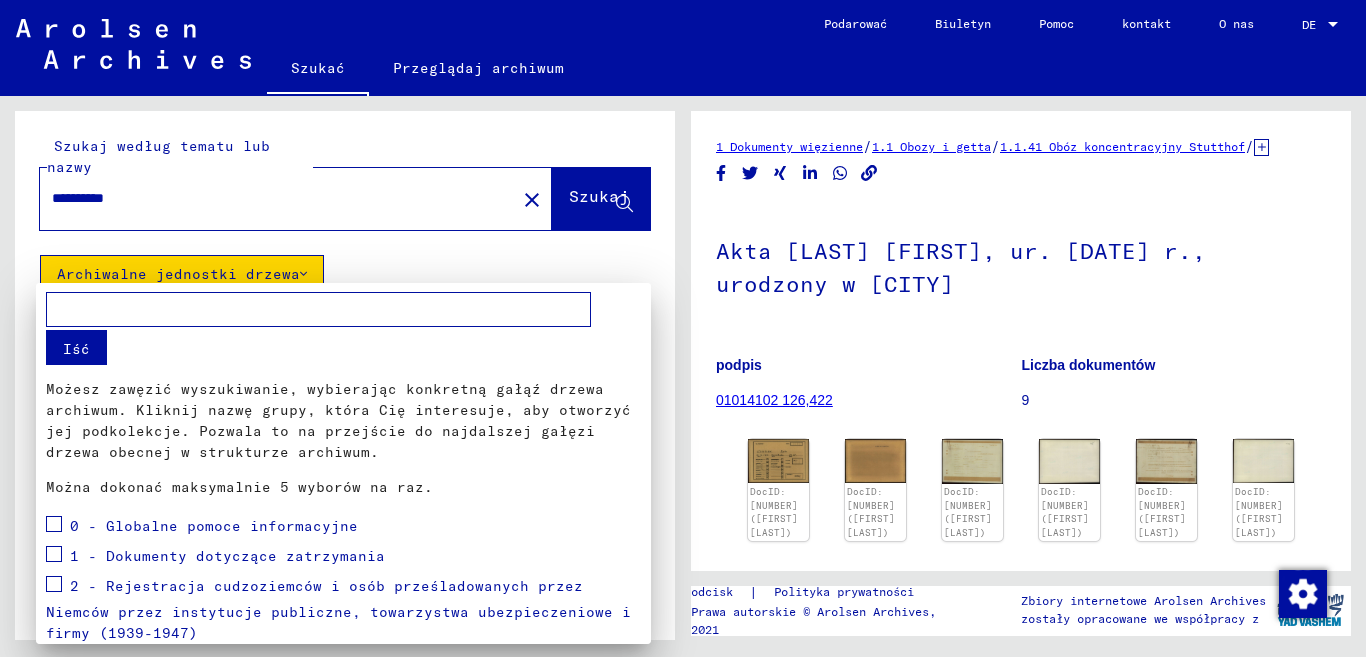 click at bounding box center [683, 328] 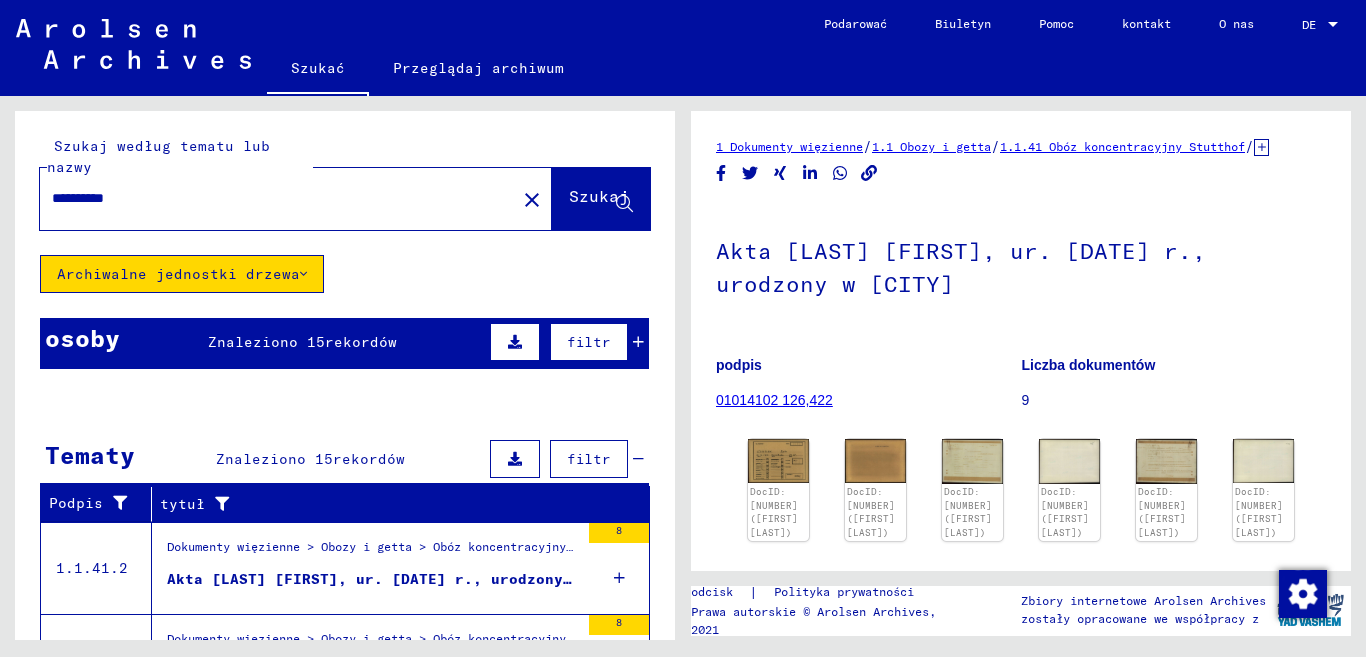 click on "*********" at bounding box center (278, 198) 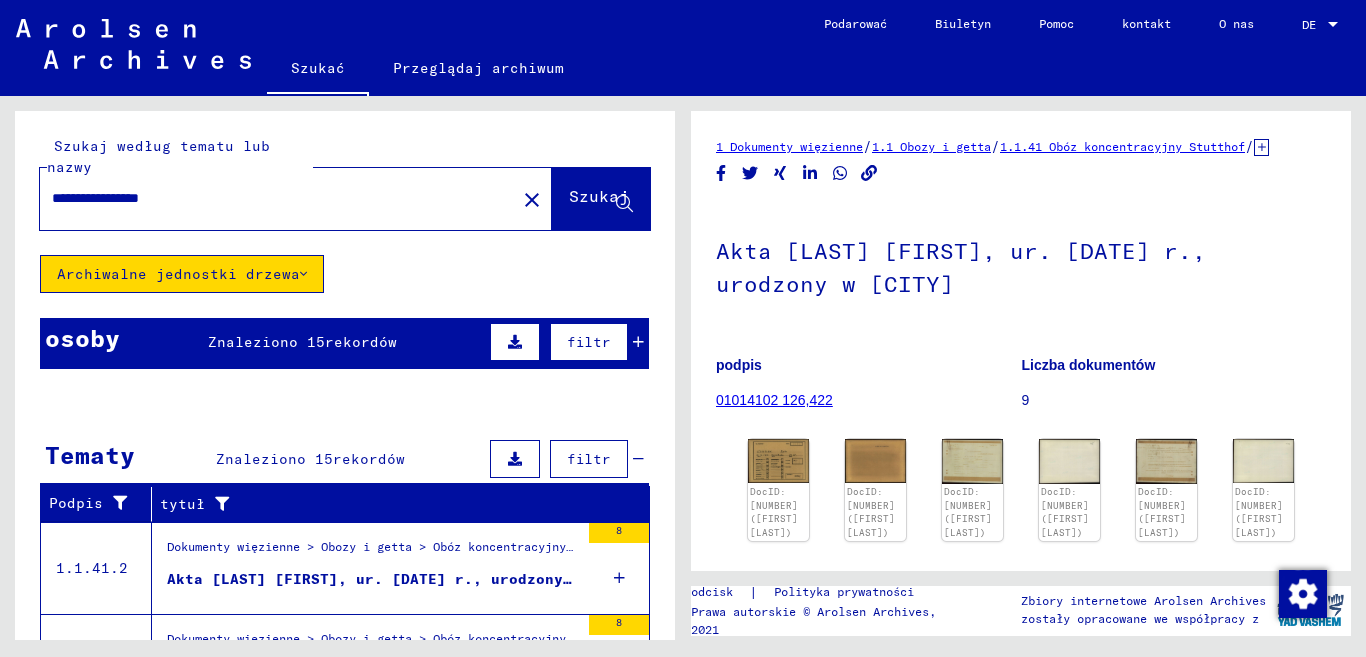 type on "**********" 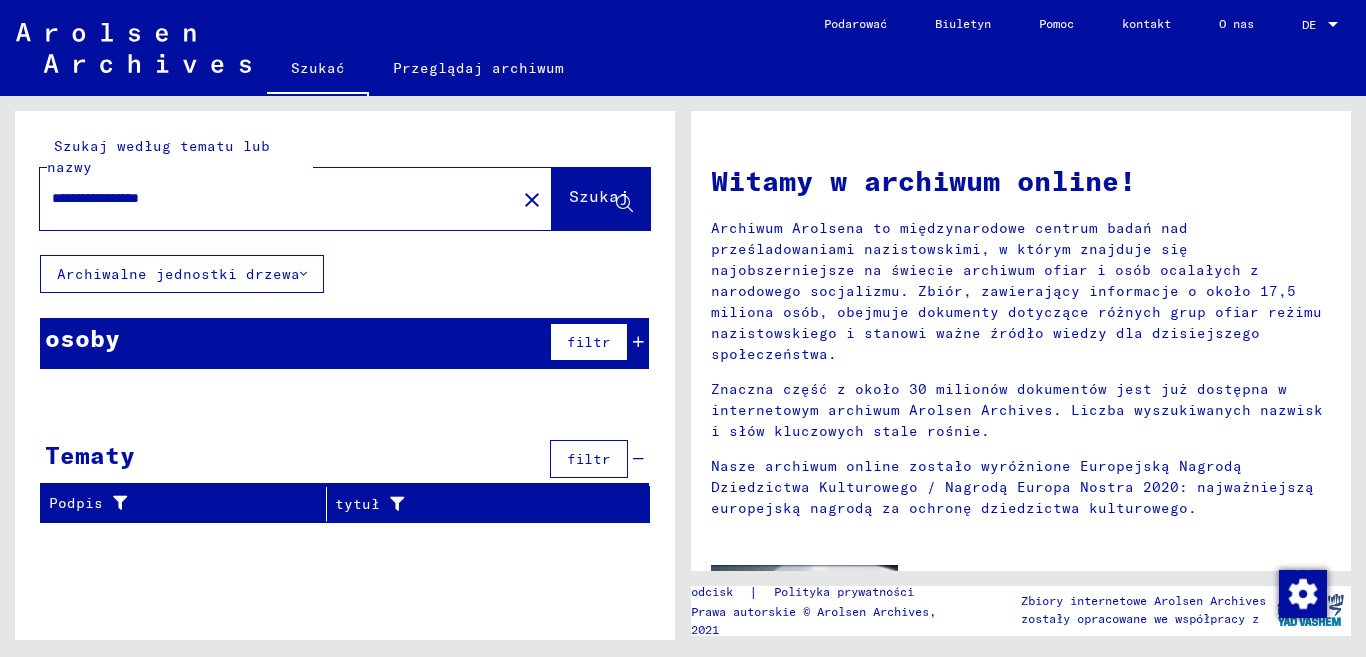 type 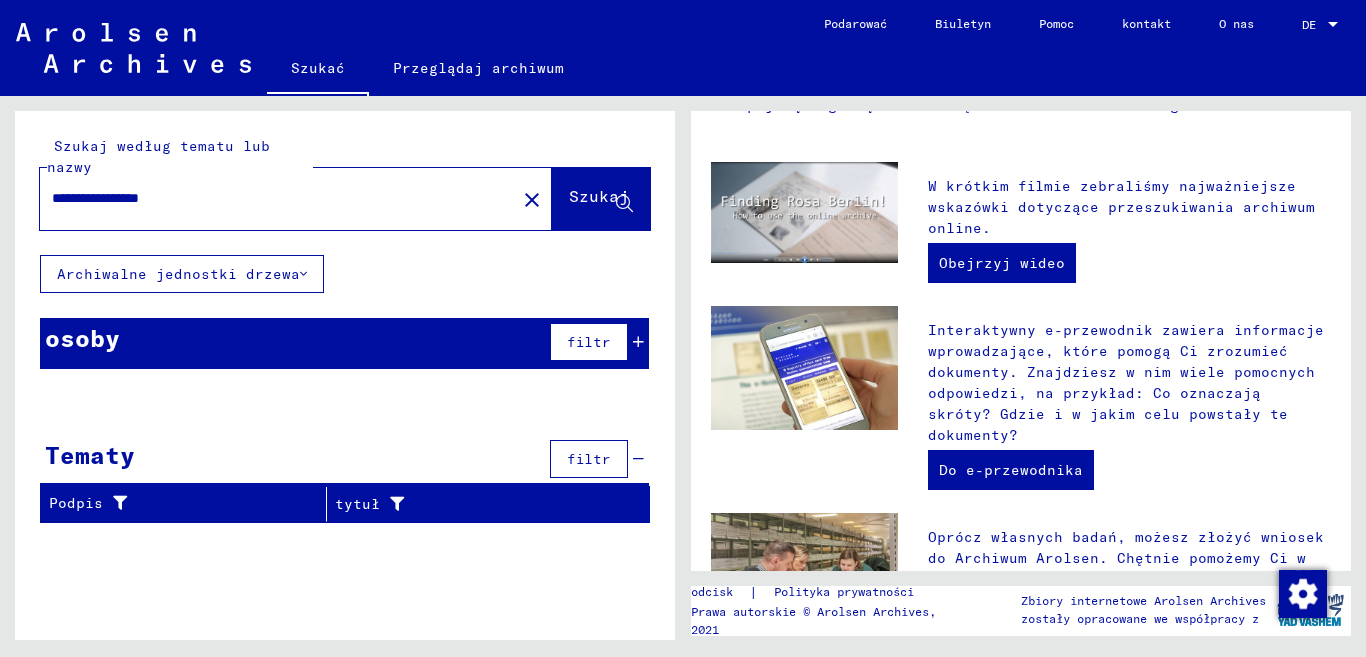 scroll, scrollTop: 805, scrollLeft: 0, axis: vertical 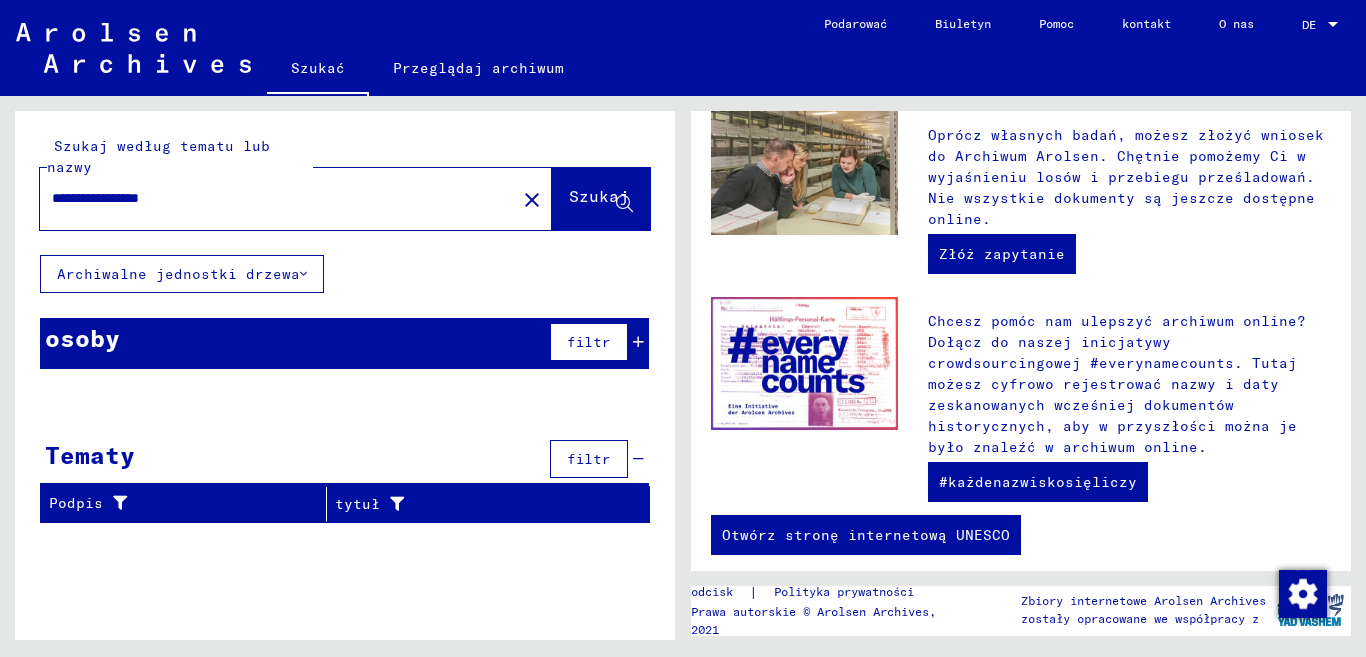 click on "**********" 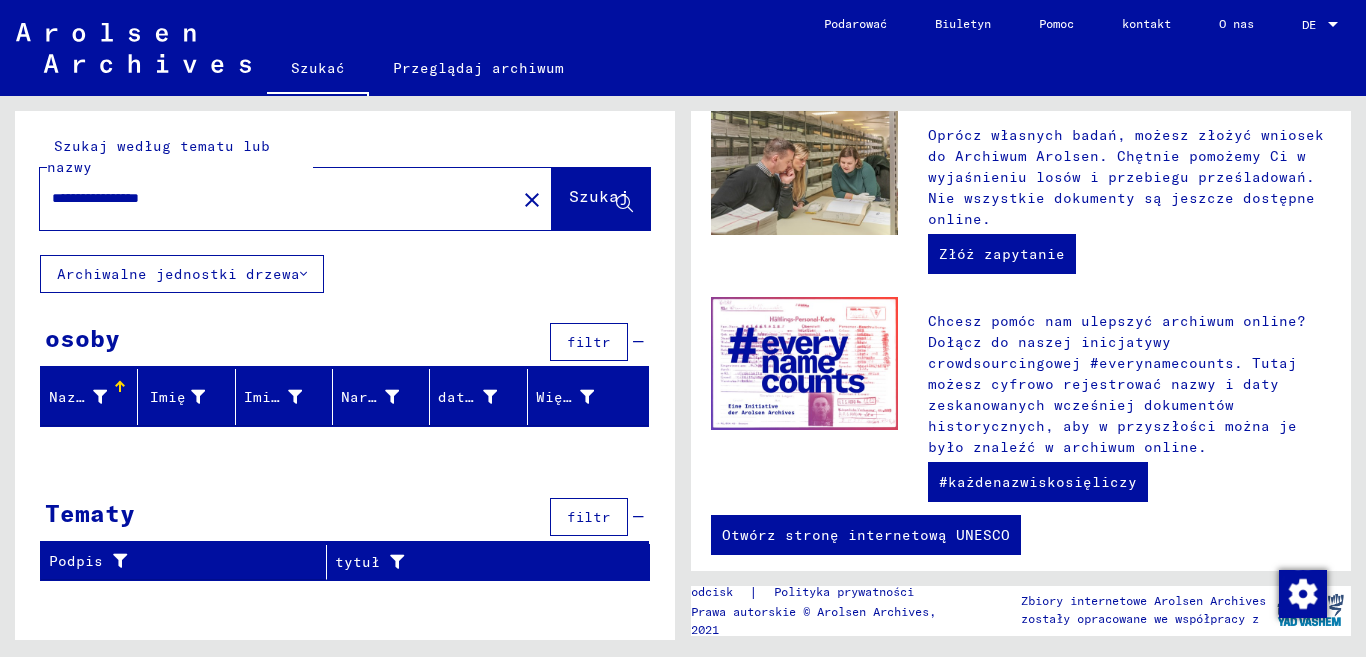 click on "**********" at bounding box center [272, 198] 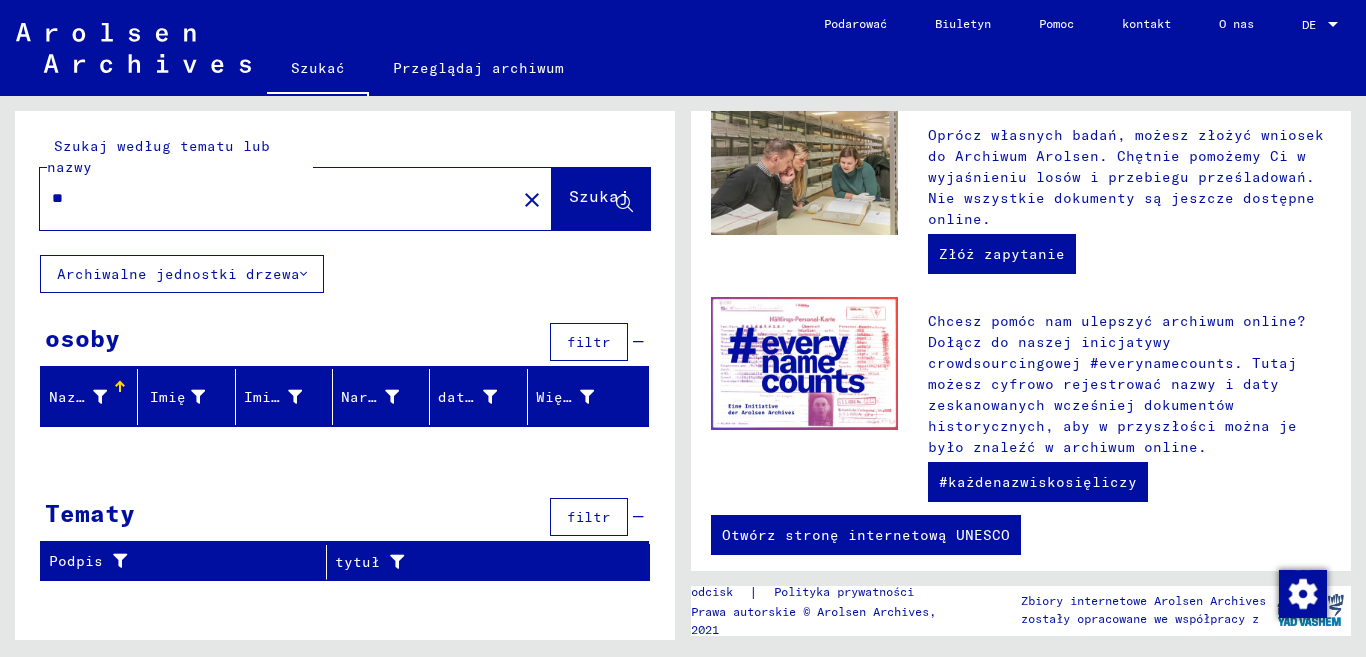 type on "*" 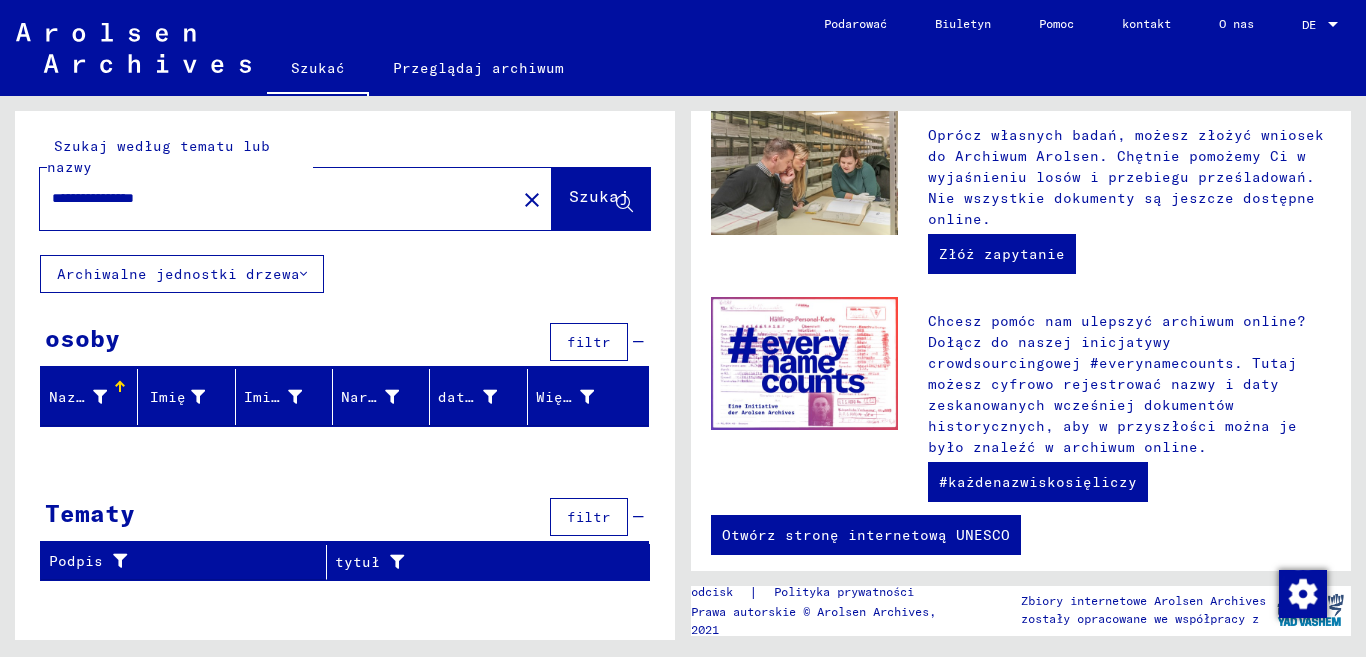 click on "Szukaj" 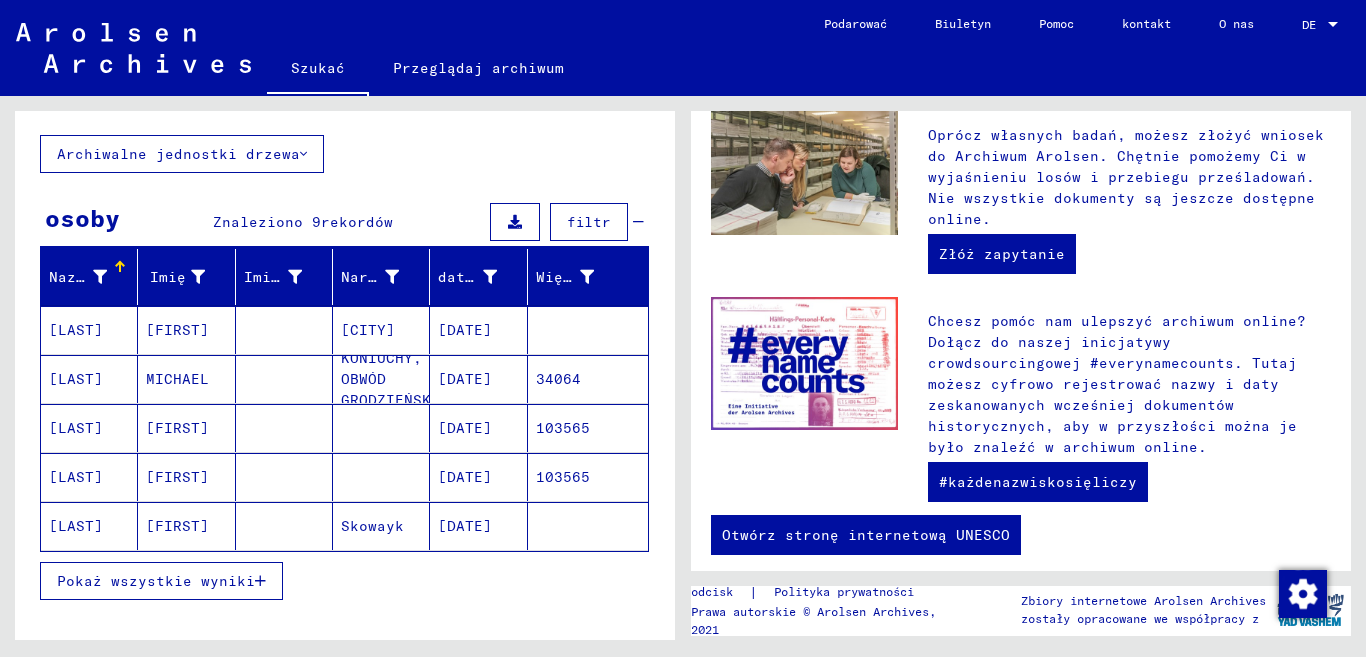 scroll, scrollTop: 160, scrollLeft: 0, axis: vertical 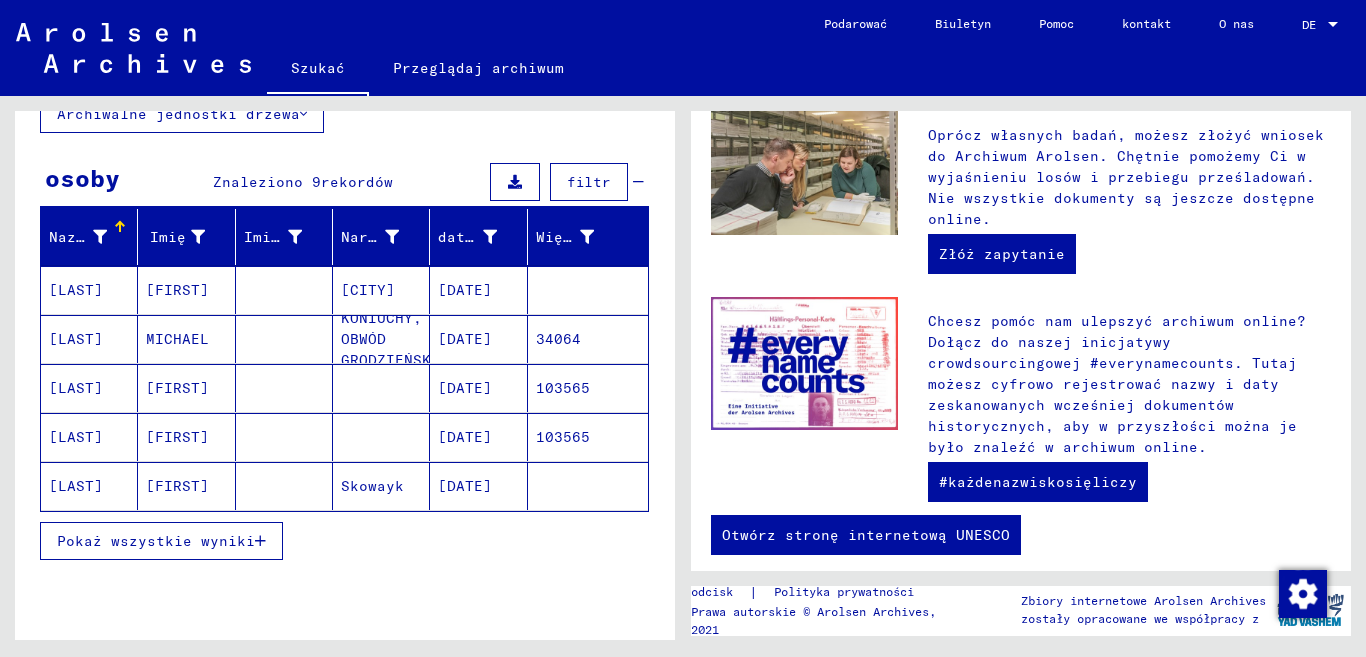 click on "Pokaż wszystkie wyniki" at bounding box center [156, 541] 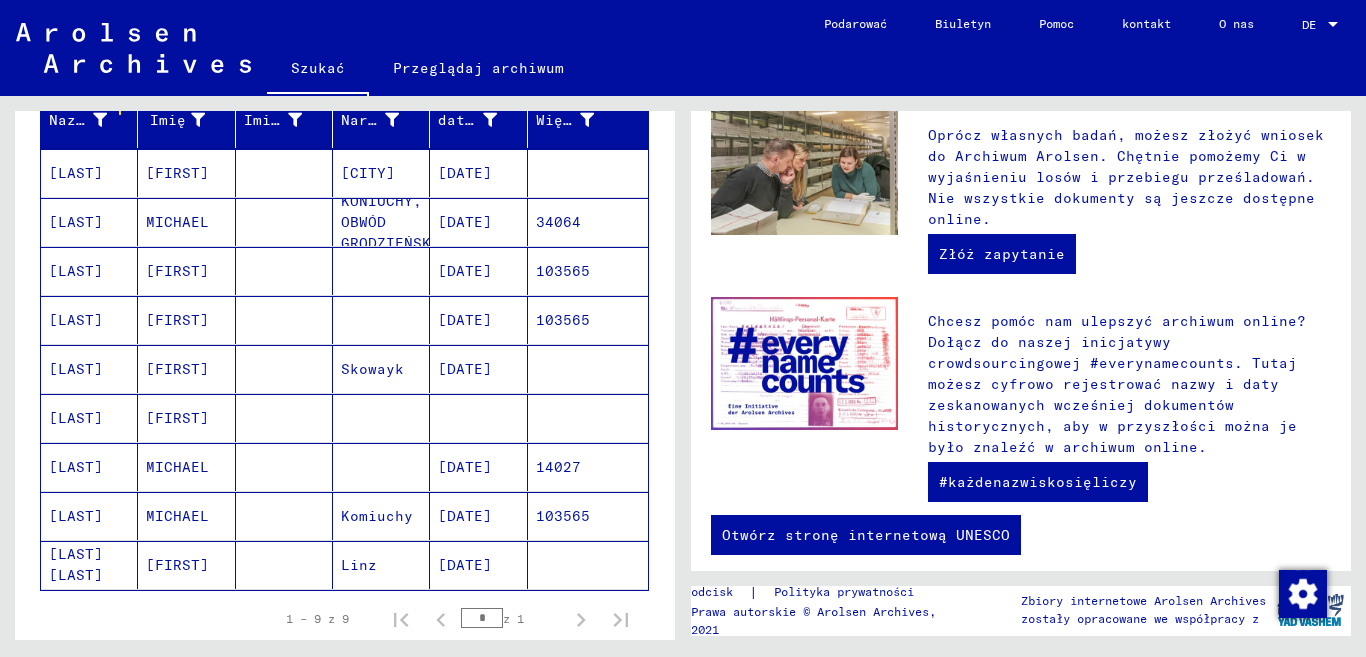 scroll, scrollTop: 280, scrollLeft: 0, axis: vertical 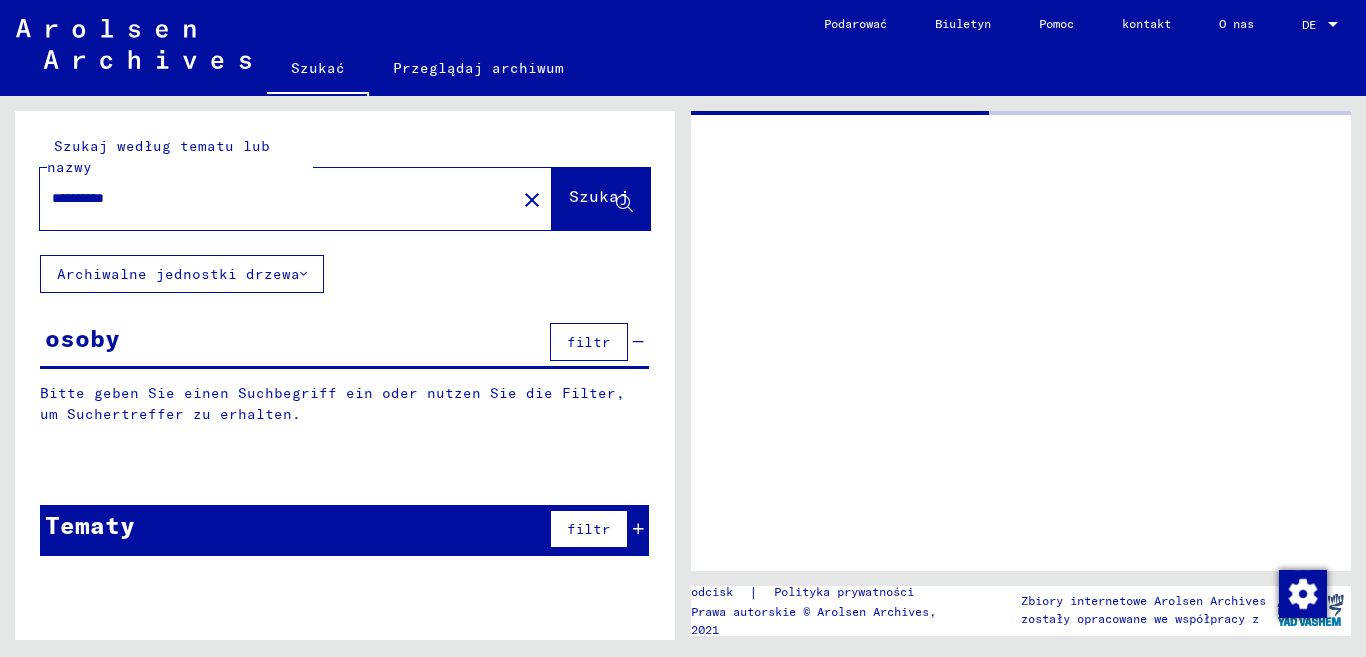type on "**********" 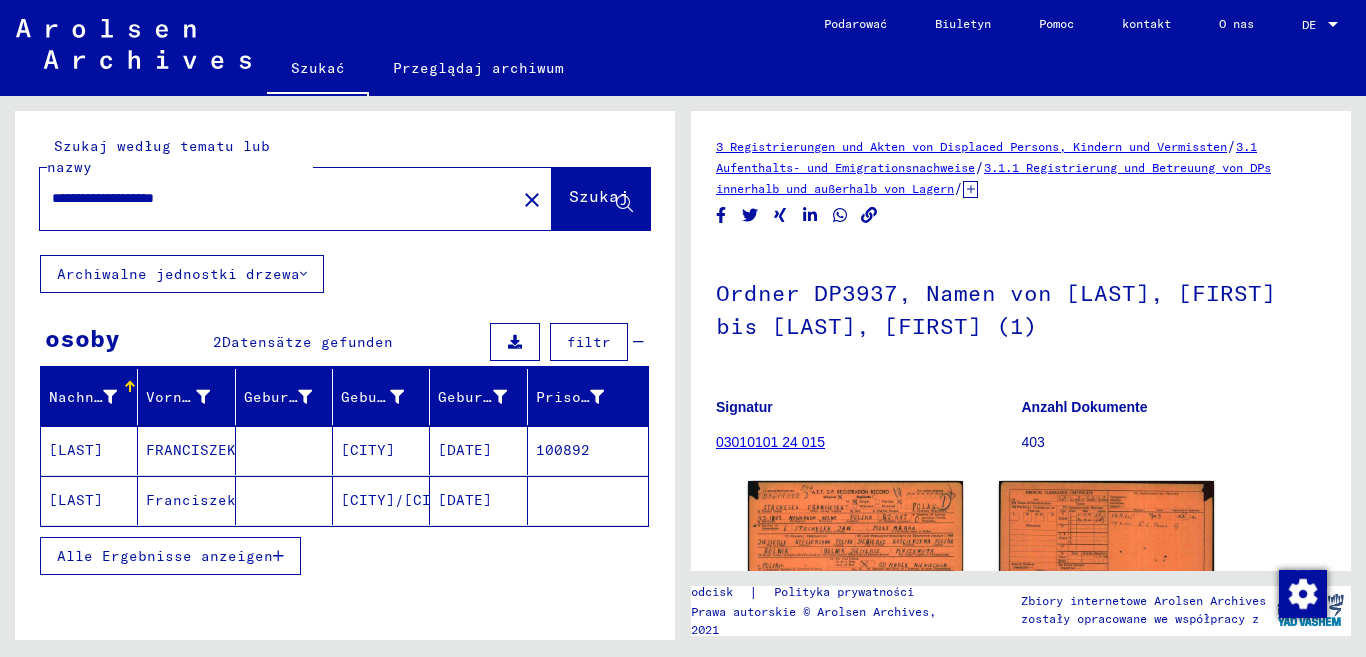 scroll, scrollTop: 0, scrollLeft: 0, axis: both 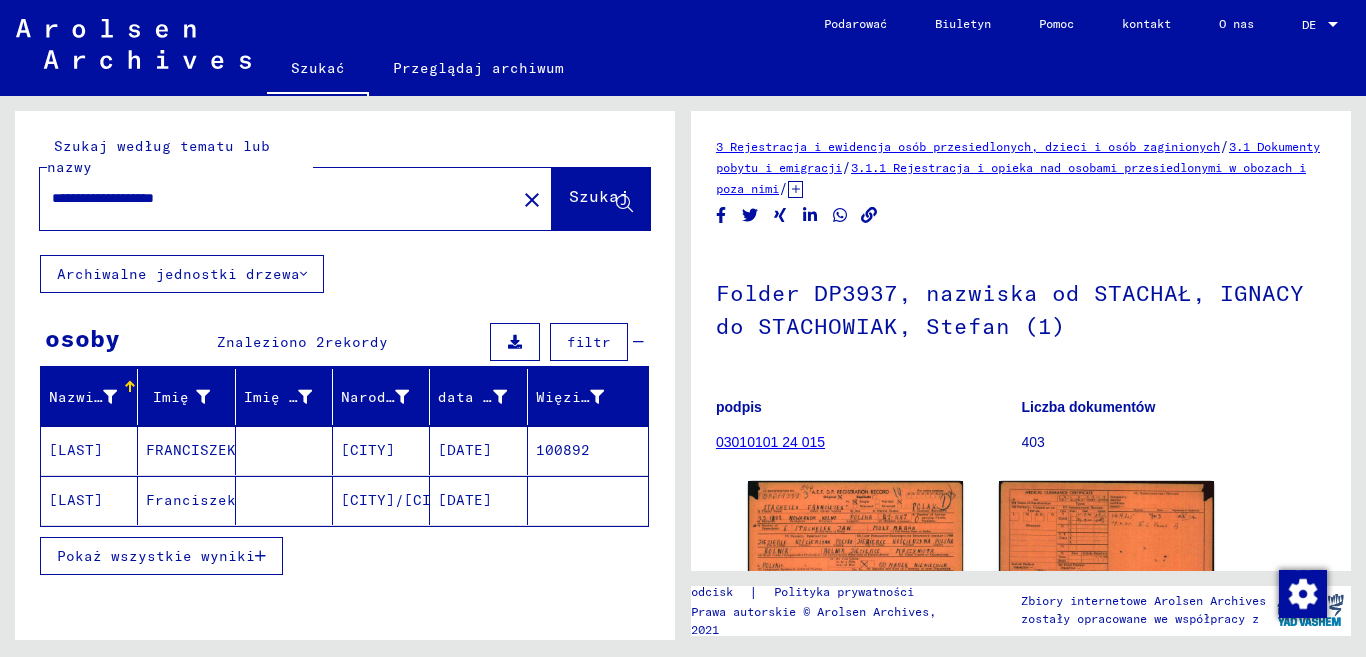 click on "Archiwalne jednostki drzewa osoby Znaleziono 2 rekordy filtr Nazwisko Imię Imię rodowe Narodziny data urodzenia Więzień nr [LAST] [FIRST] [LAST] [CITY] [DATE] [NUMBER] [LAST] [FIRST] [CITY]/[CITY]/[CITY] [DATE] Pokaż wszystkie wyniki Podpis Nazwisko Imię Imię rodowe Narodziny data urodzenia Prisoner # Vater (Adoptivvater) Mutter (Adoptivmutter) Religion Nationalität Beruf Haftstätte Sterbedatum Letzter Wohnort Letzter Wohnort (Land) Haftstätte Letzter Wohnort (Provinz) Letzter Wohnort (Ort) Letzter Wohnort (Stadtteil) Letzter Wohnort (Straße) Letzter Wohnort (Hausnummer) [NUMBER] - Akten mit Namen ab SPÄTER [LAST] [FIRST] [CITY] [DATE] [NUMBER] [NUMBER] - Namen in der "phonetischen" Sortierung ab SR [LAST] [FIRST] [CITY]/[CITY]/[CITY] [DATE] Signature Nachname Vorname Geburtsname Geburt Geburtsdatum Prisoner # [NUMBER] - Akten mit Namen ab SPÄTER [LAST] [FIRST] [CITY] [DATE]" 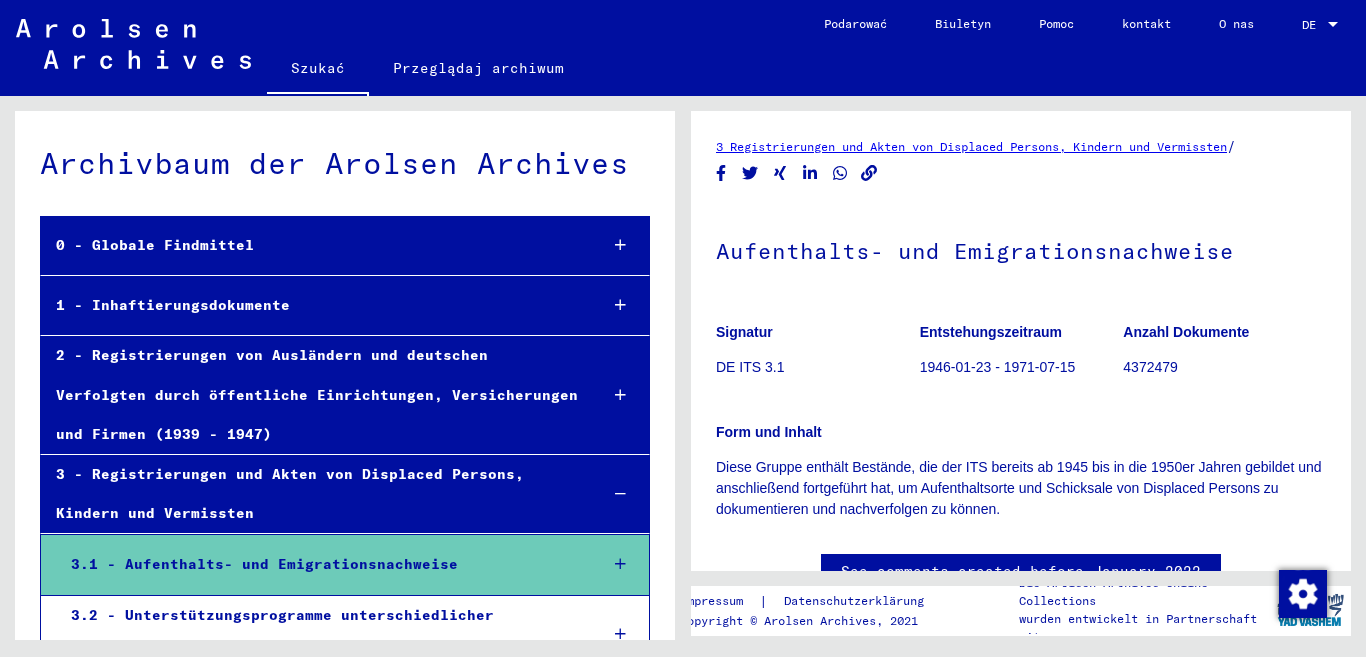 scroll, scrollTop: 15, scrollLeft: 0, axis: vertical 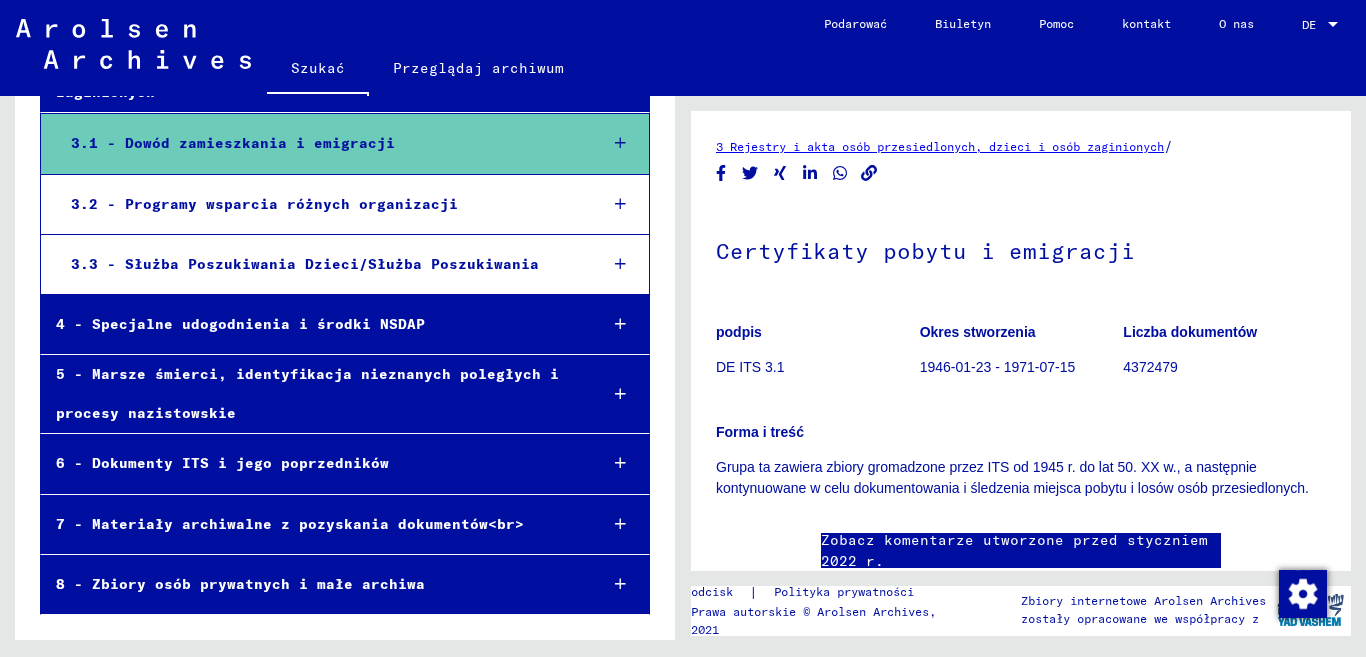 click on "3.1 - Dowód zamieszkania i emigracji" at bounding box center (233, 143) 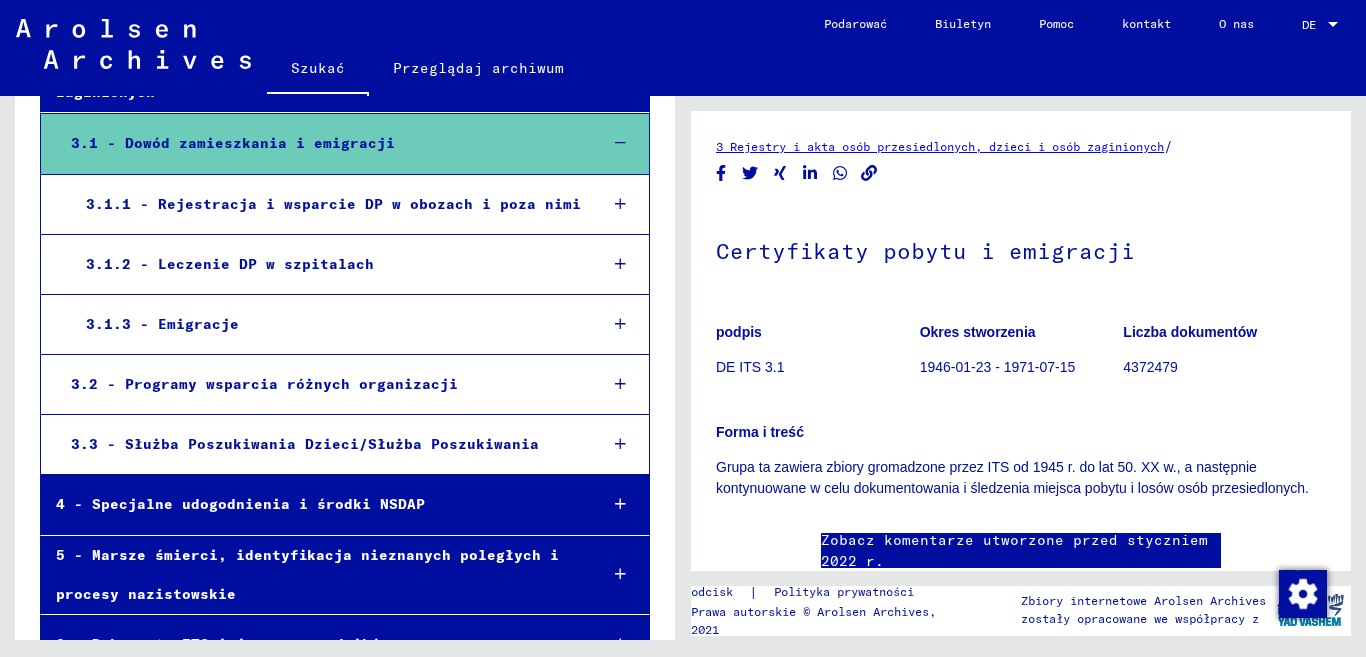 click on "3.1 - Dowód zamieszkania i emigracji" at bounding box center [233, 143] 